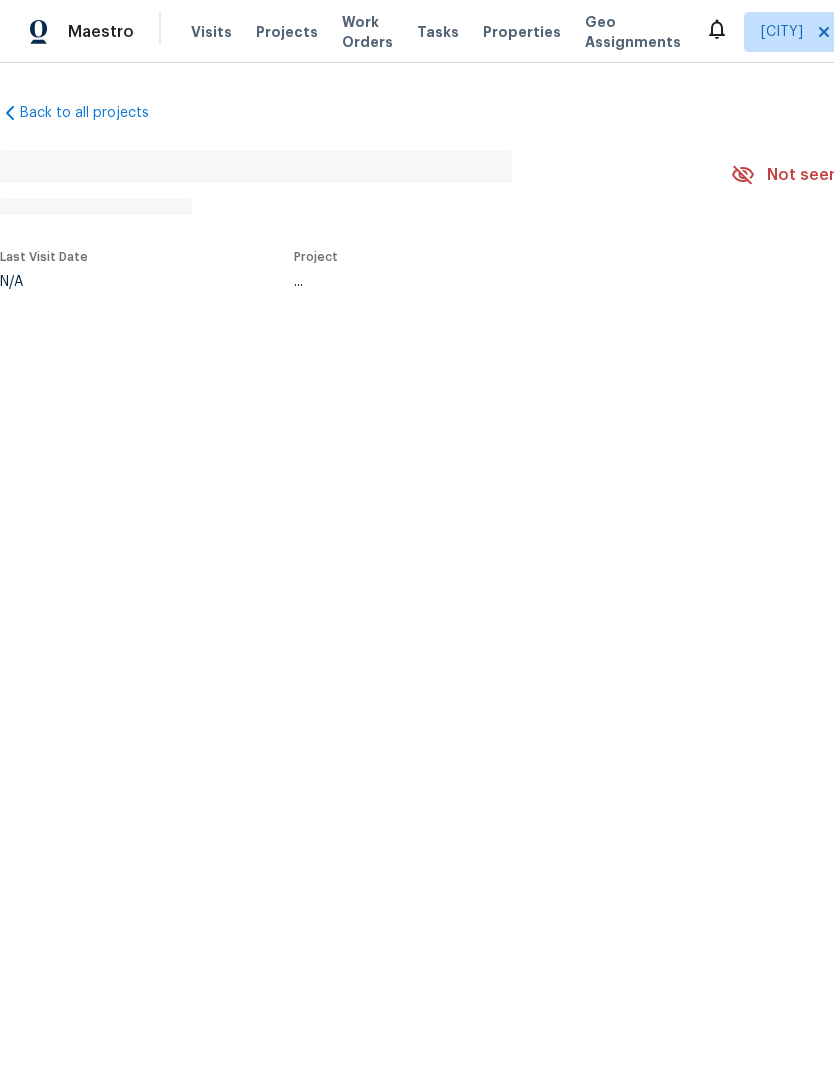 scroll, scrollTop: 0, scrollLeft: 0, axis: both 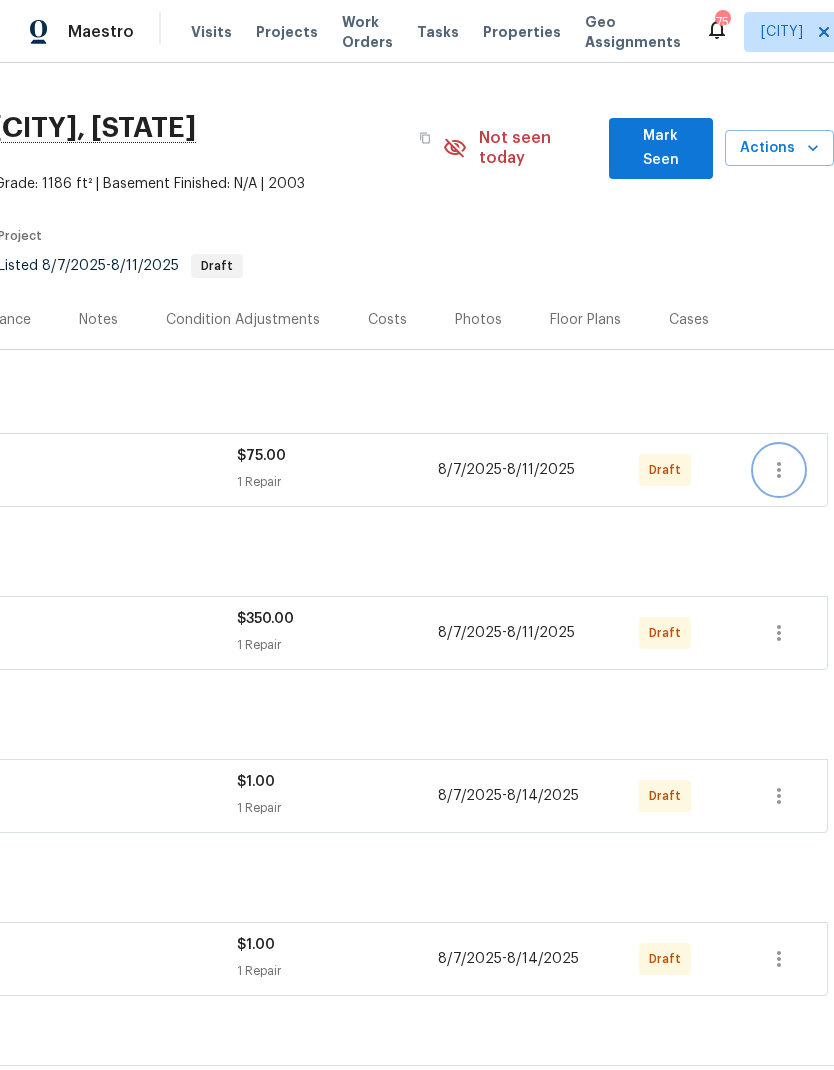 click 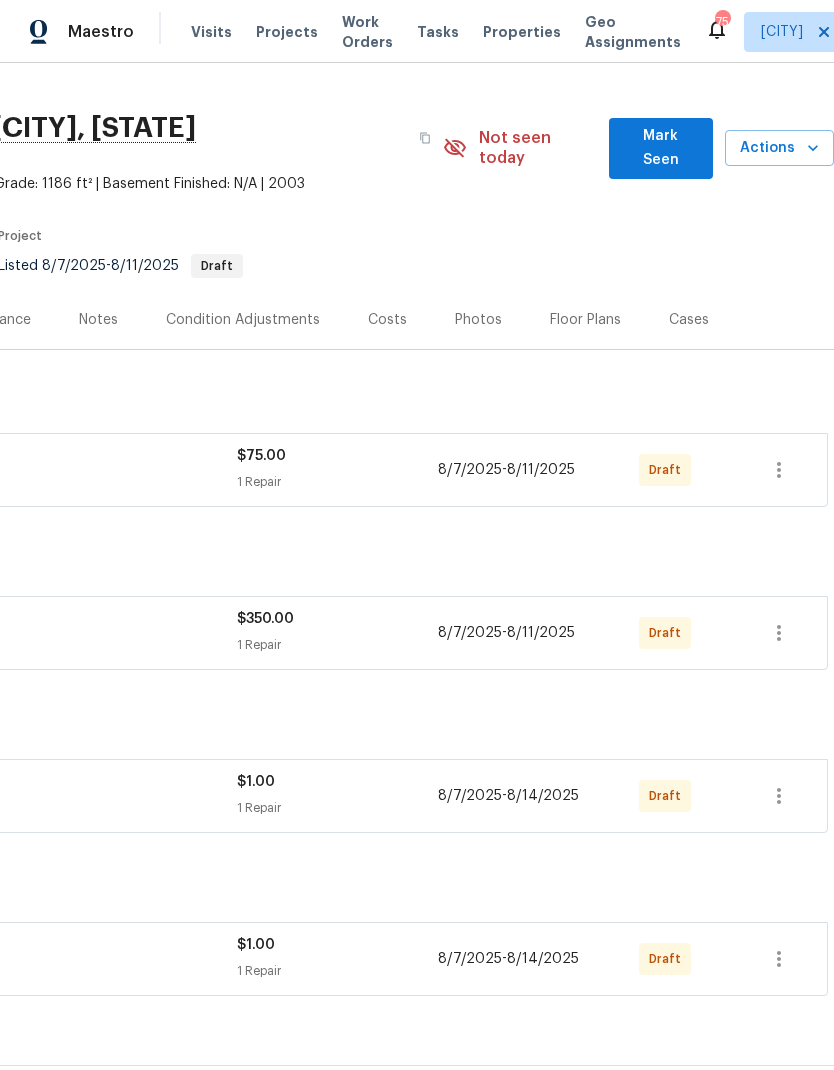 scroll, scrollTop: 33, scrollLeft: 296, axis: both 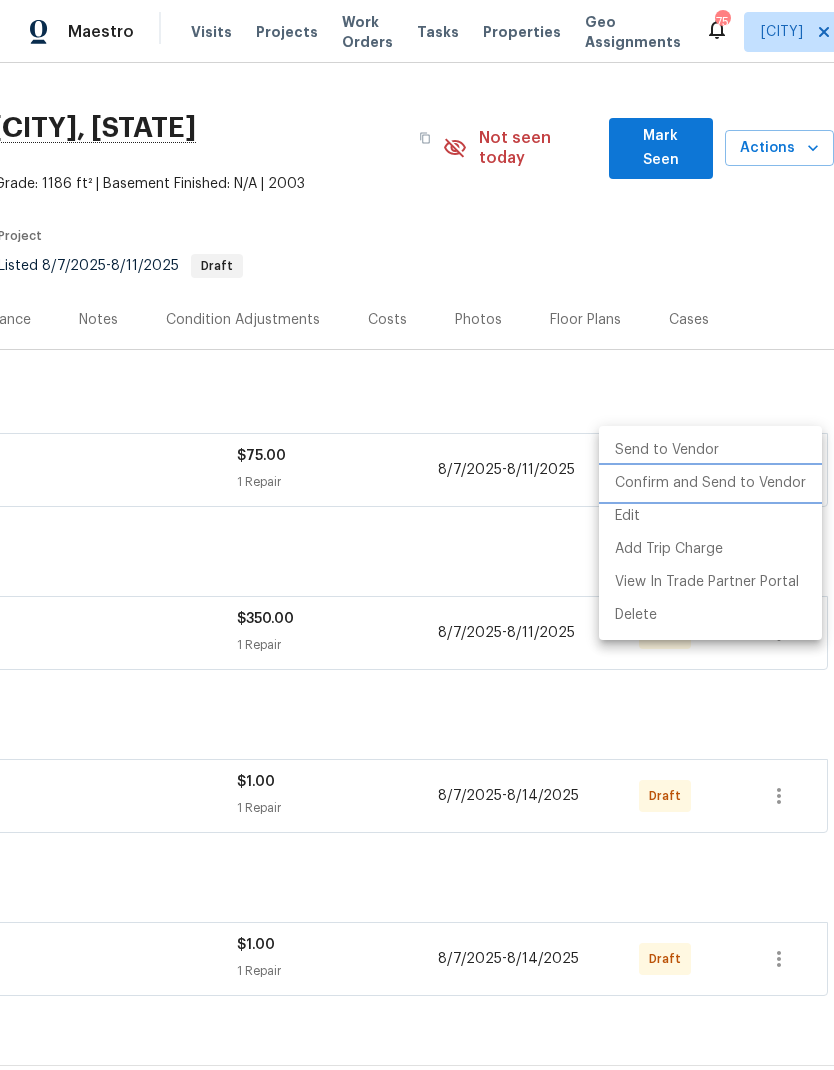 click on "Confirm and Send to Vendor" at bounding box center [710, 483] 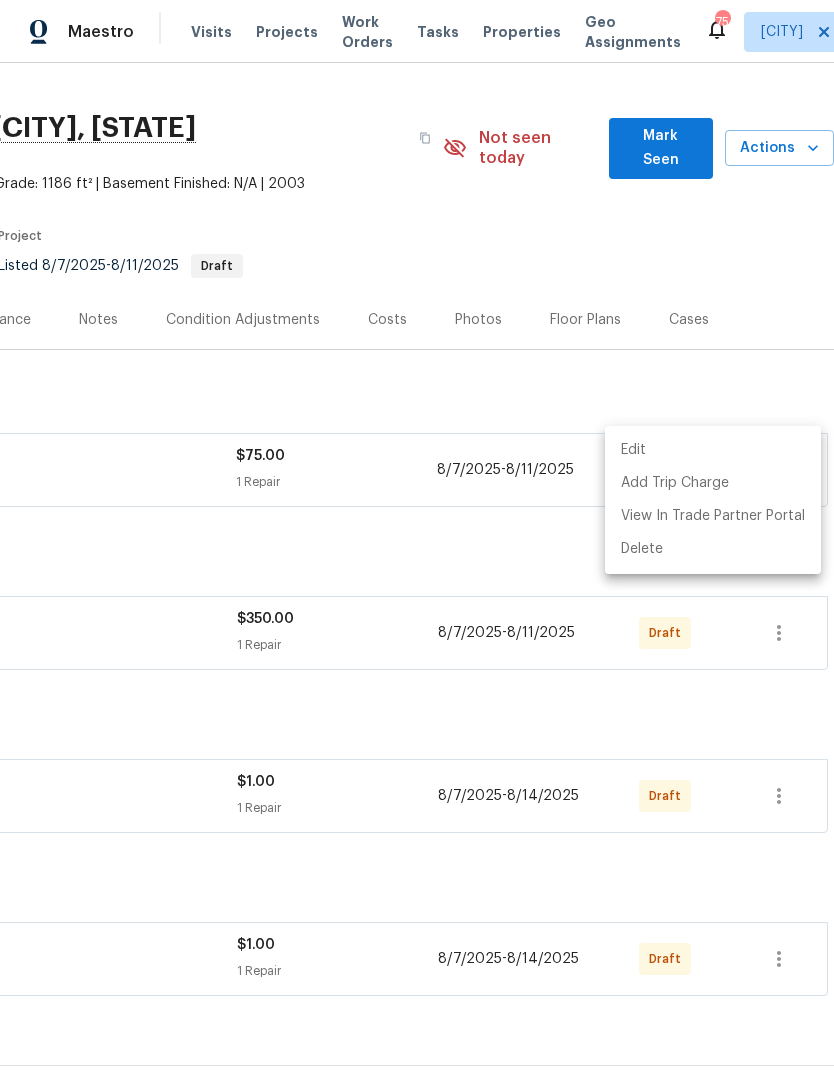 click at bounding box center (417, 535) 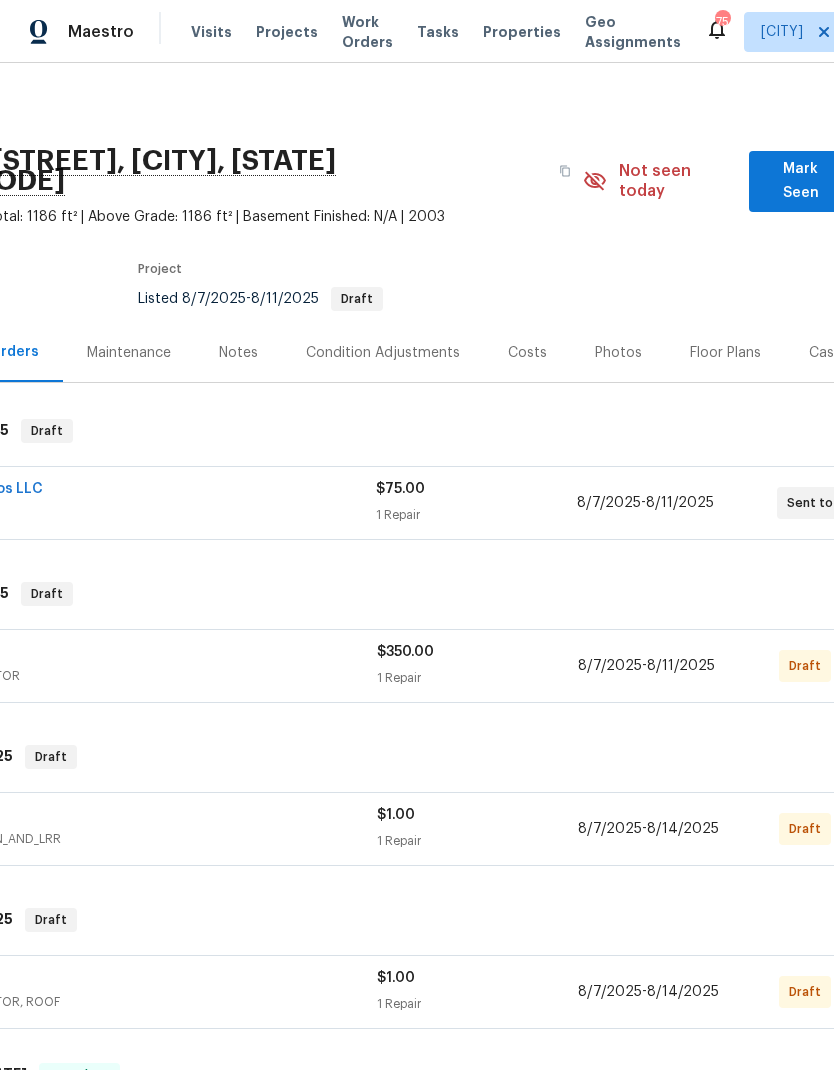 scroll, scrollTop: 0, scrollLeft: 157, axis: horizontal 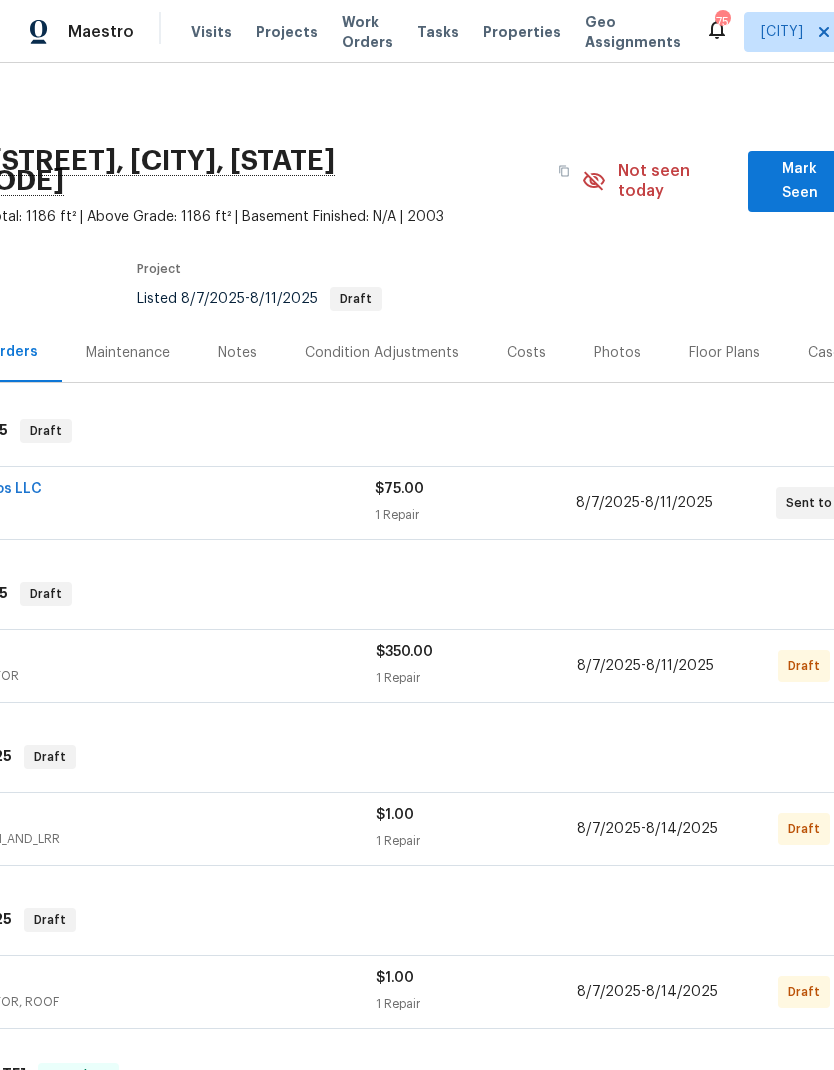 click on "Mark Seen" at bounding box center [800, 181] 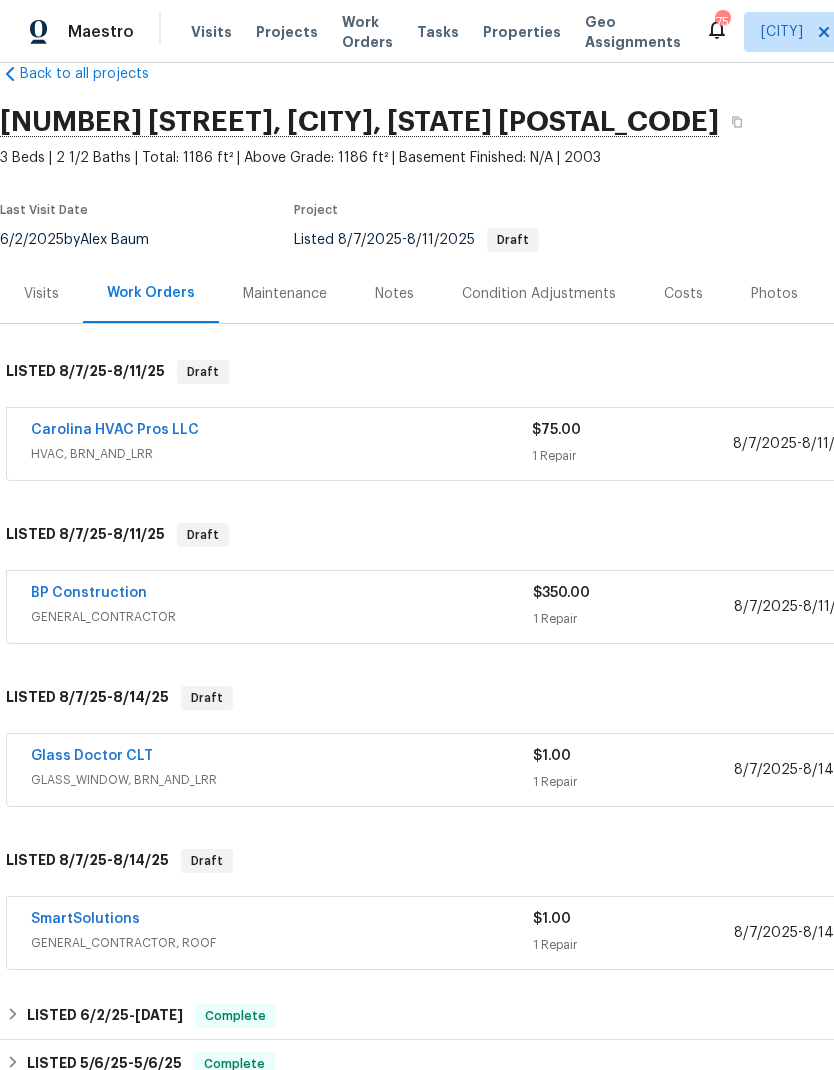 scroll, scrollTop: 39, scrollLeft: 0, axis: vertical 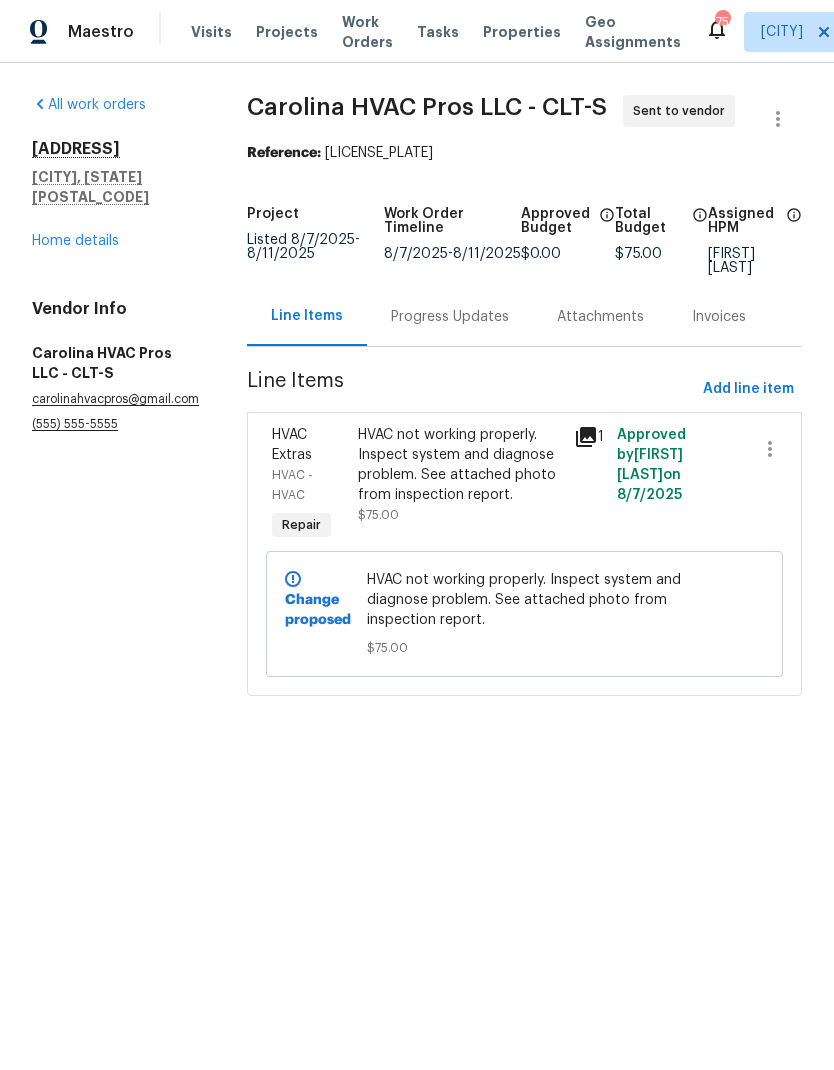 click on "HVAC not working properly. Inspect system and diagnose problem. See attached photo from inspection report. $75.00" at bounding box center (459, 485) 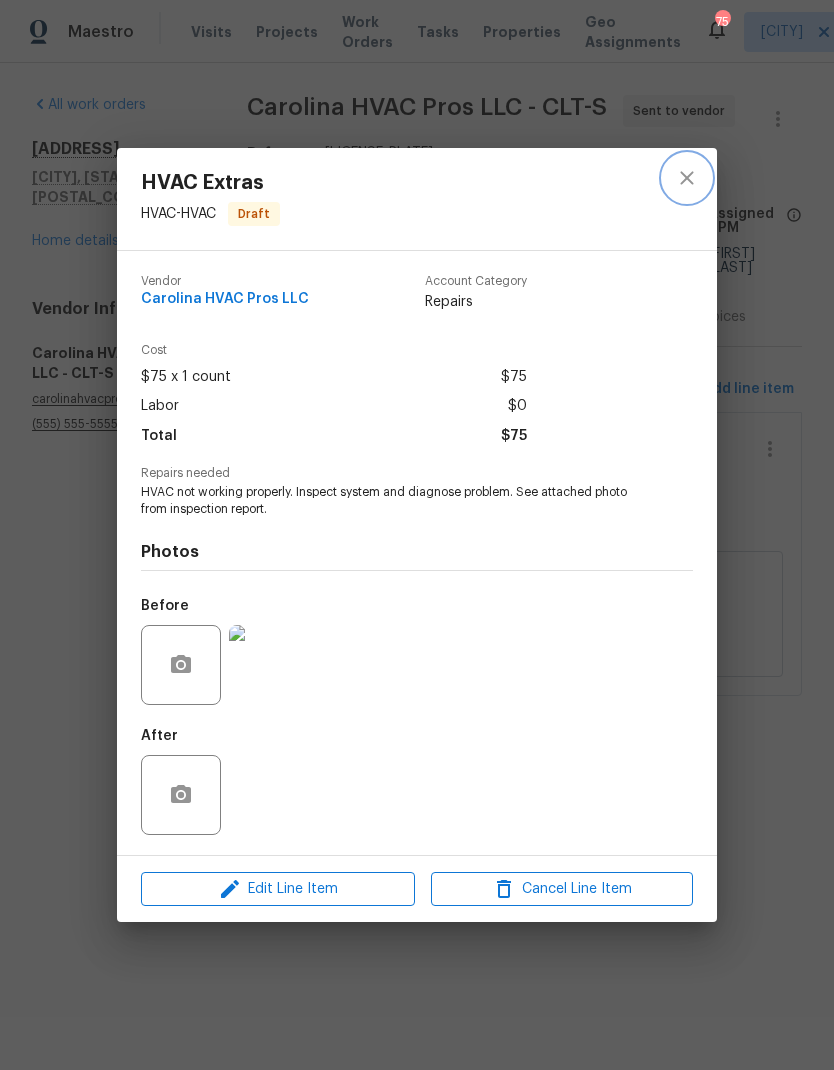 click 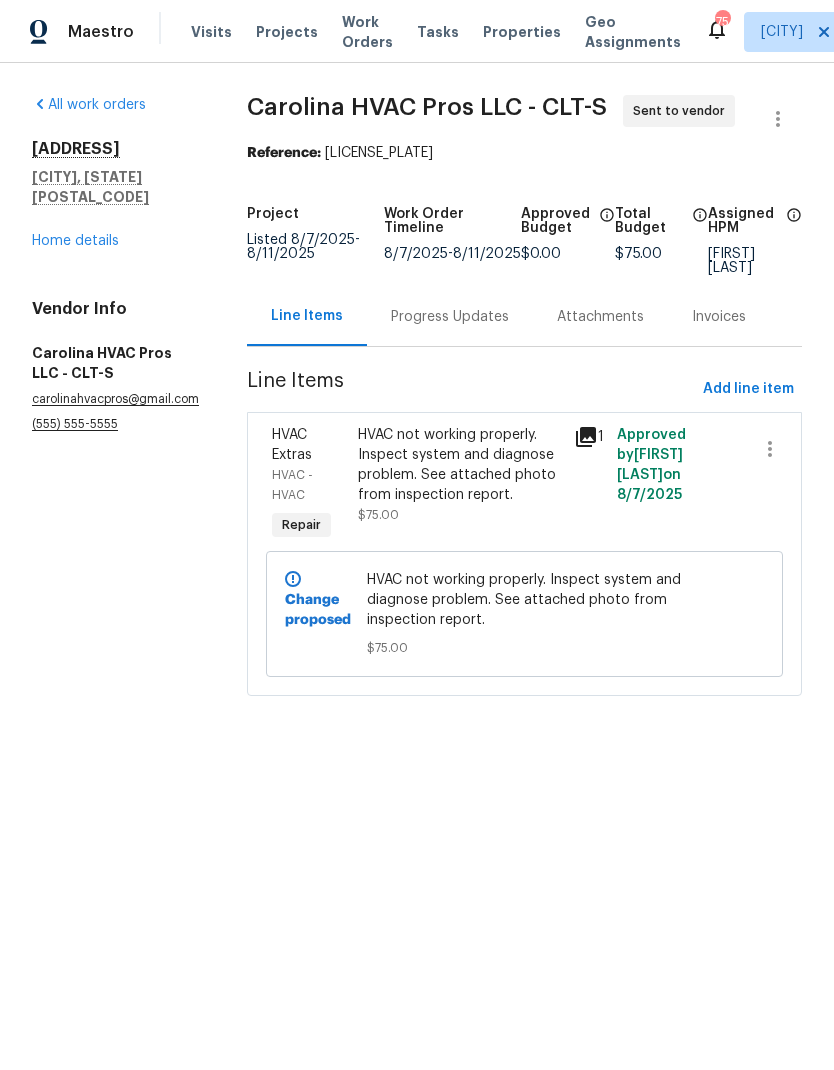 click 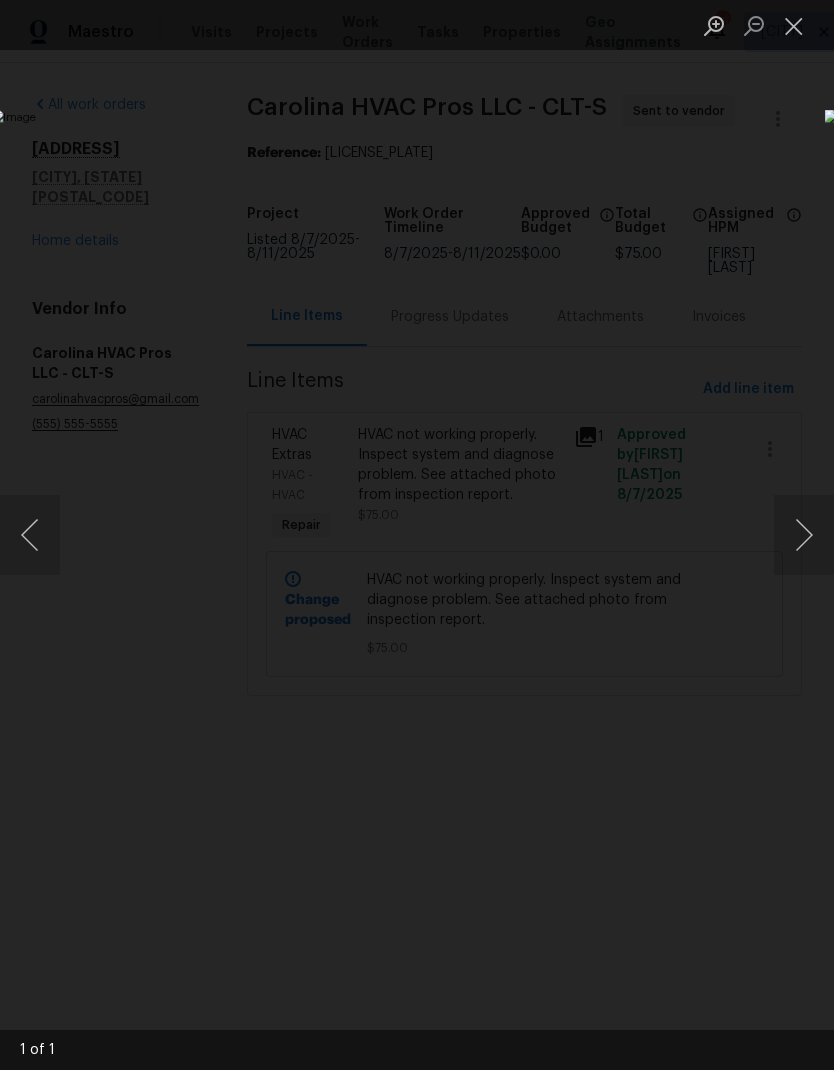 click at bounding box center (794, 25) 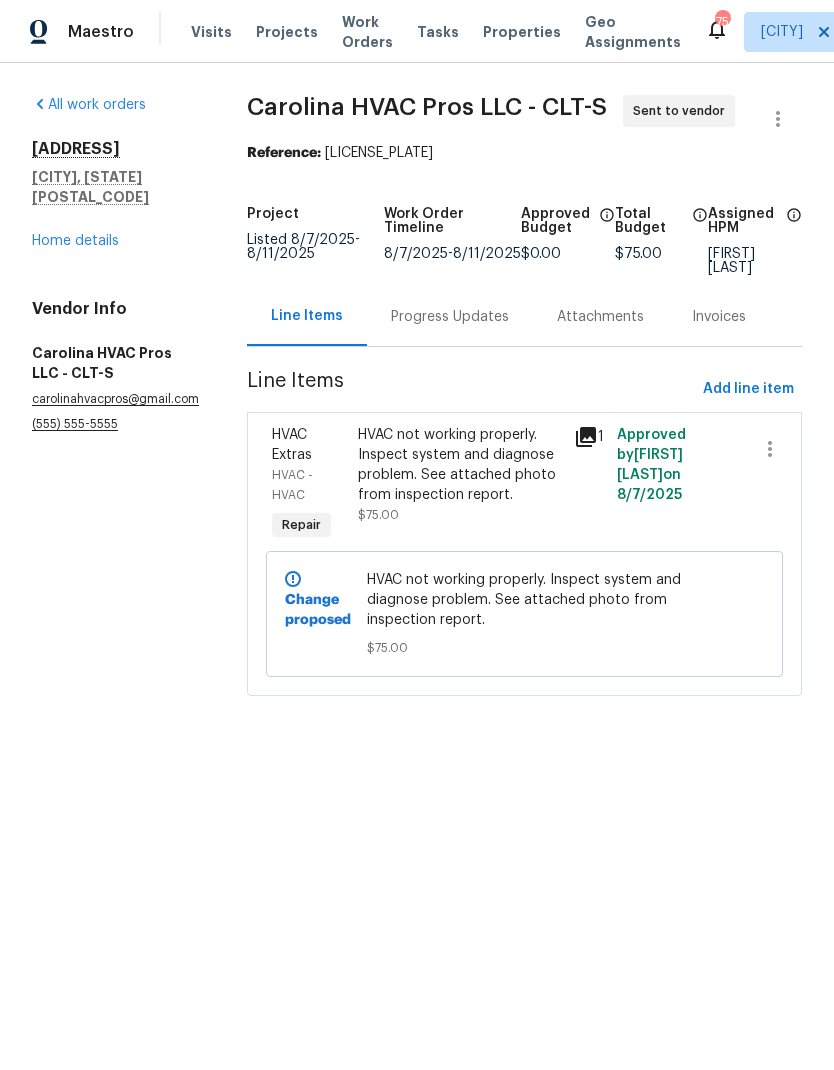click on "Progress Updates" at bounding box center (450, 316) 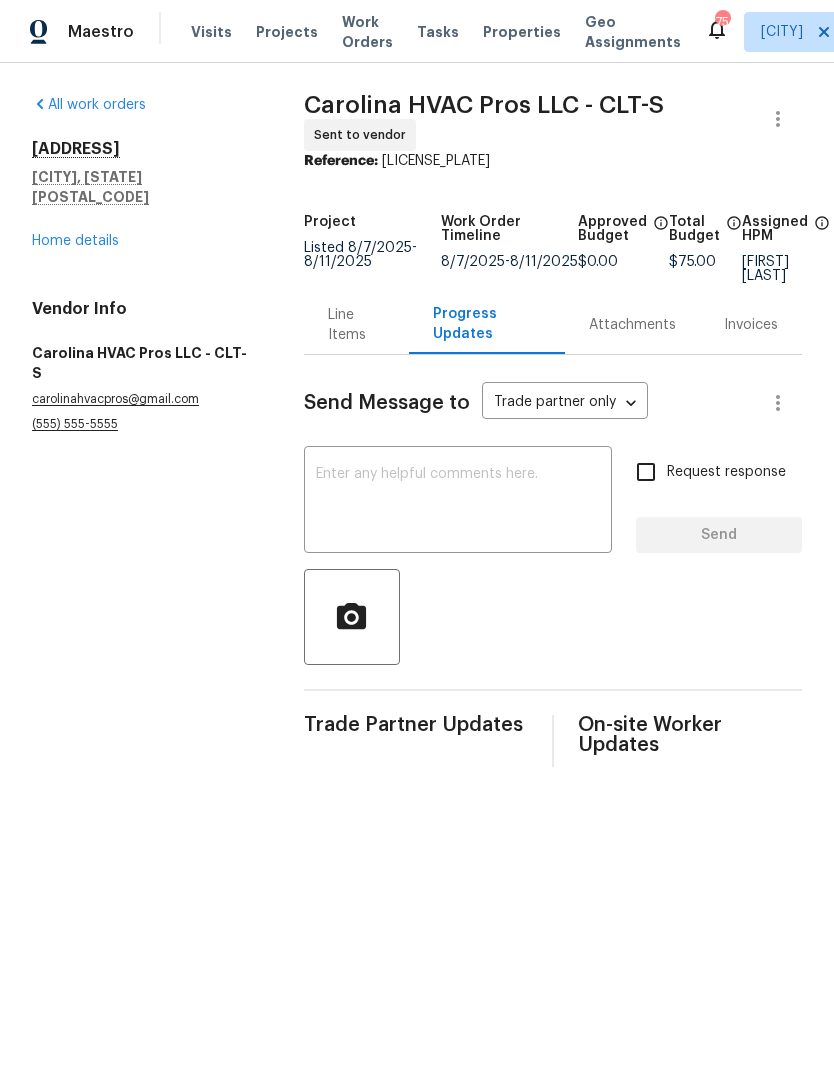 click at bounding box center [458, 502] 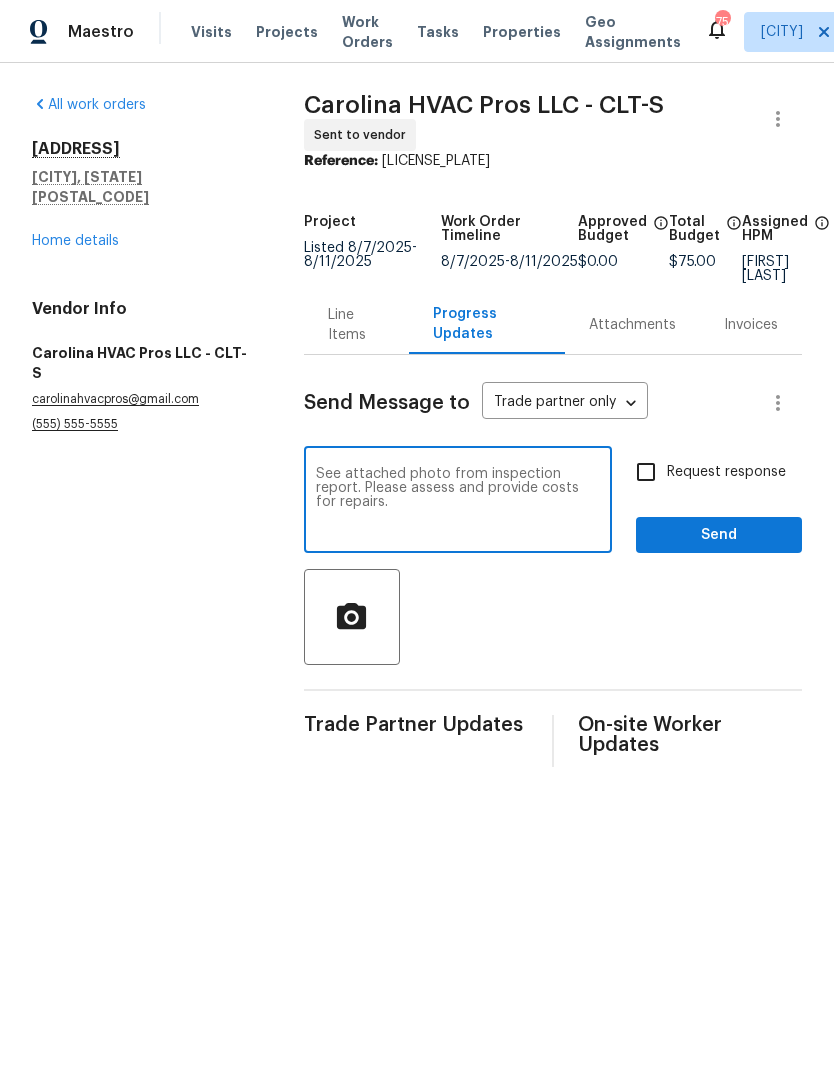 type on "See attached photo from inspection report. Please assess and provide costs for repairs." 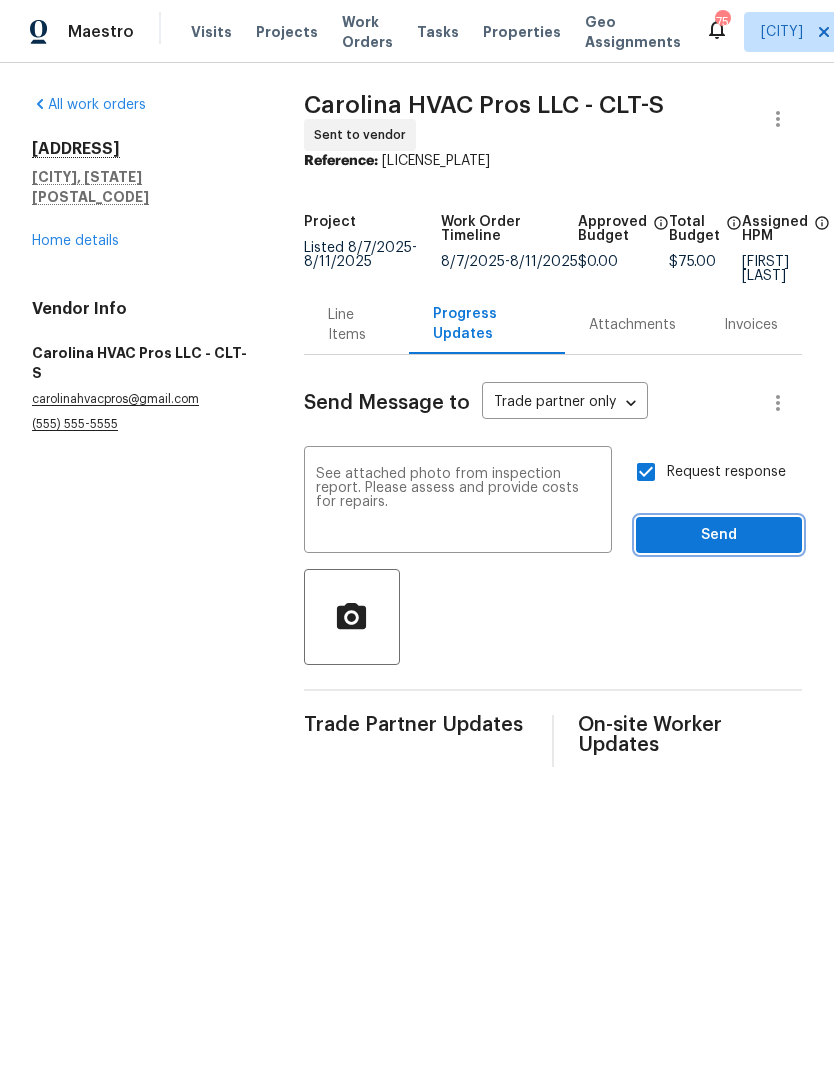 click on "Send" at bounding box center [719, 535] 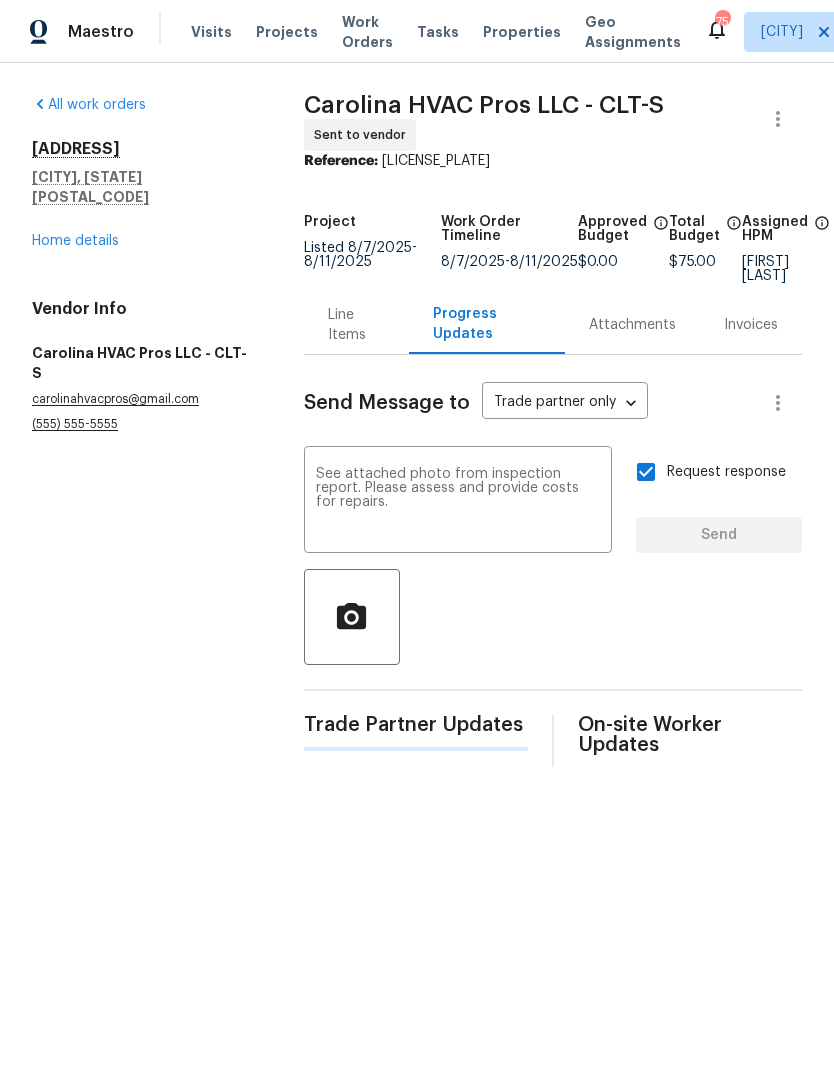 type 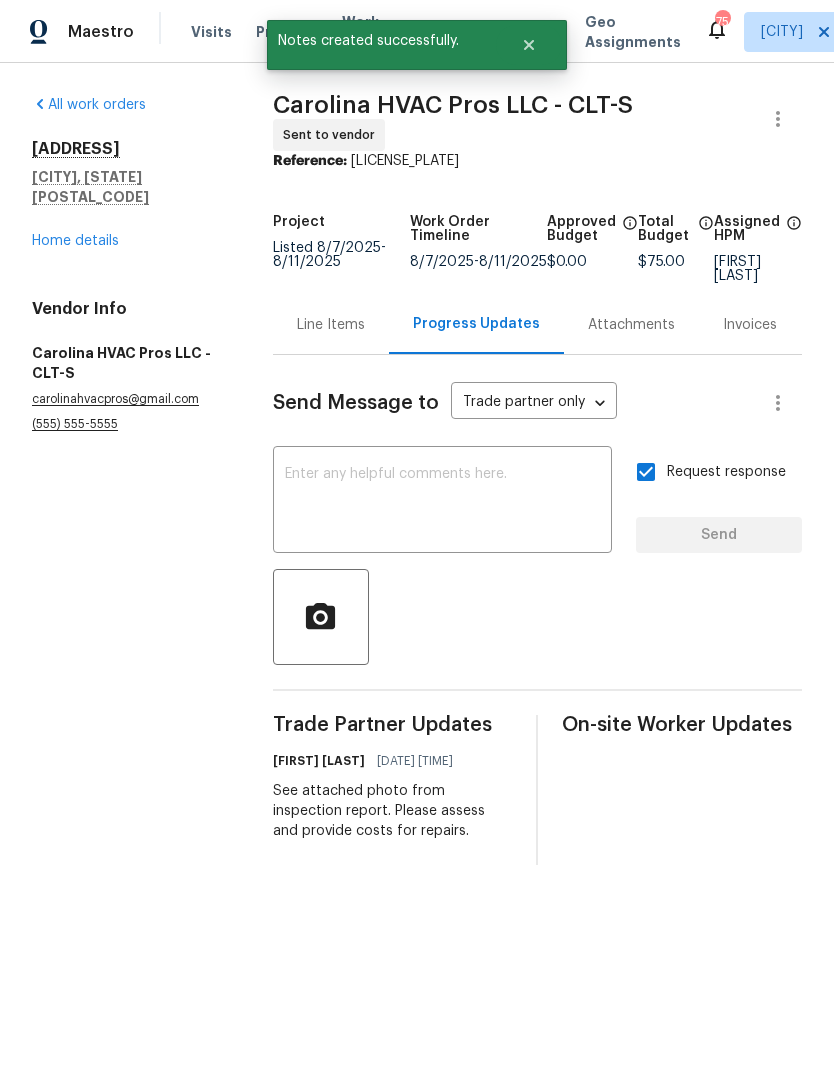 click on "Home details" at bounding box center (75, 241) 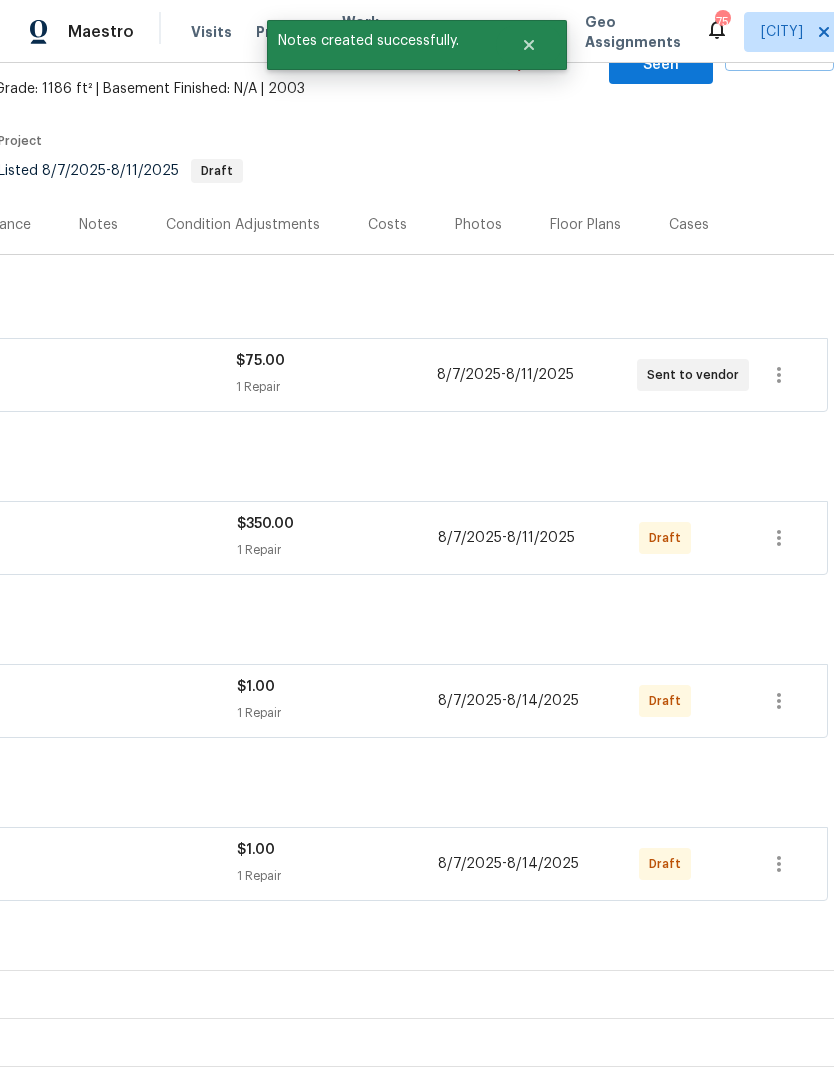scroll, scrollTop: 128, scrollLeft: 296, axis: both 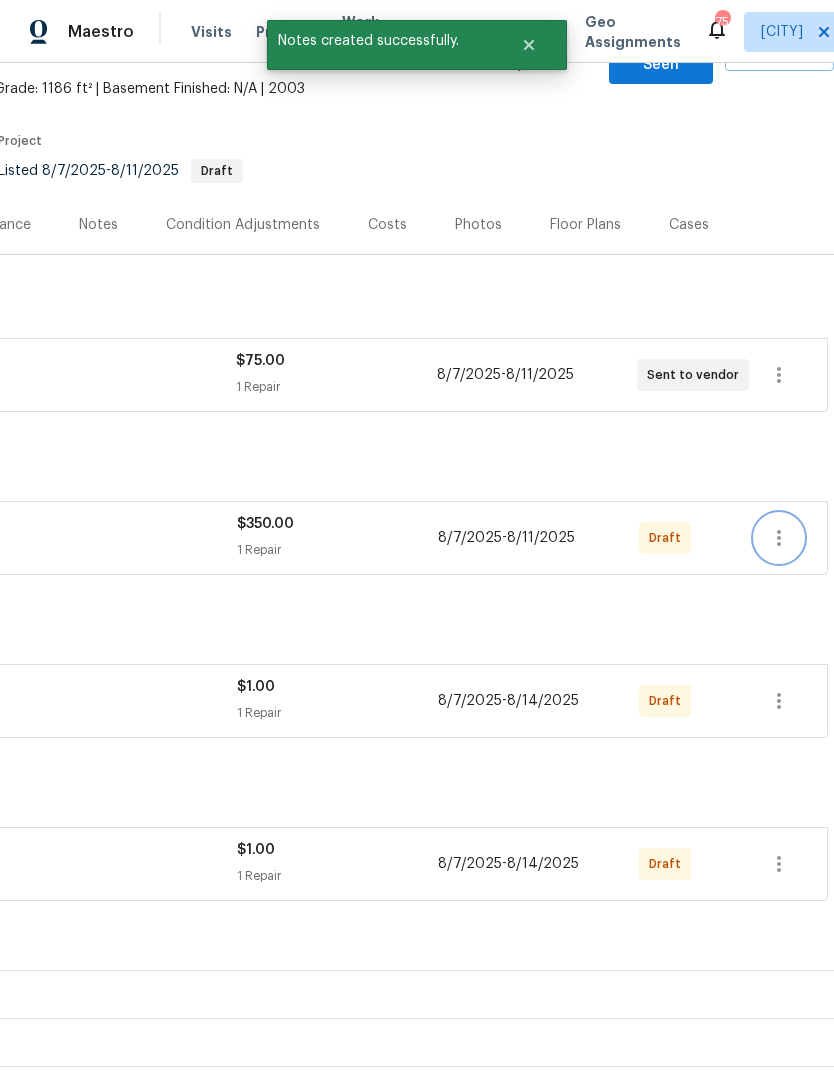 click 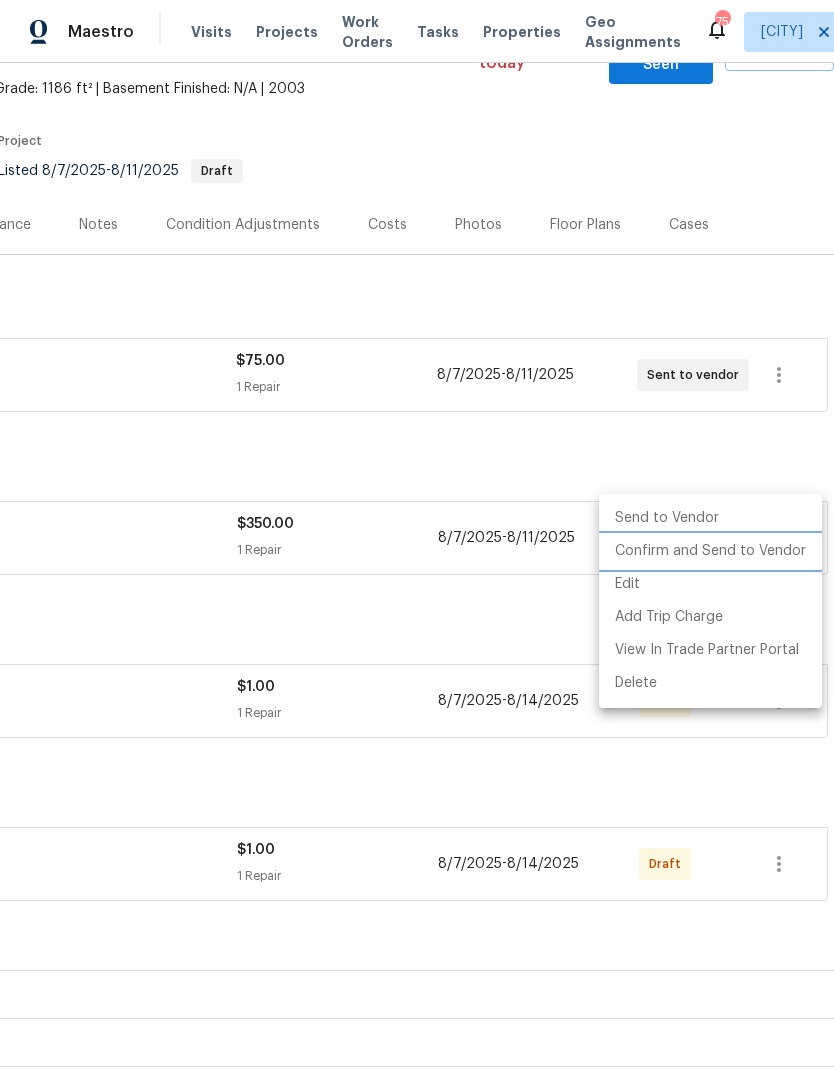 click on "Confirm and Send to Vendor" at bounding box center [710, 551] 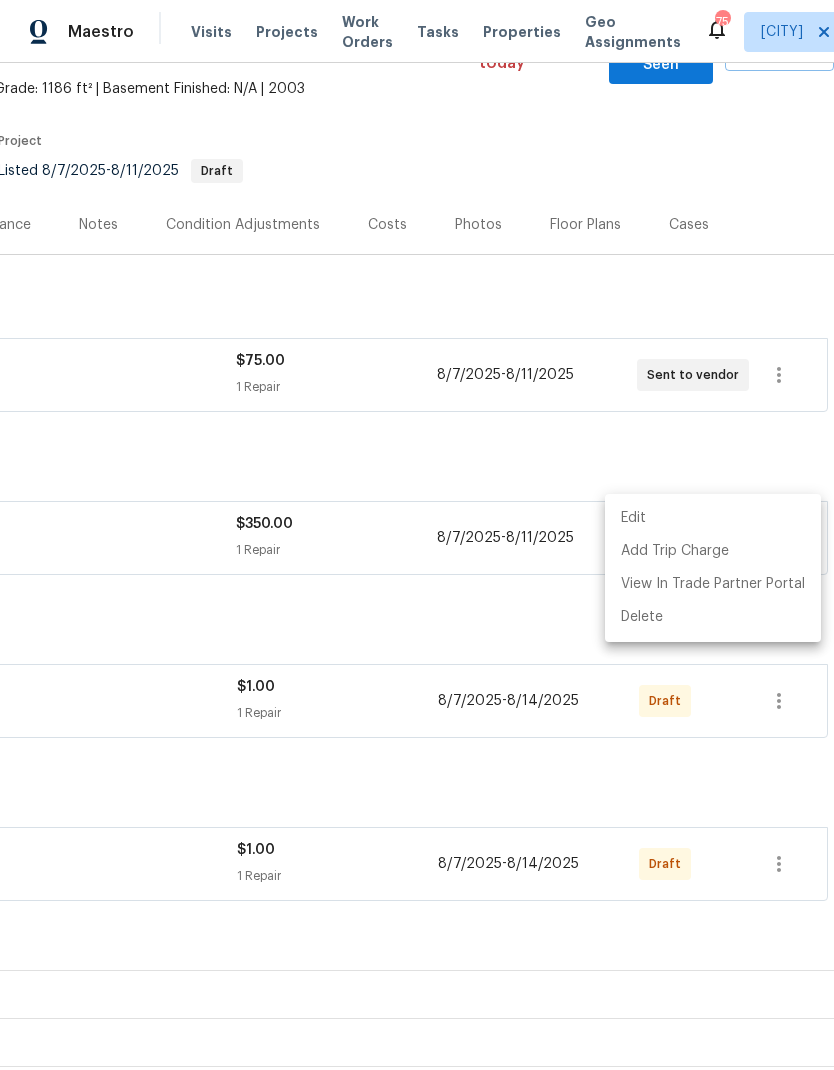 click at bounding box center (417, 535) 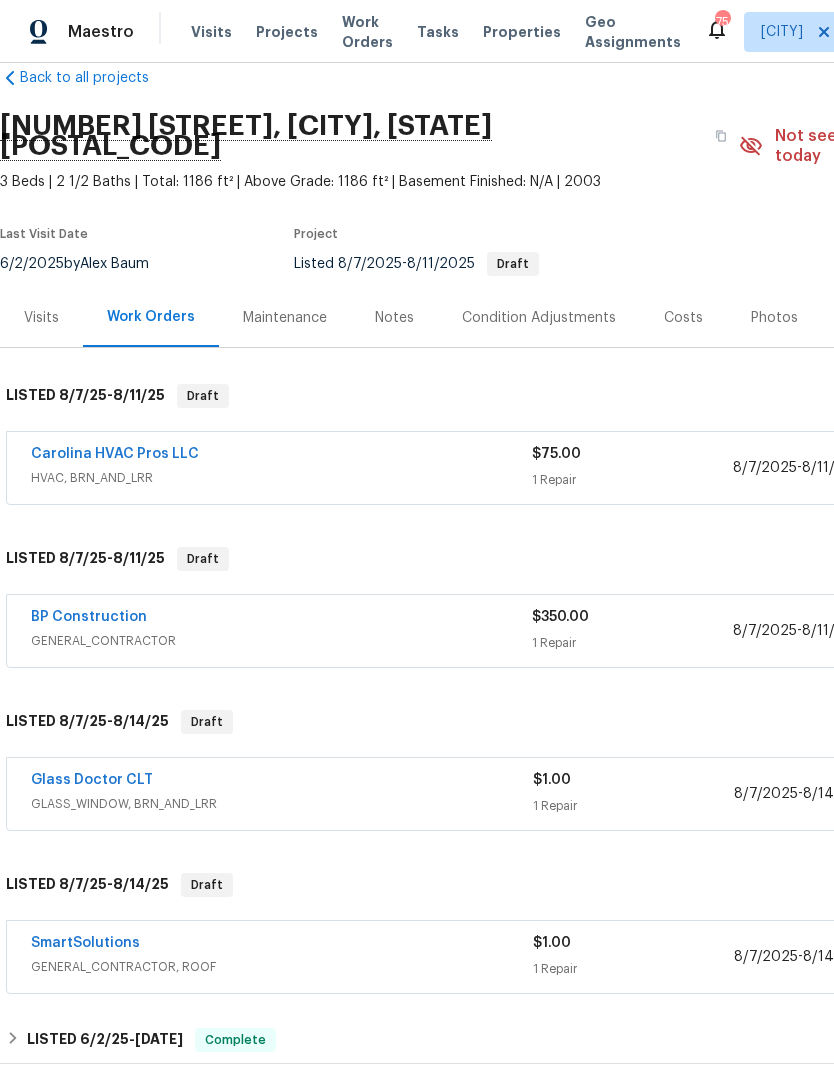 scroll, scrollTop: 37, scrollLeft: 0, axis: vertical 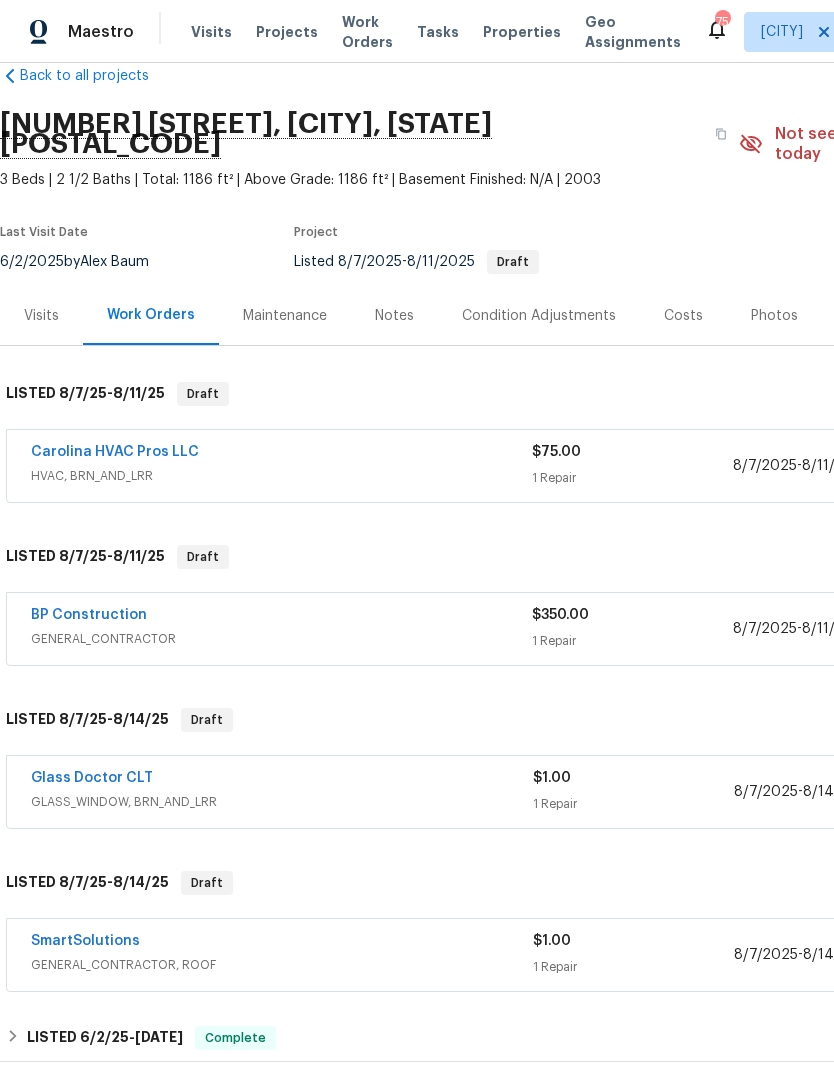 click on "BP Construction" at bounding box center [89, 615] 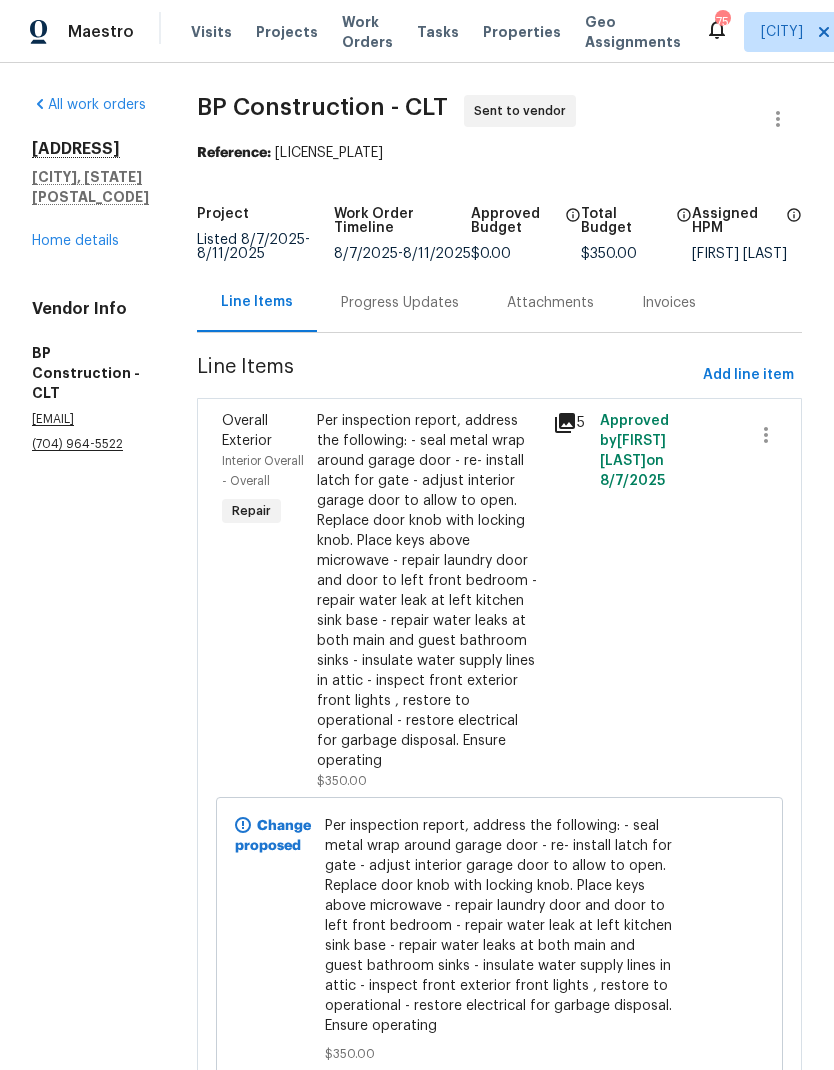 click on "Progress Updates" at bounding box center (400, 303) 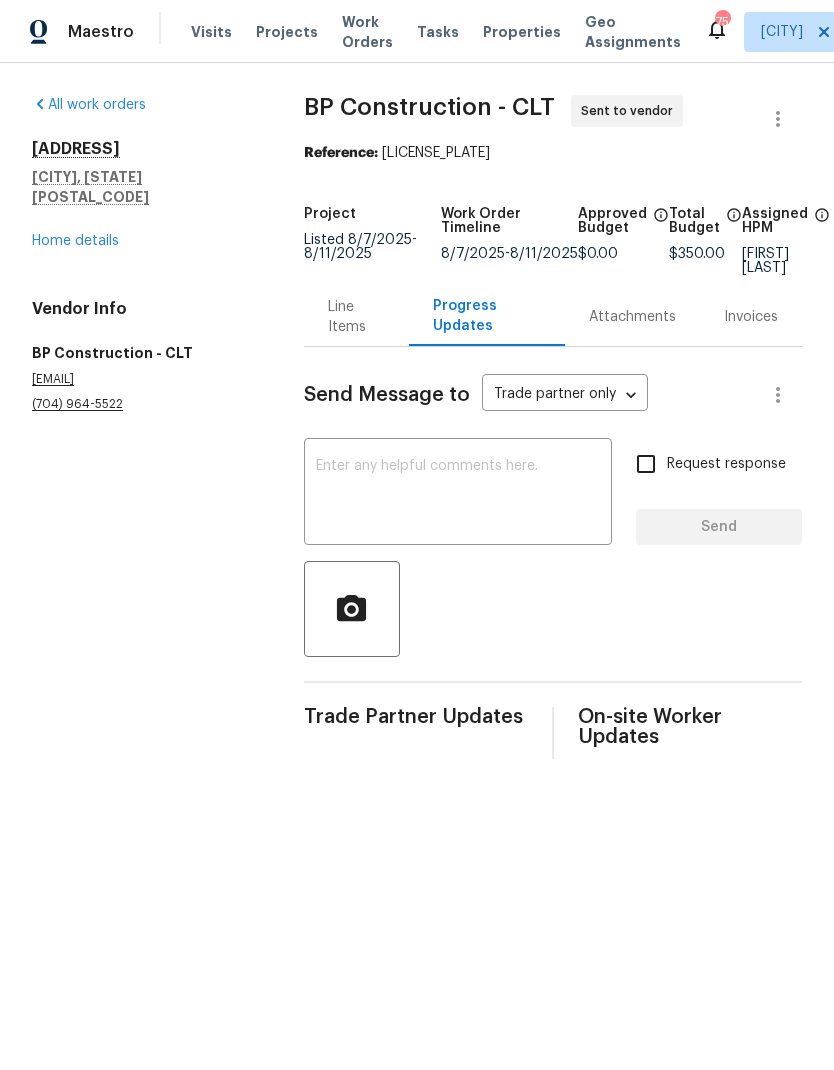 click at bounding box center [458, 494] 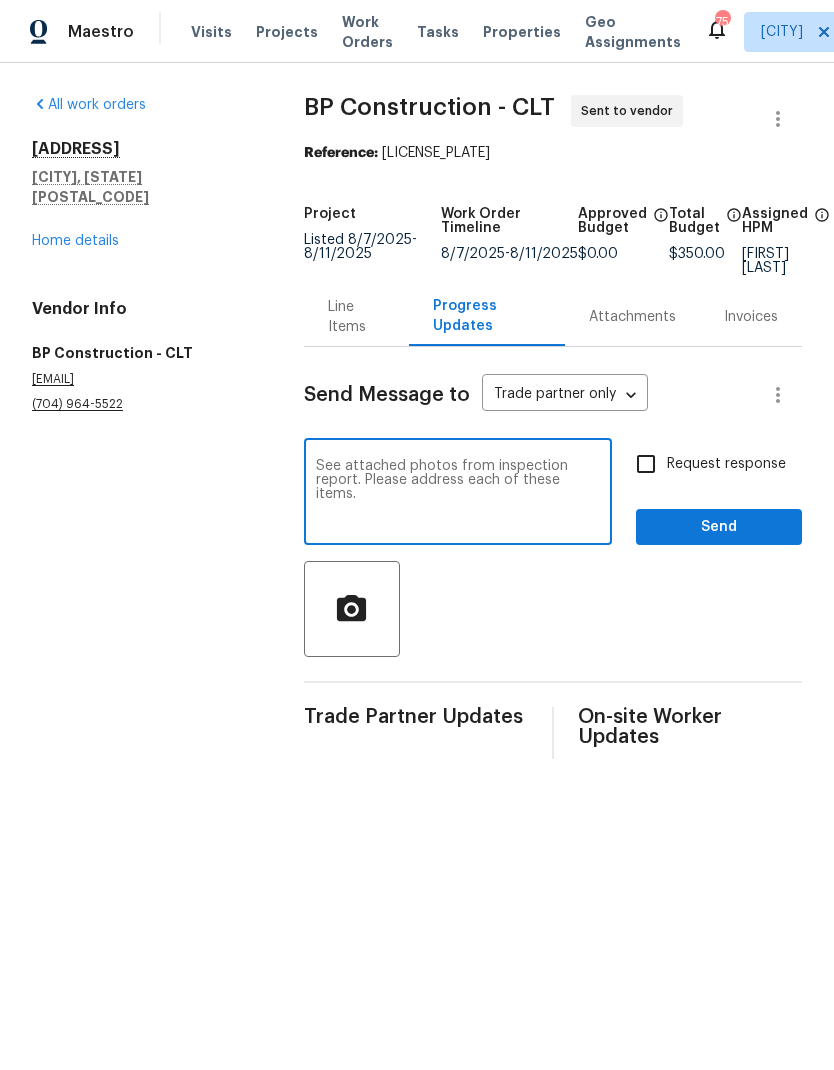 type on "See attached photos from inspection report. Please address each of these items." 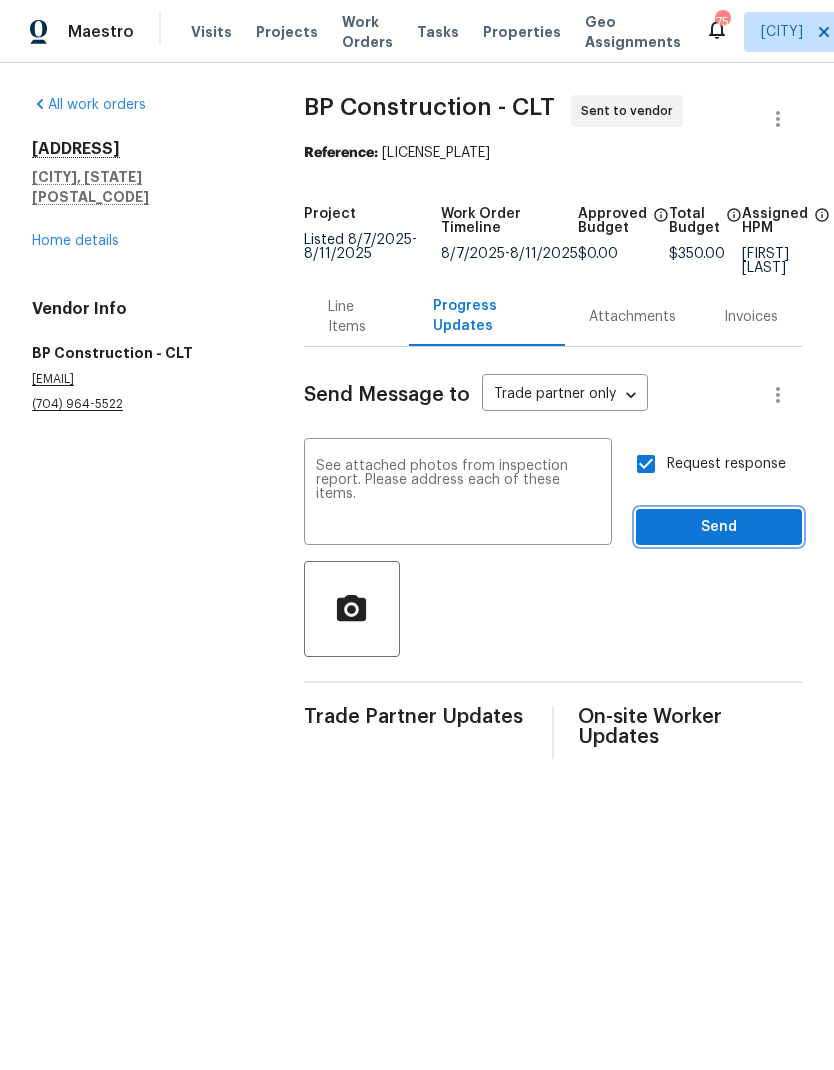 click on "Send" at bounding box center (719, 527) 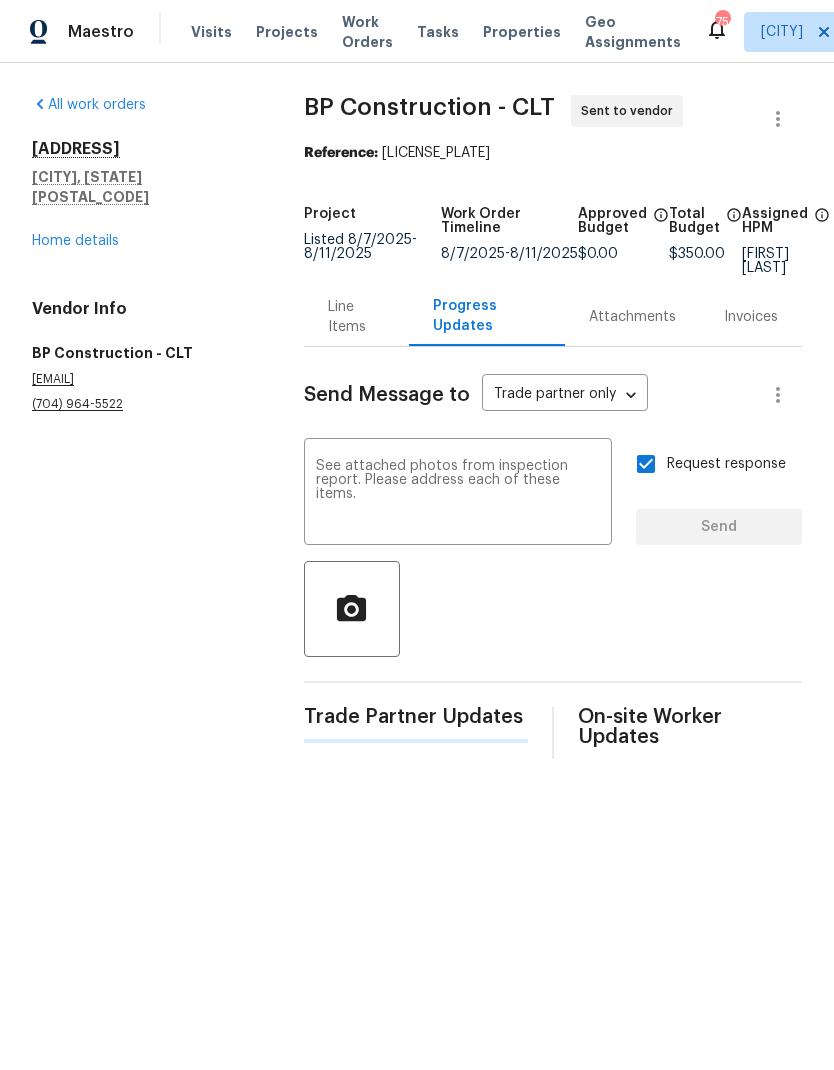 type 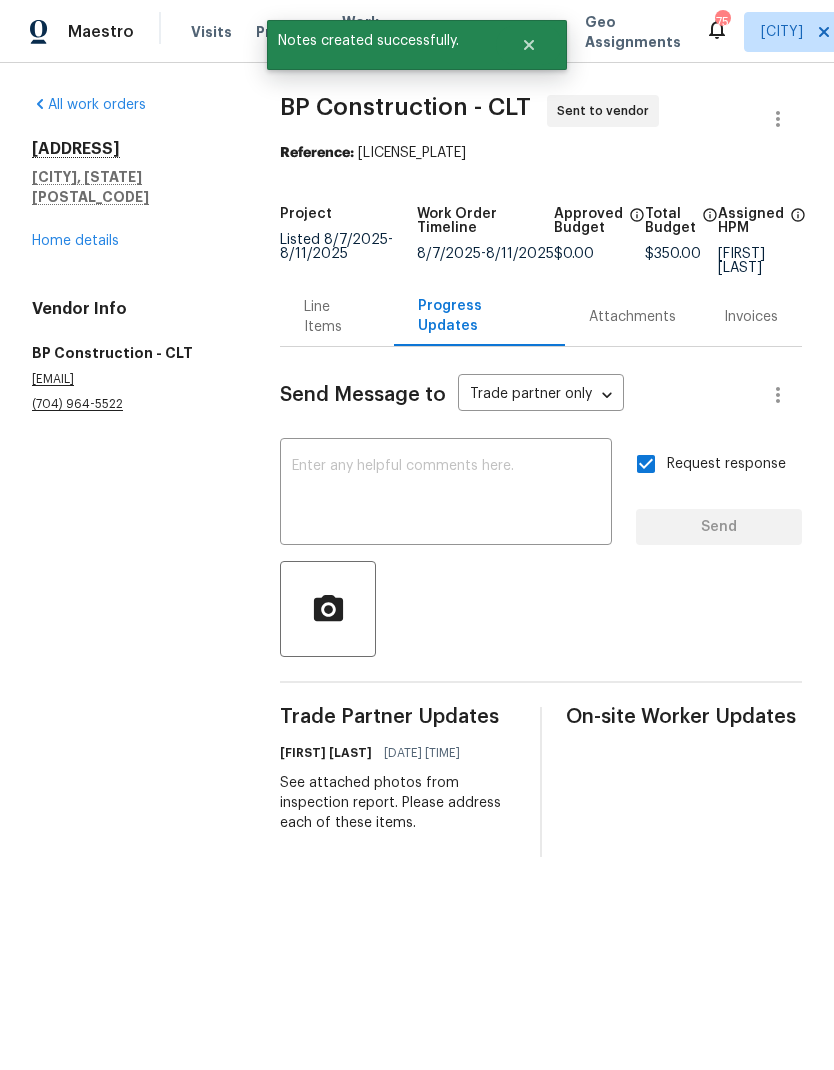 click on "Line Items" at bounding box center (337, 316) 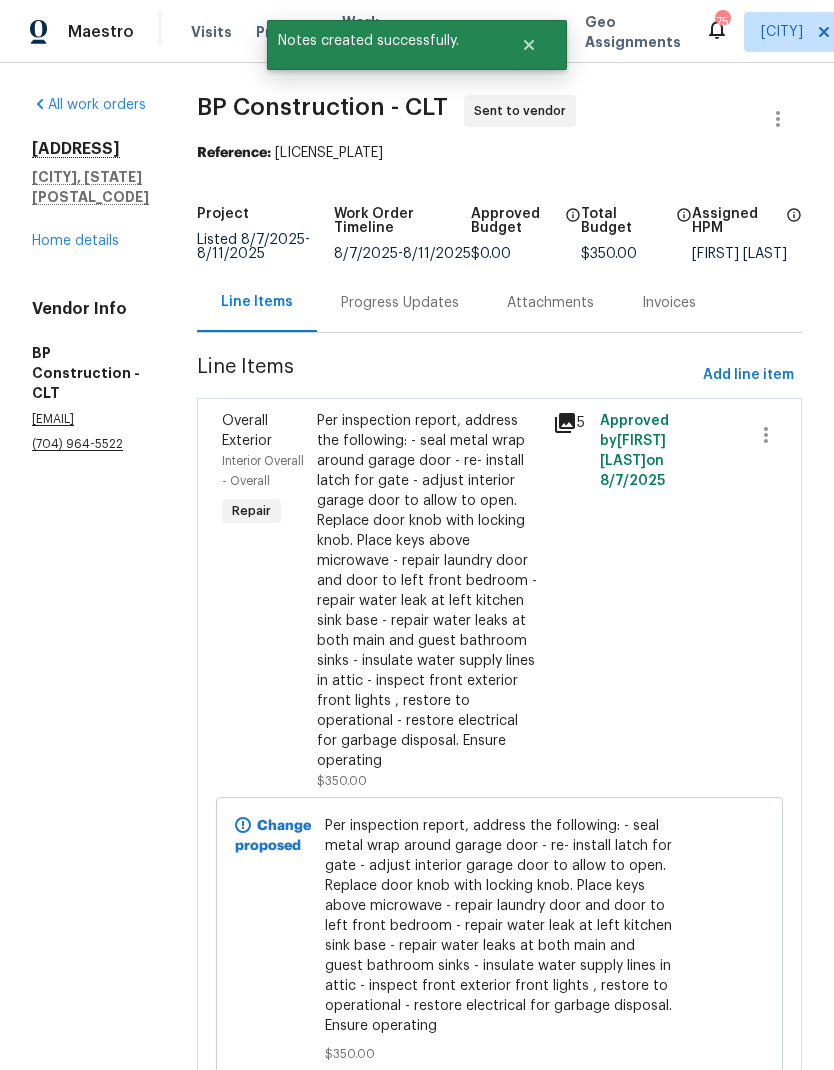 click on "Home details" at bounding box center [75, 241] 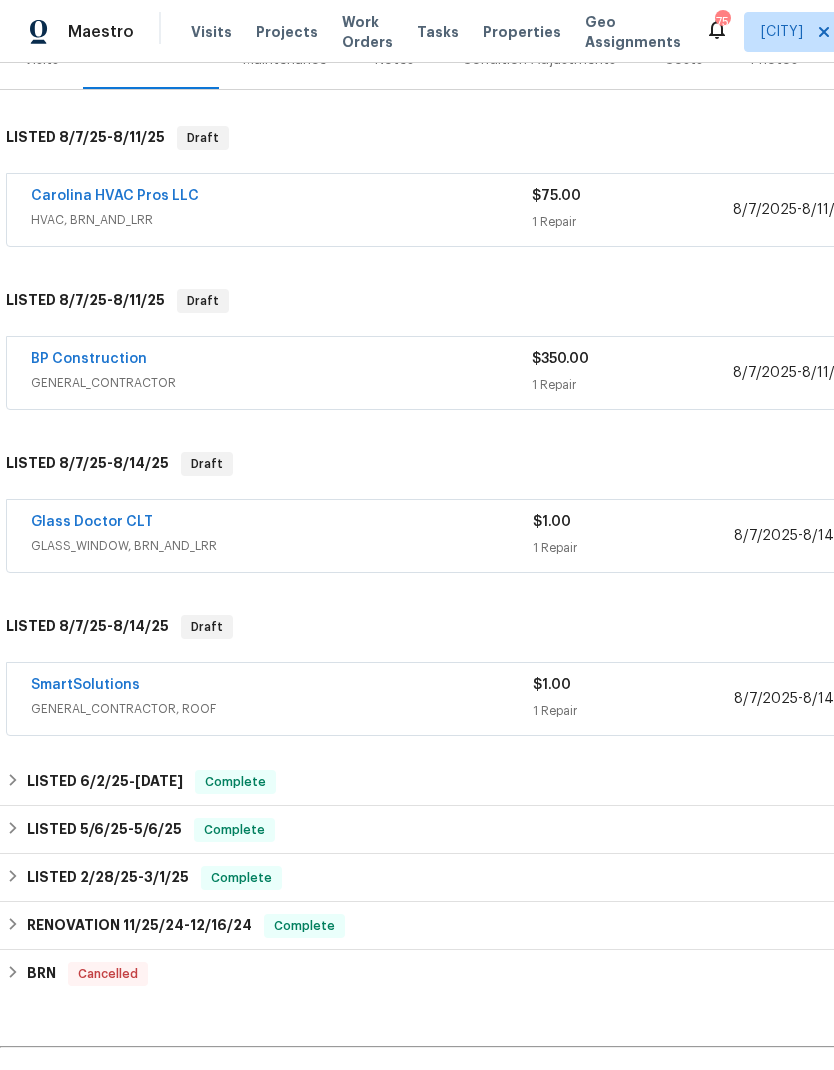 scroll, scrollTop: 274, scrollLeft: 0, axis: vertical 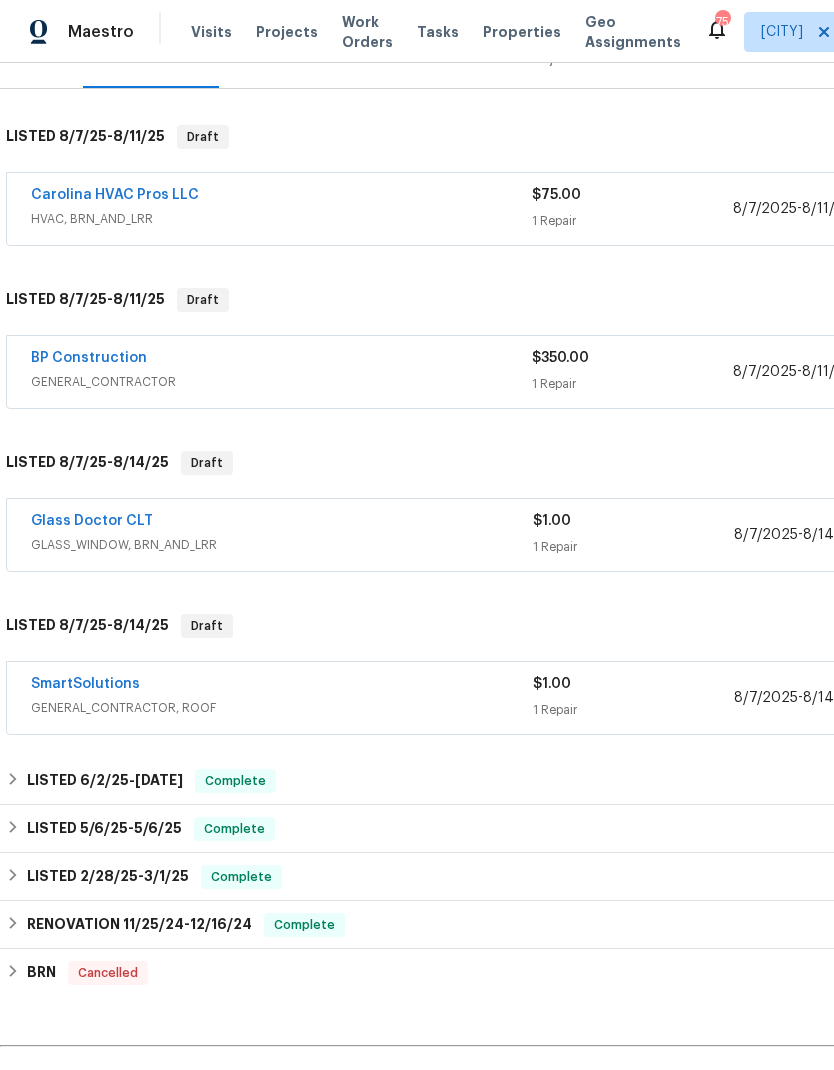 click on "Glass Doctor CLT" at bounding box center (92, 521) 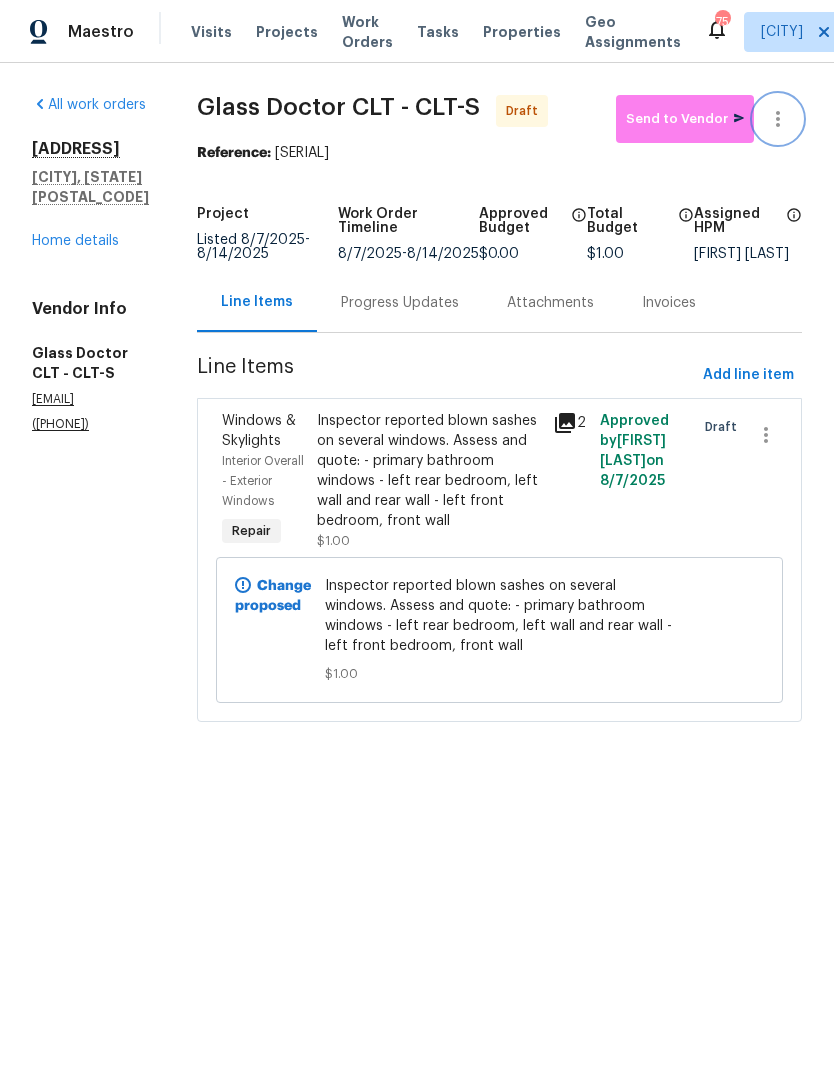 click 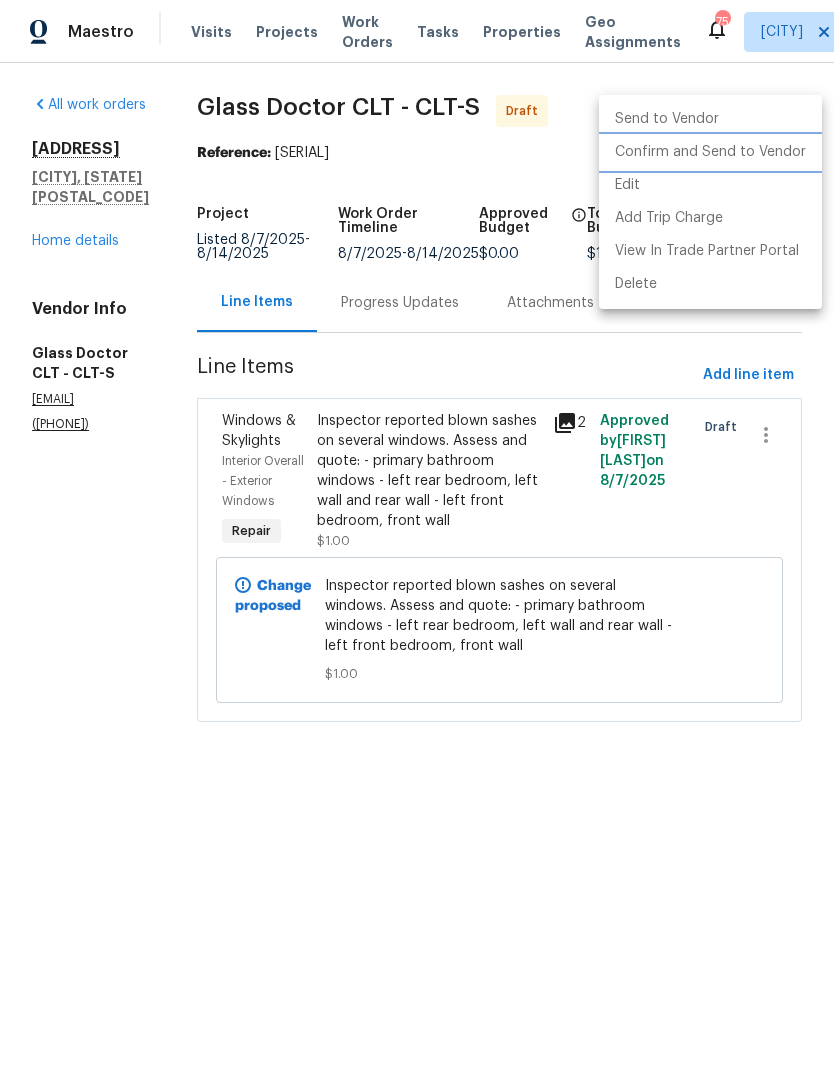 click on "Confirm and Send to Vendor" at bounding box center (710, 152) 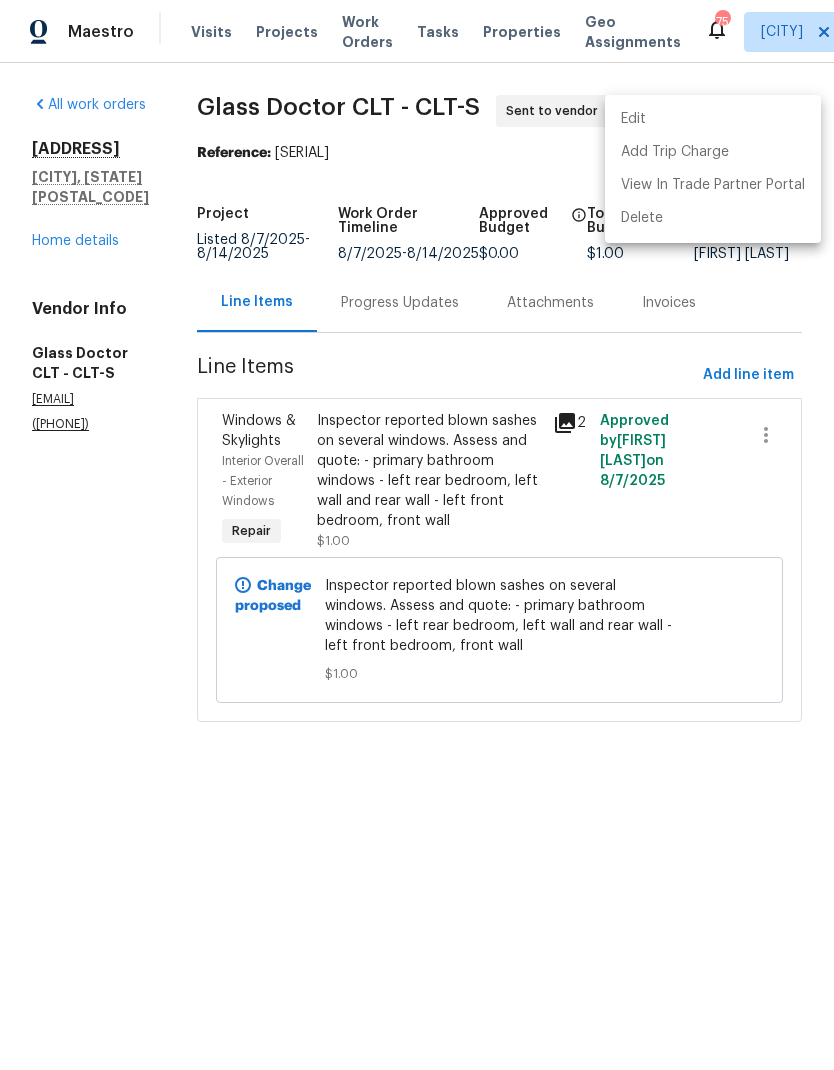 click at bounding box center (417, 535) 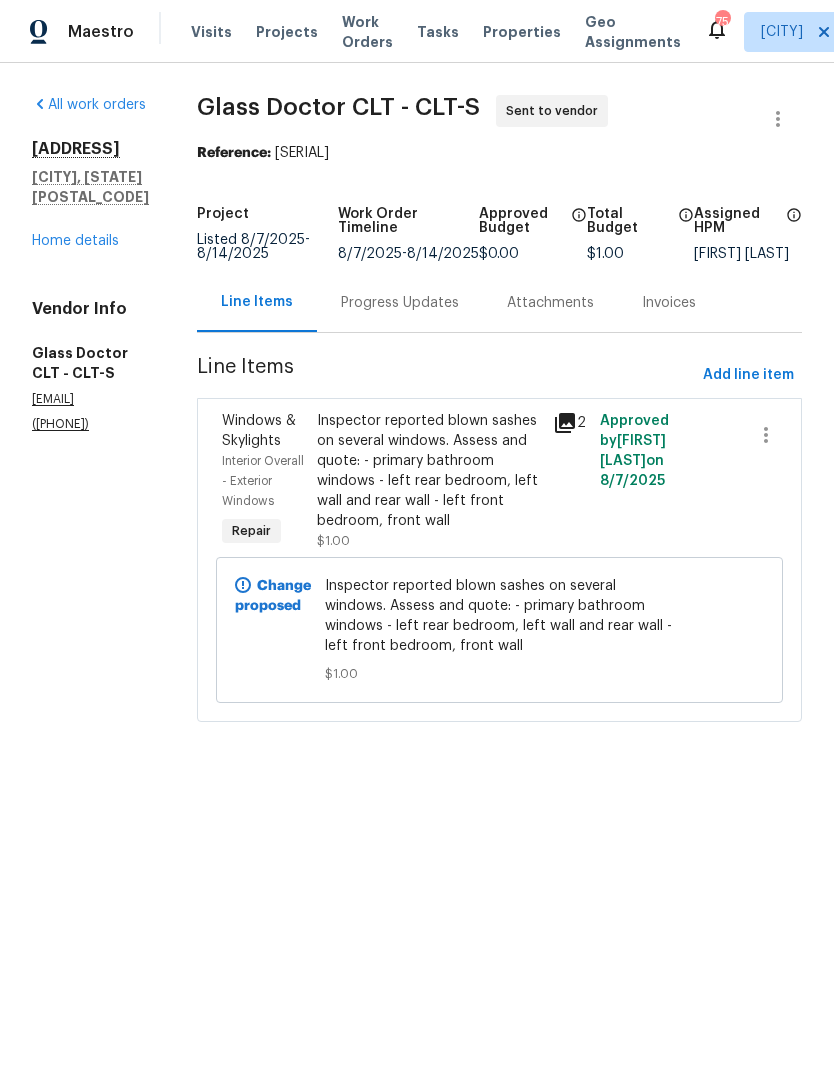 click on "Progress Updates" at bounding box center (400, 303) 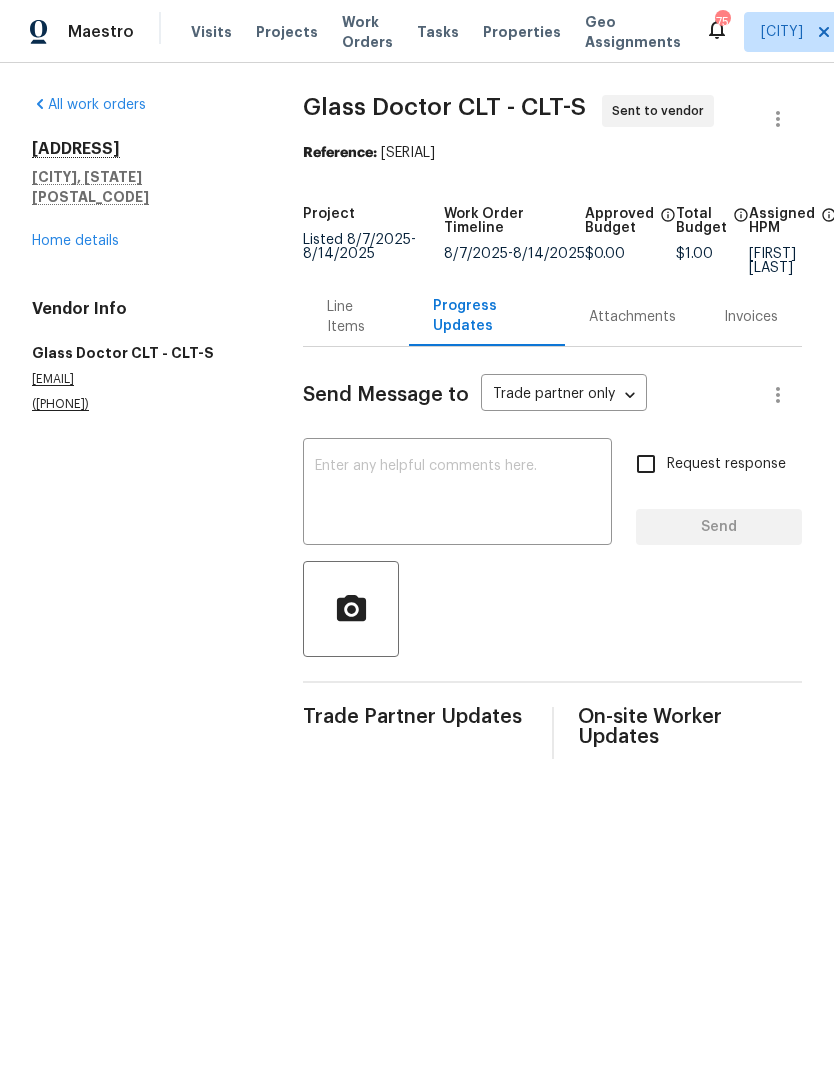 click at bounding box center [457, 494] 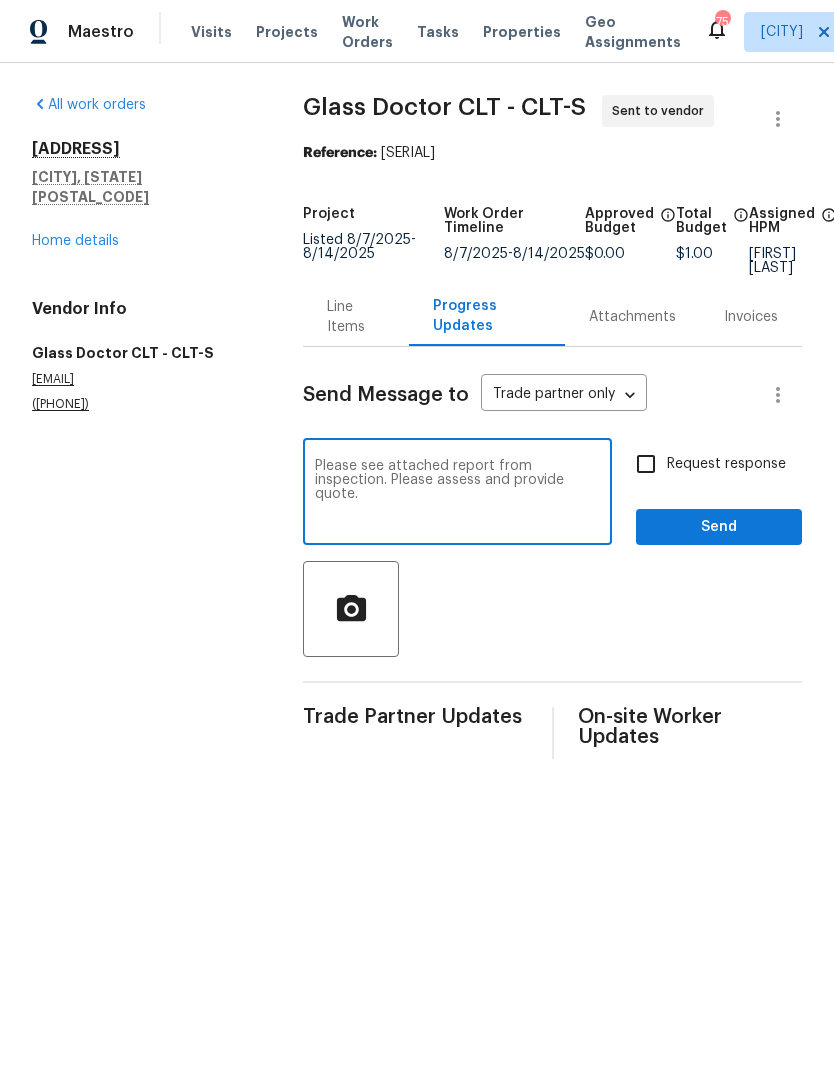 type on "Please see attached report from inspection. Please assess and provide quote." 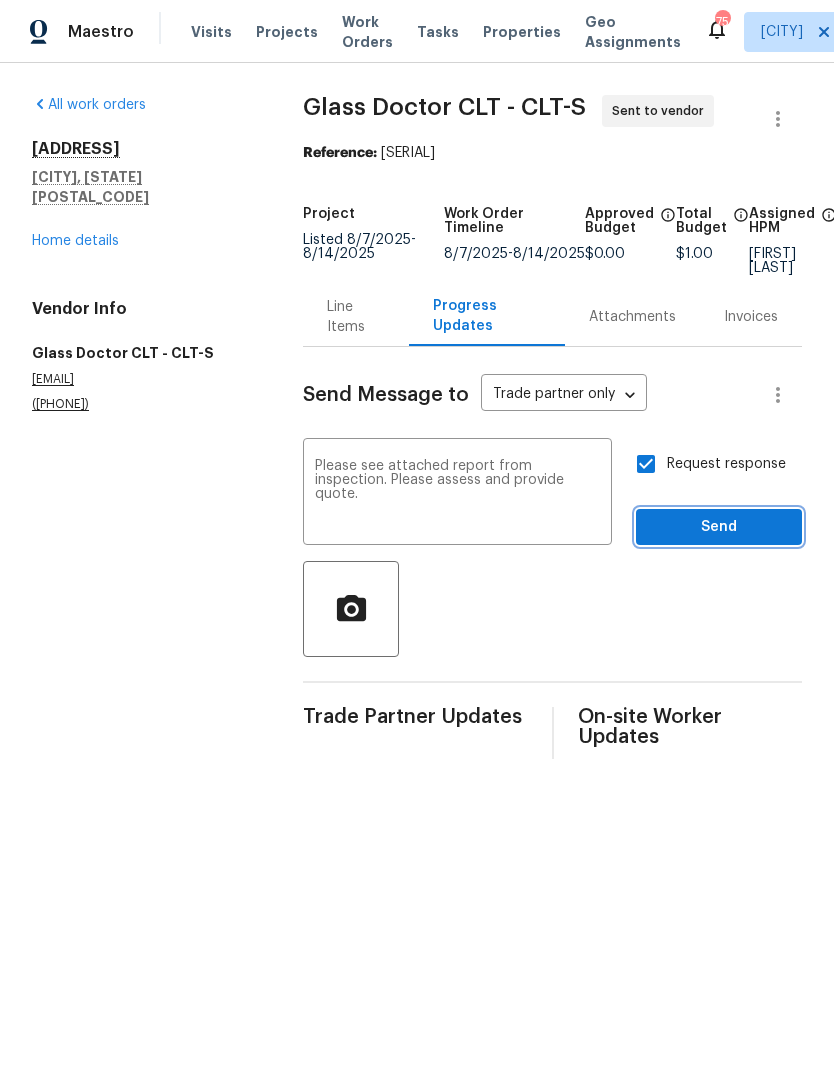 click on "Send" at bounding box center (719, 527) 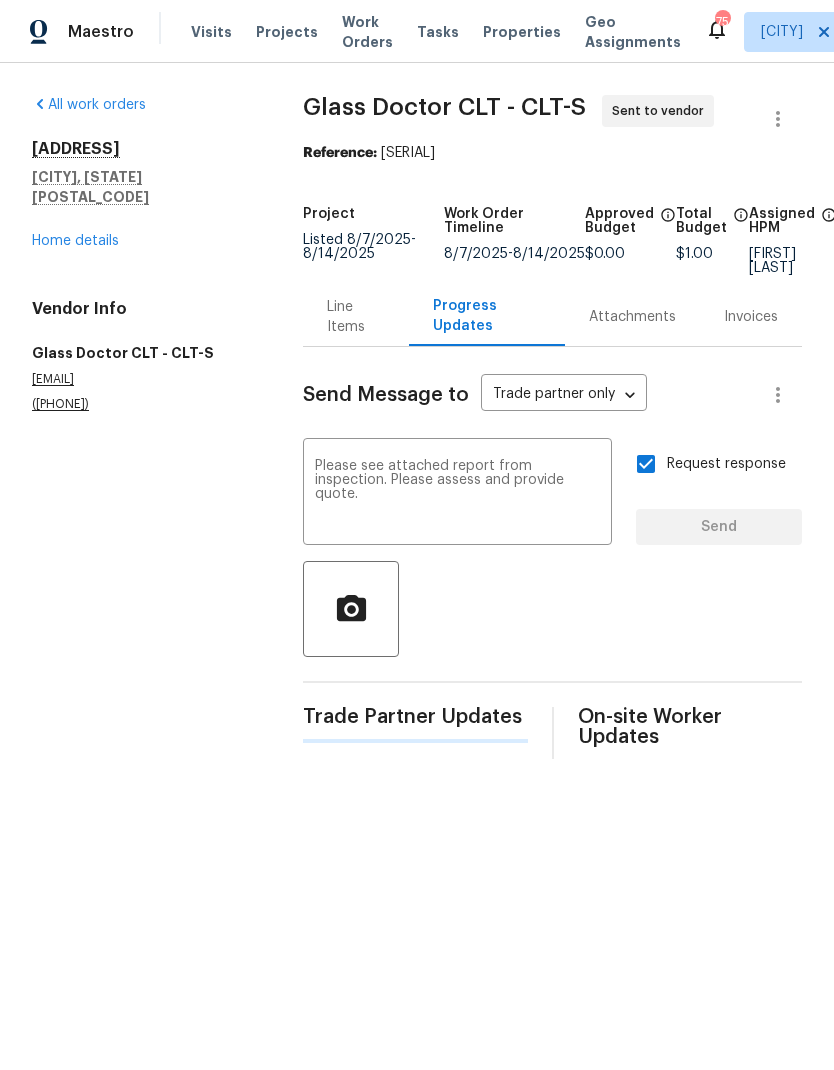 type 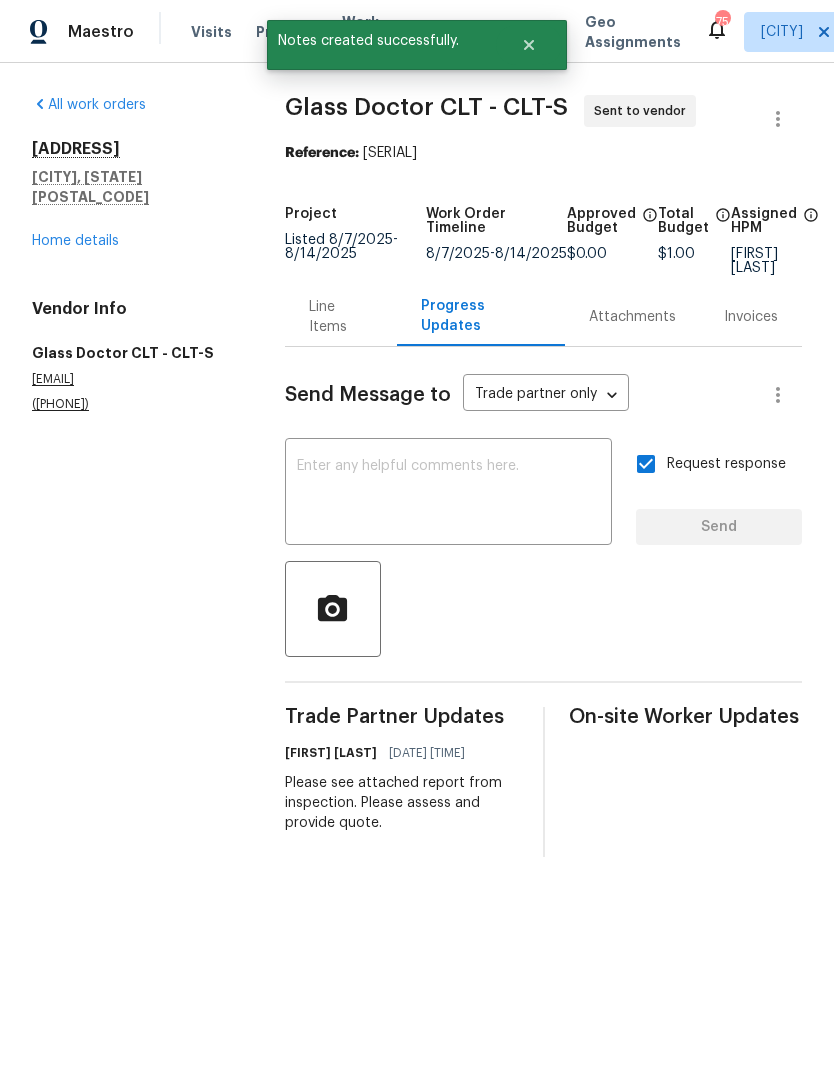 click on "Home details" at bounding box center (75, 241) 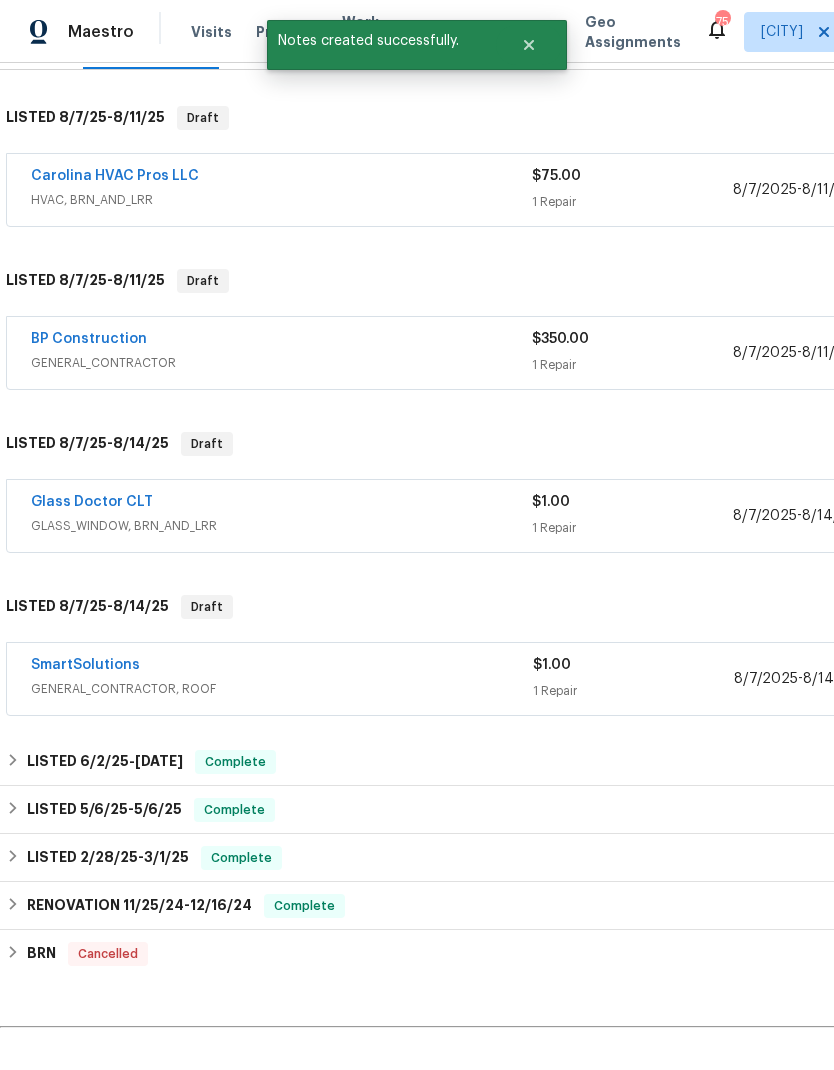 scroll, scrollTop: 293, scrollLeft: 0, axis: vertical 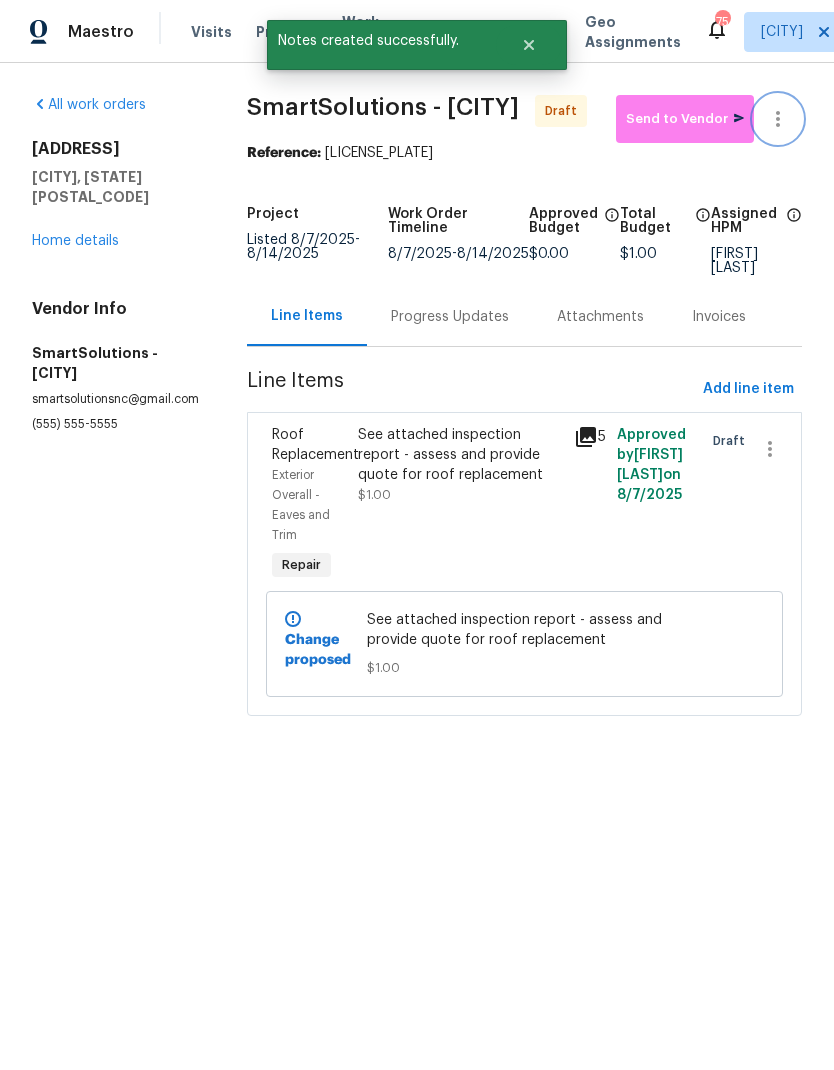 click at bounding box center (778, 119) 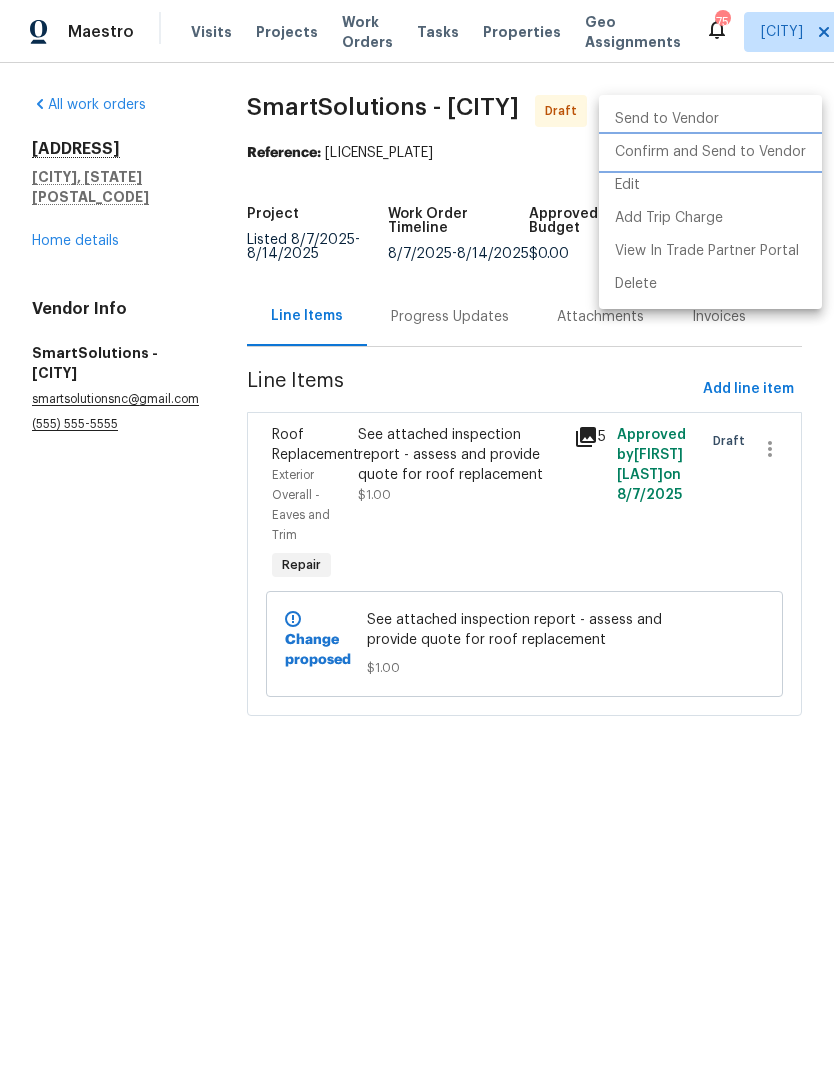 click on "Confirm and Send to Vendor" at bounding box center (710, 152) 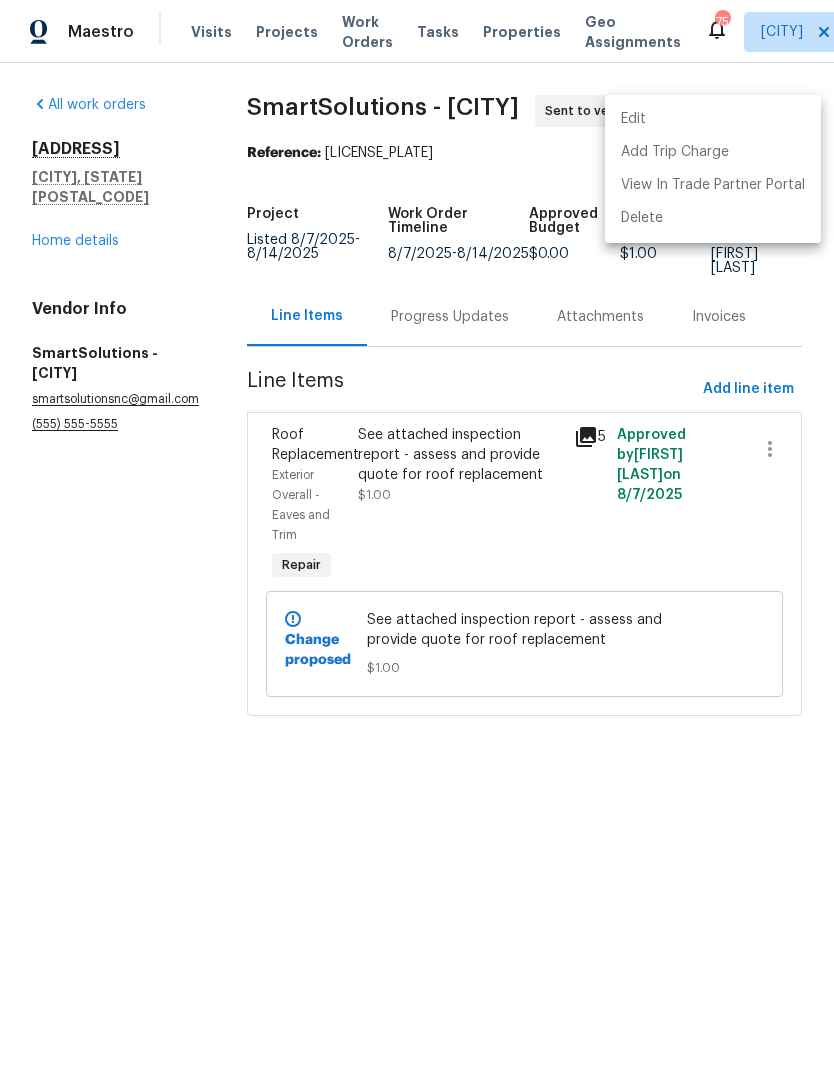 click at bounding box center (417, 535) 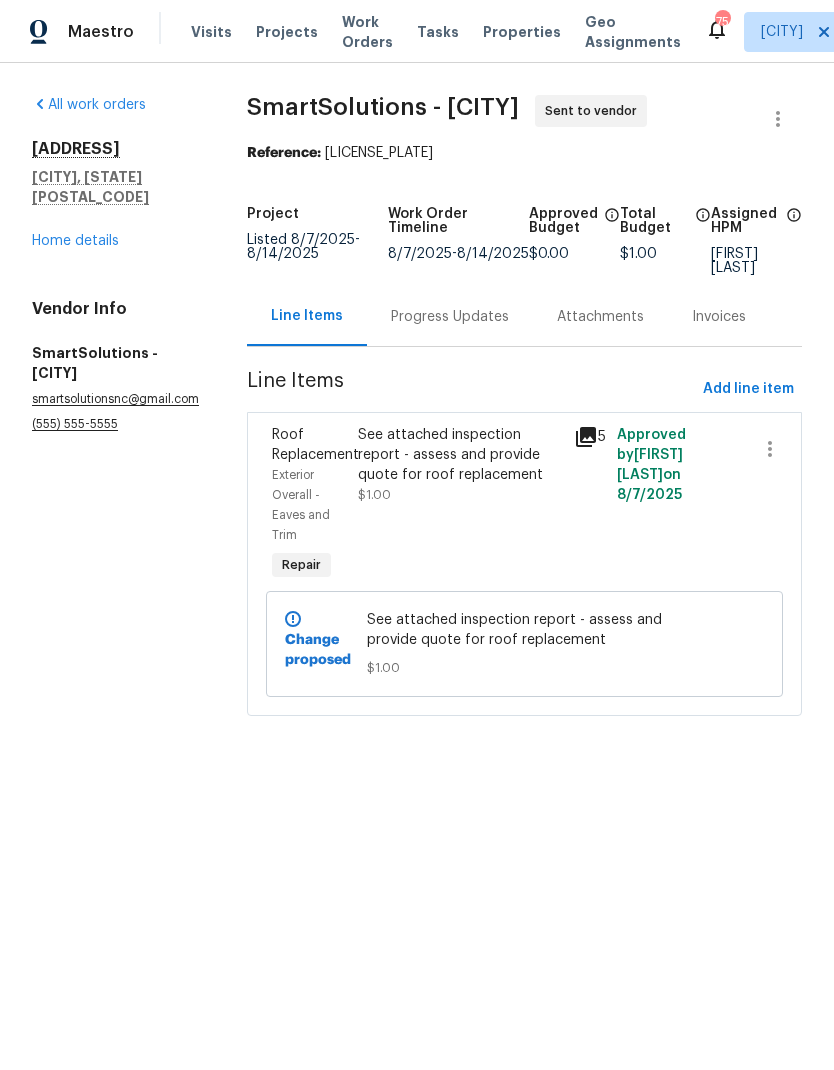 click on "Progress Updates" at bounding box center [450, 317] 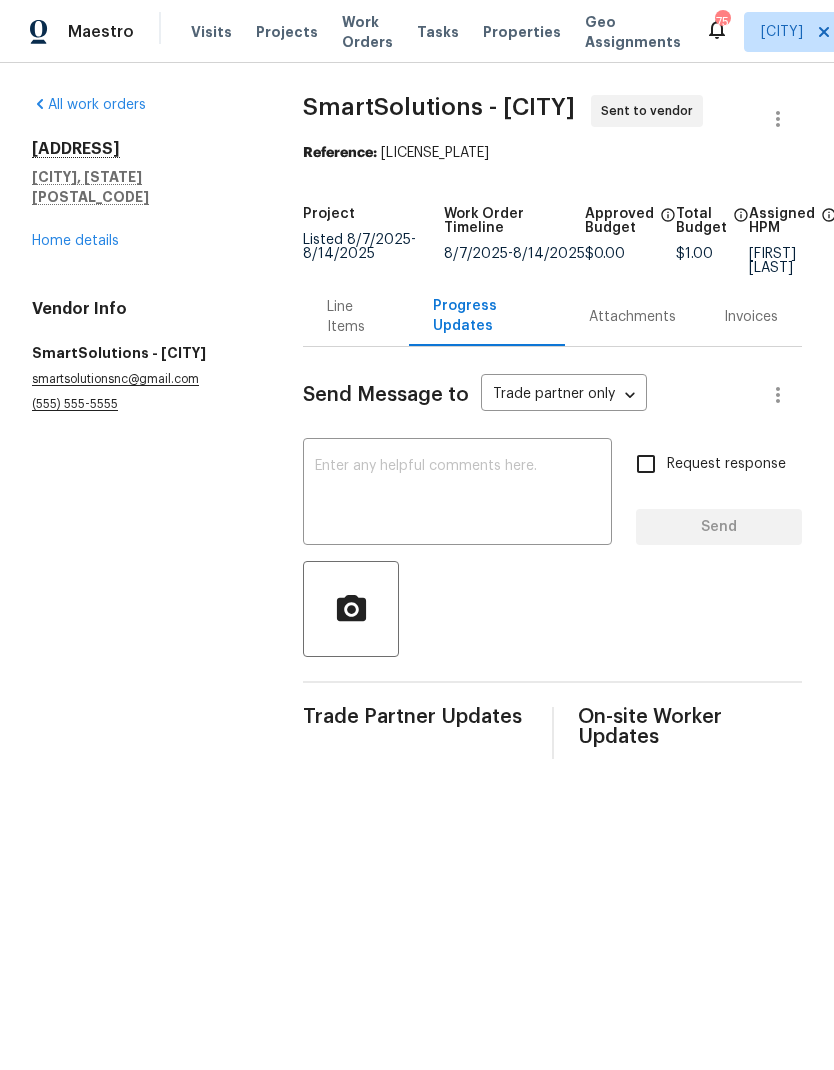 click at bounding box center (457, 494) 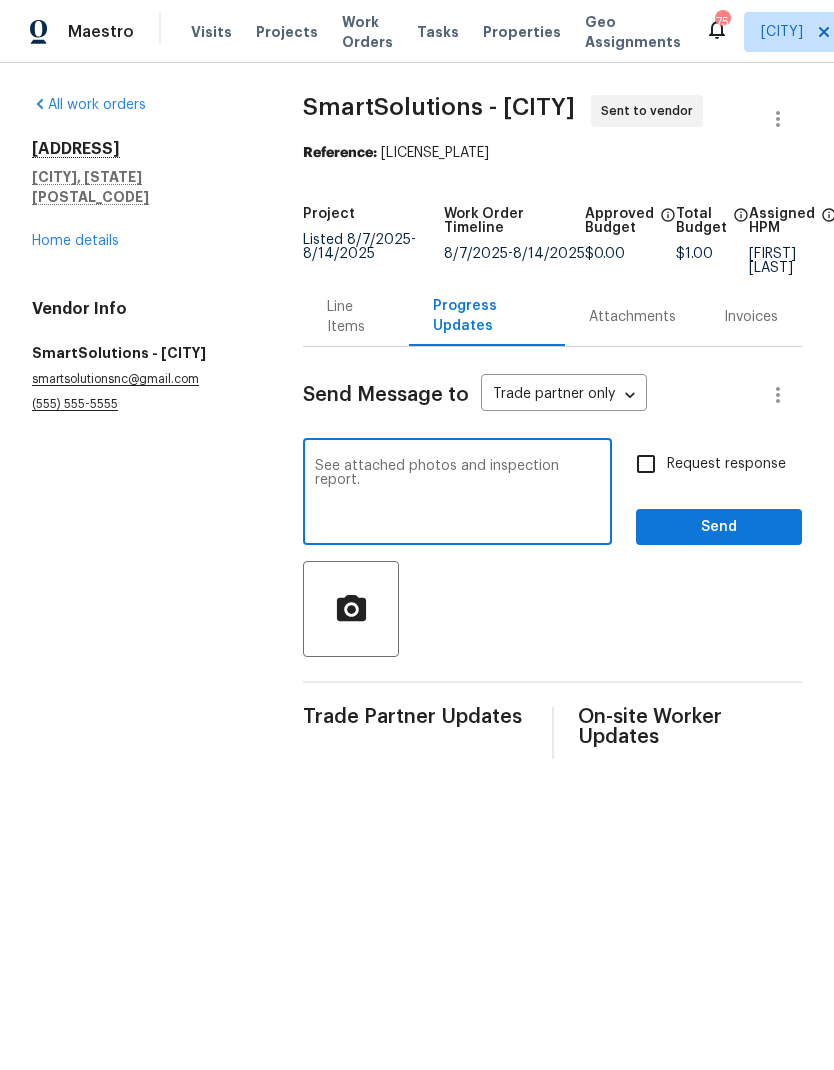 click on "See attached photos and inspection report." at bounding box center [457, 494] 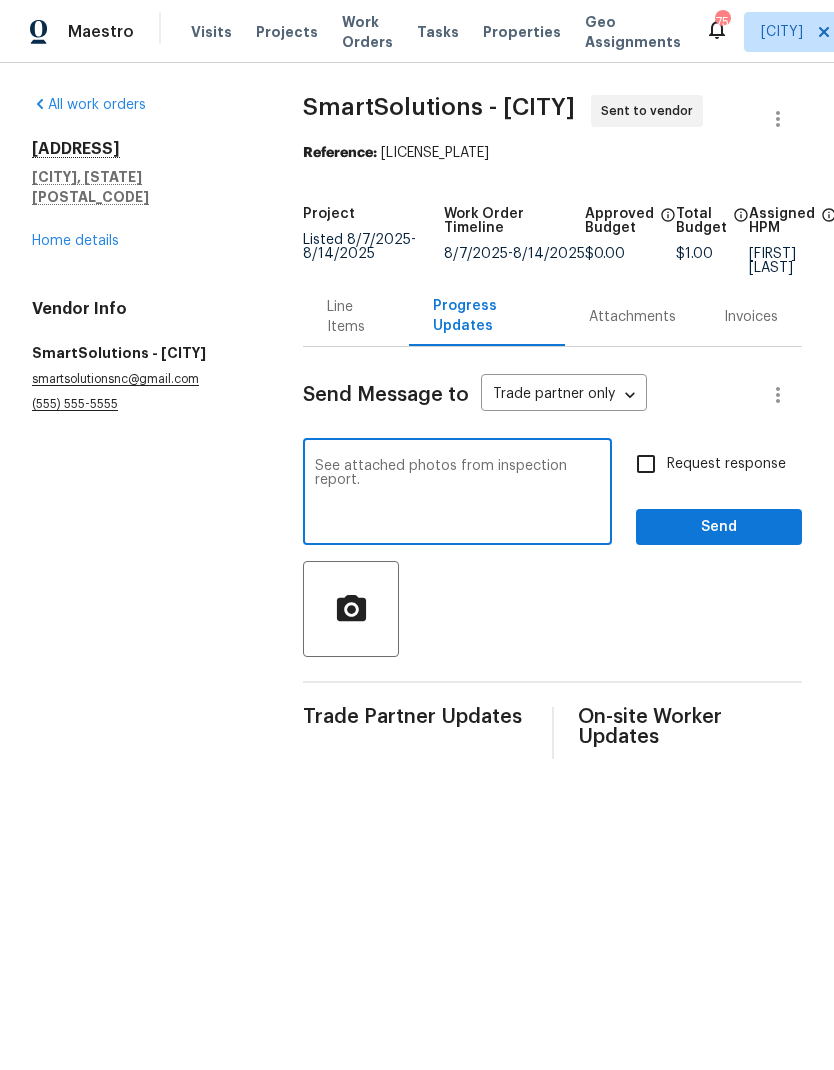 click on "See attached photos from inspection report." at bounding box center [457, 494] 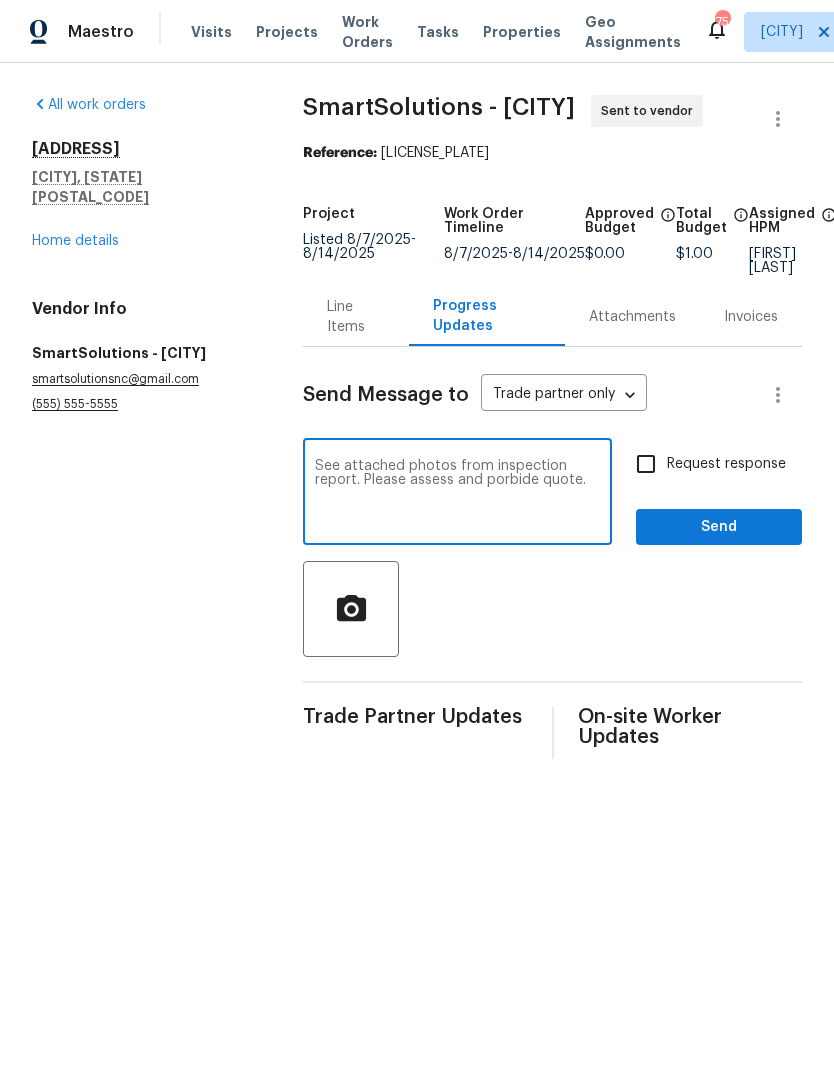 click on "See attached photos from inspection report. Please assess and porbide quote." at bounding box center (457, 494) 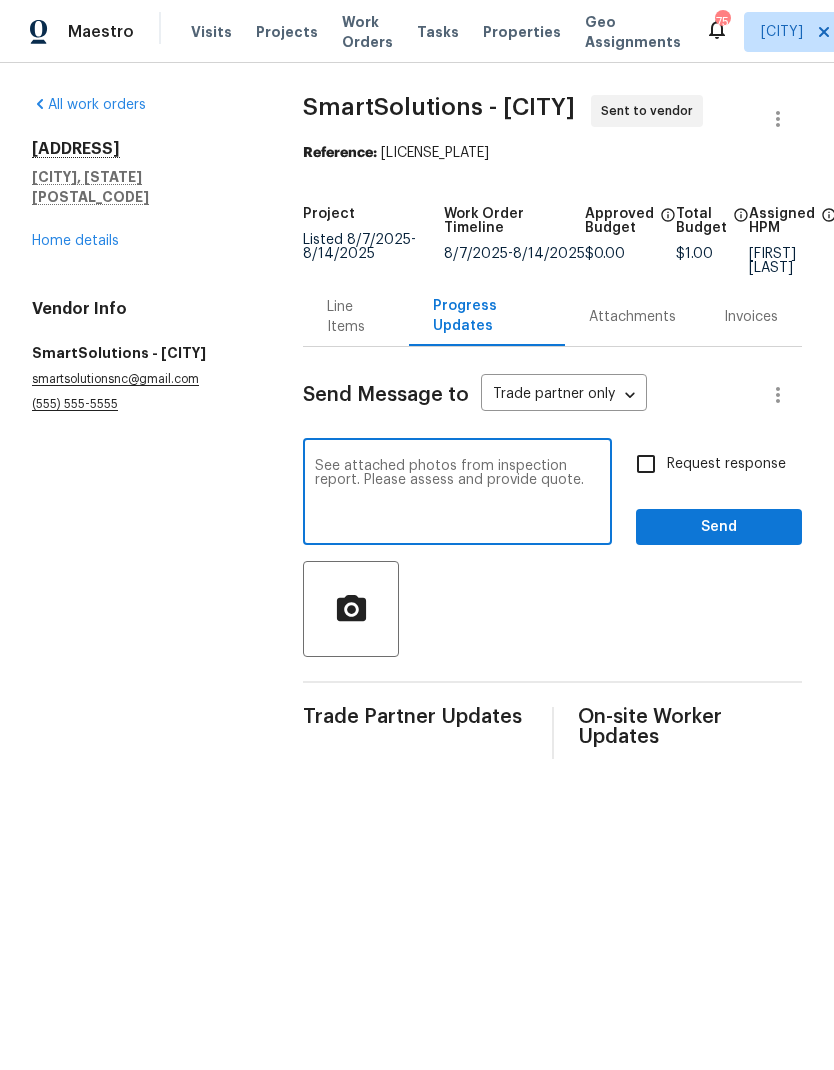type on "See attached photos from inspection report. Please assess and provide quote." 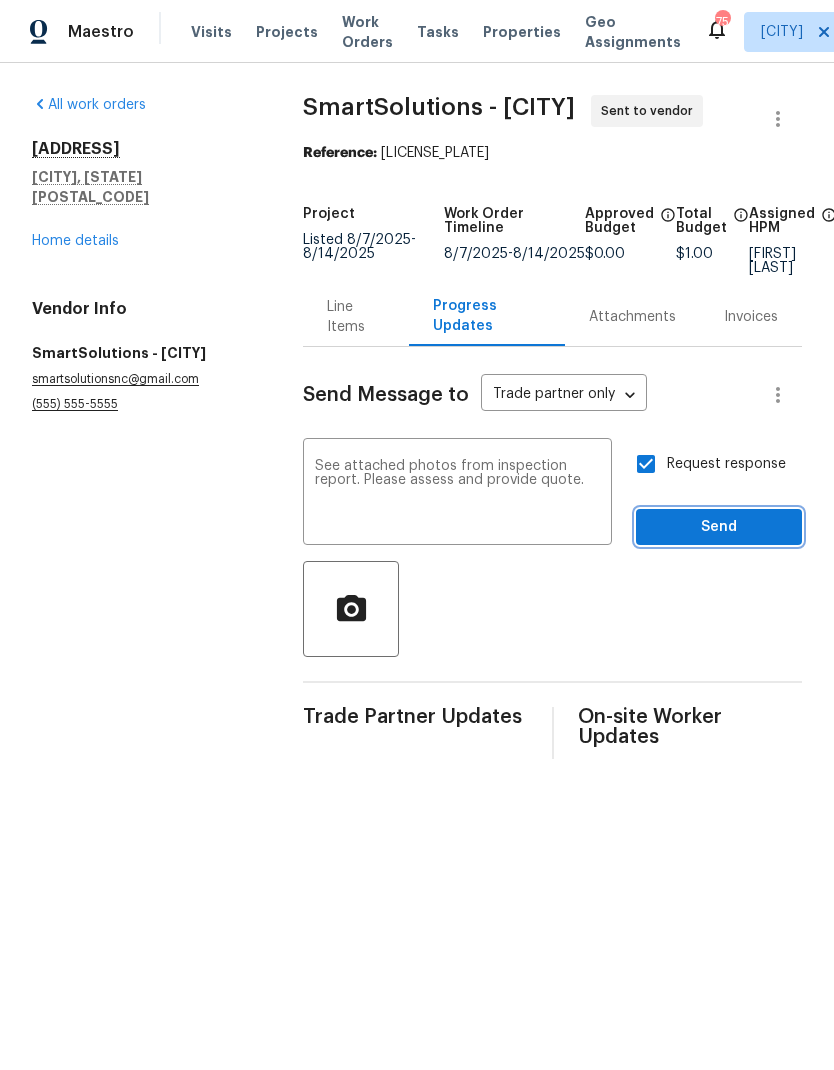 click on "Send" at bounding box center (719, 527) 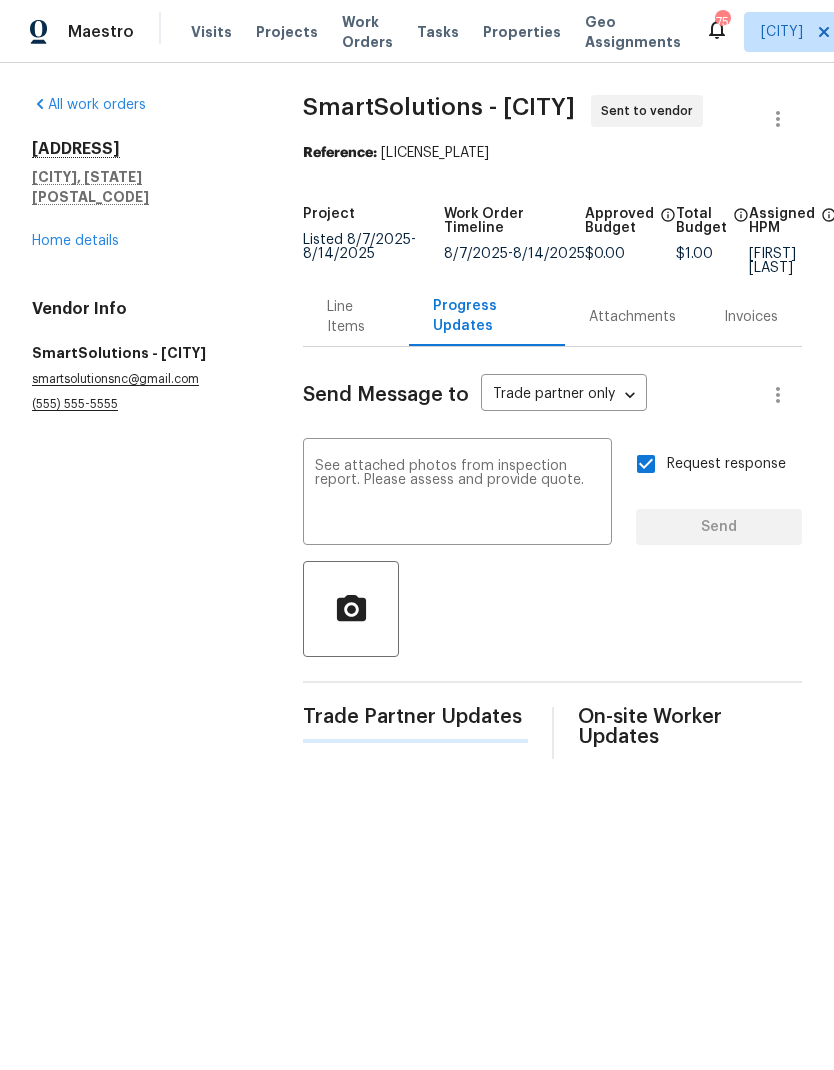 type 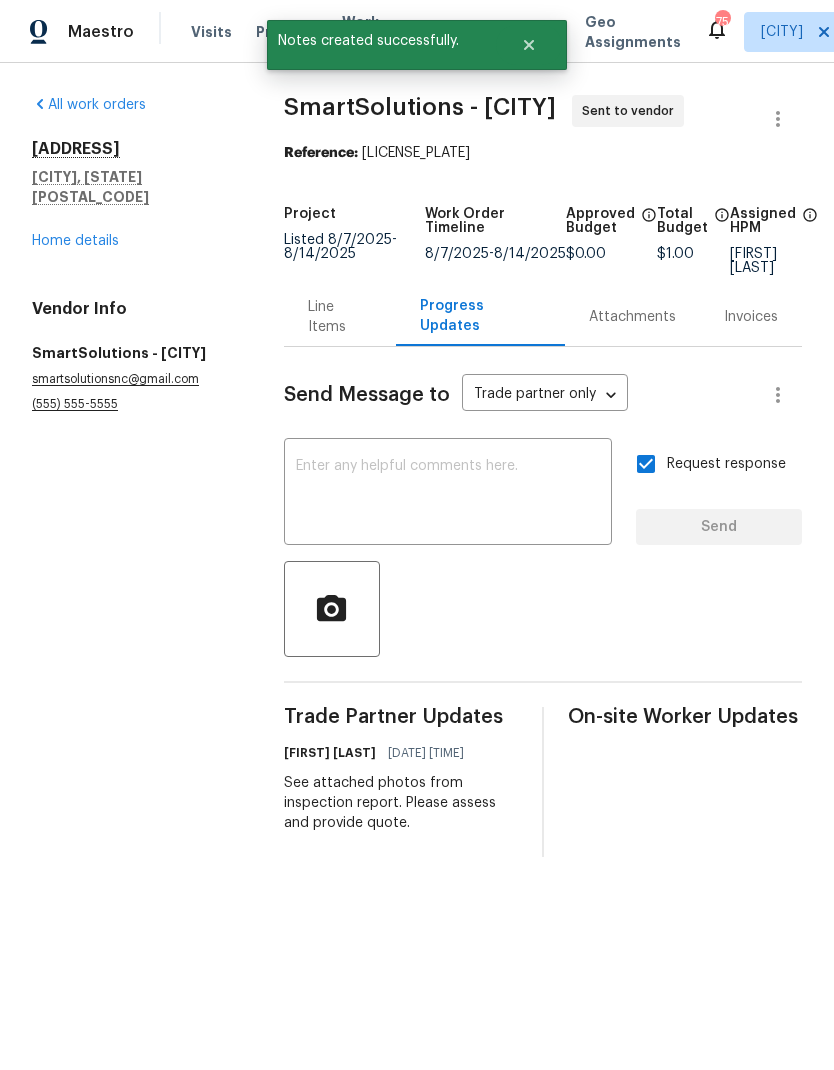 click on "Home details" at bounding box center [75, 241] 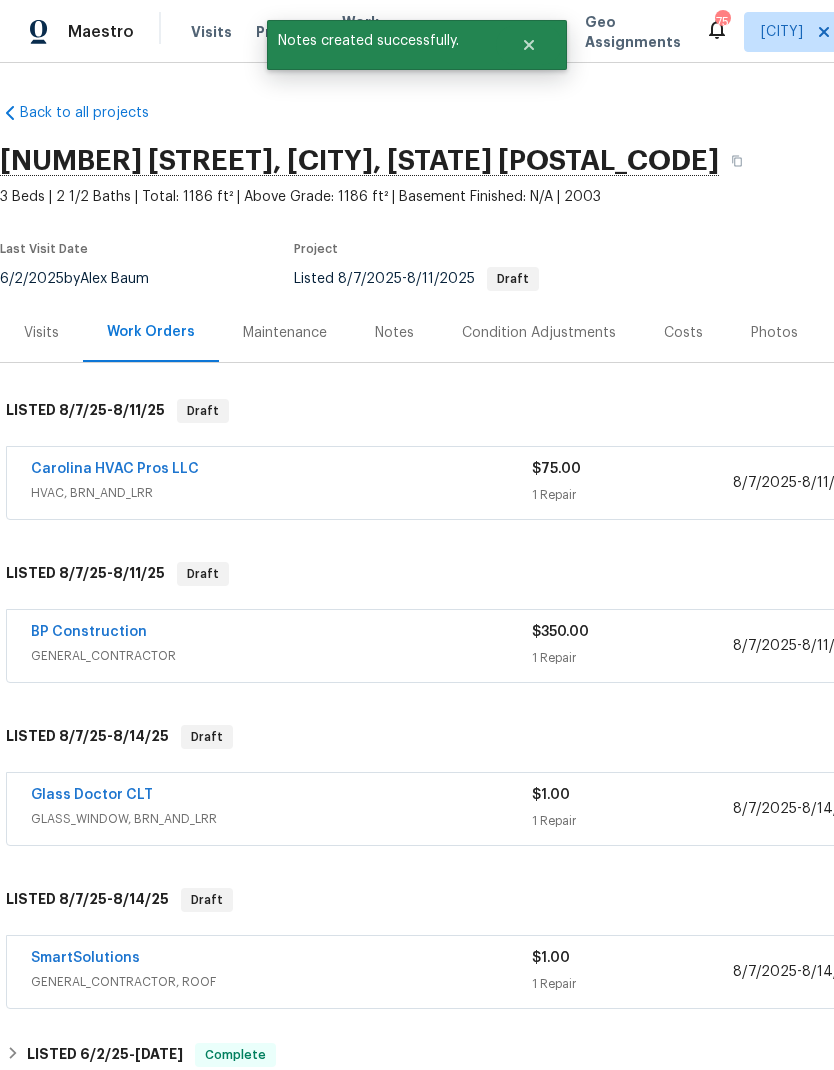 click on "Notes" at bounding box center [394, 333] 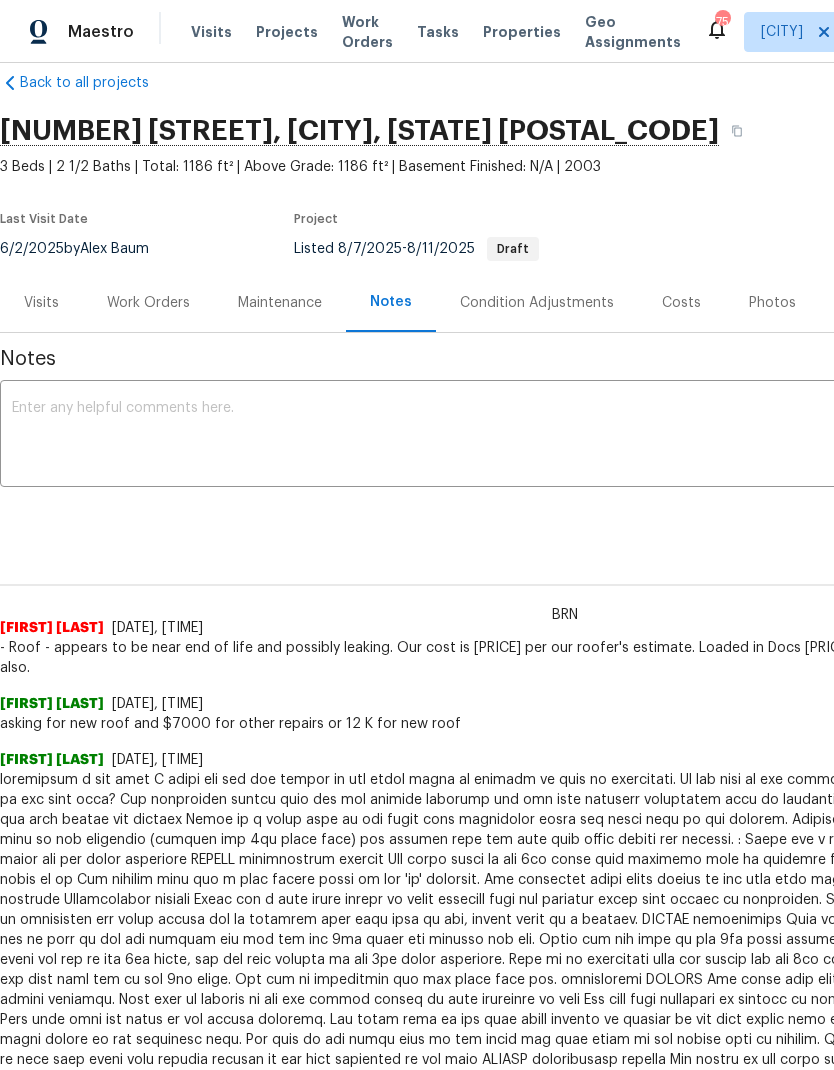 scroll, scrollTop: 32, scrollLeft: 0, axis: vertical 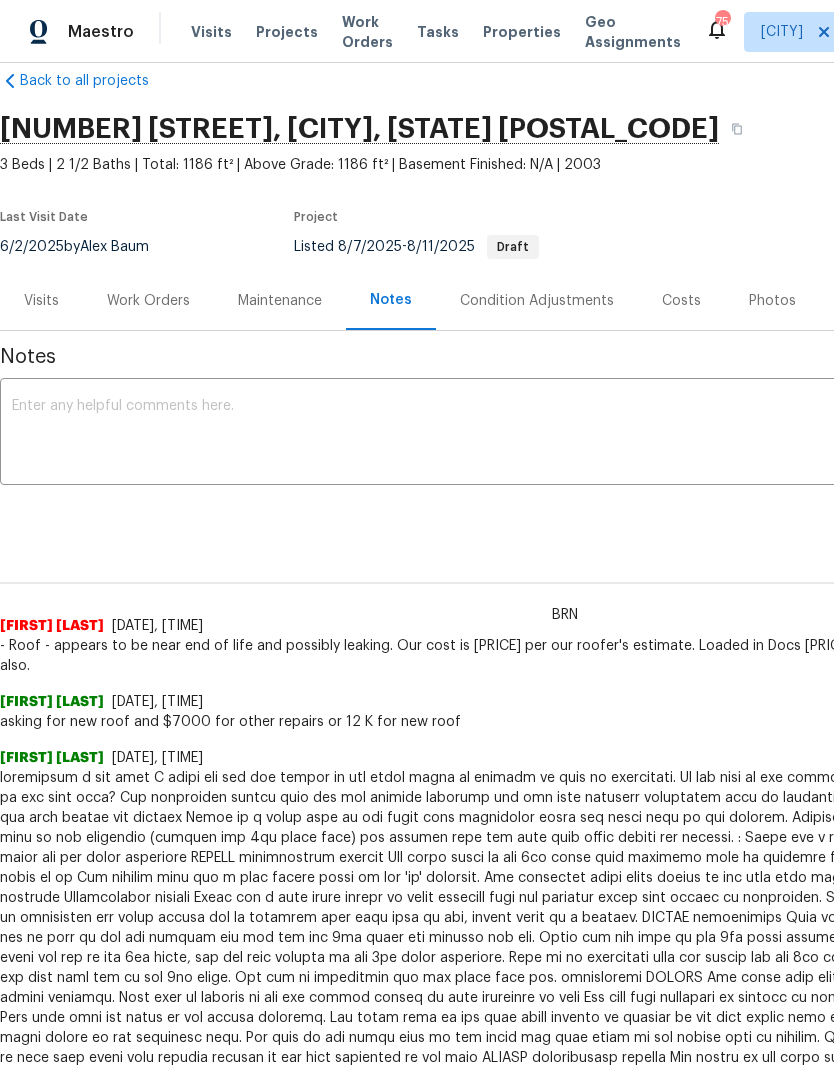 click at bounding box center [565, 434] 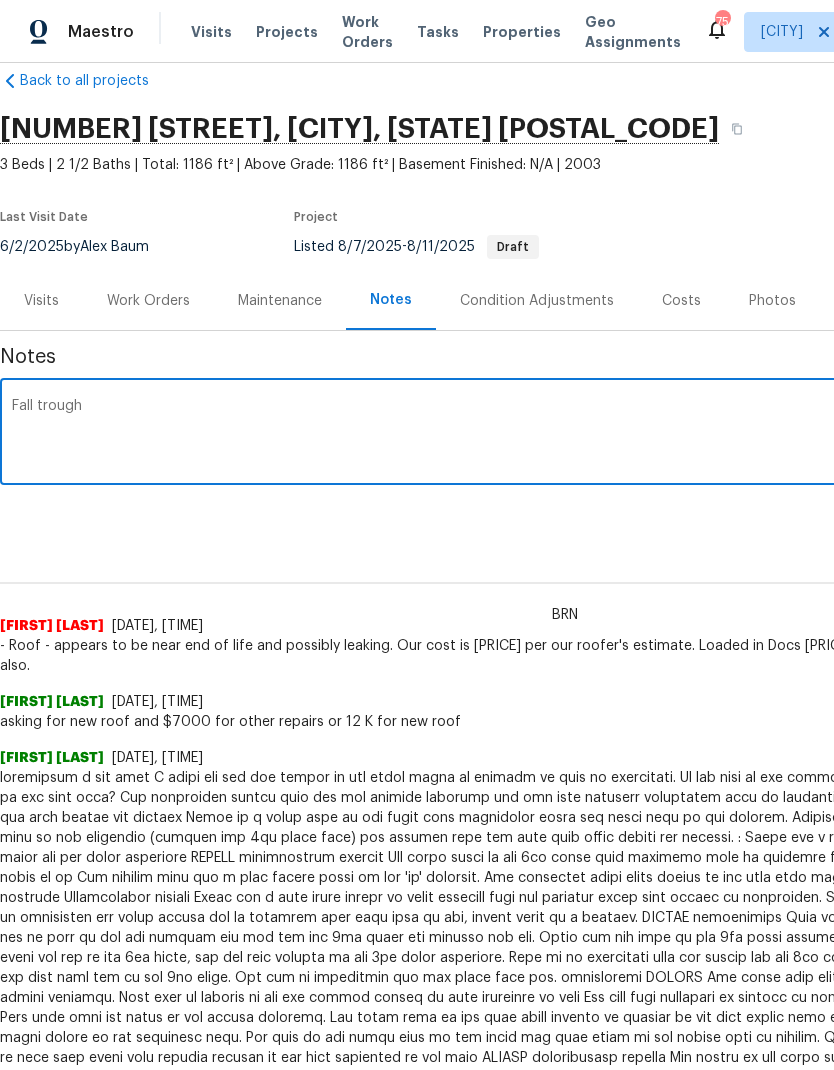click on "Fall trough" at bounding box center [565, 434] 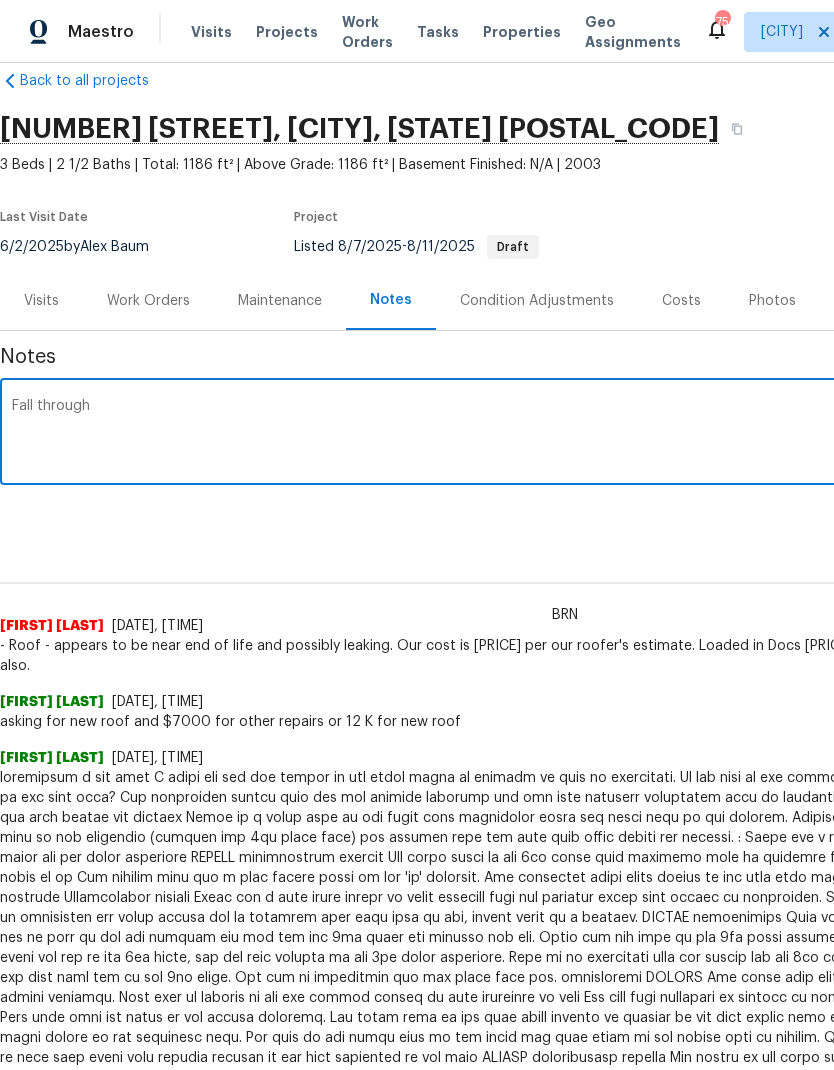 click on "Fall through" at bounding box center [565, 434] 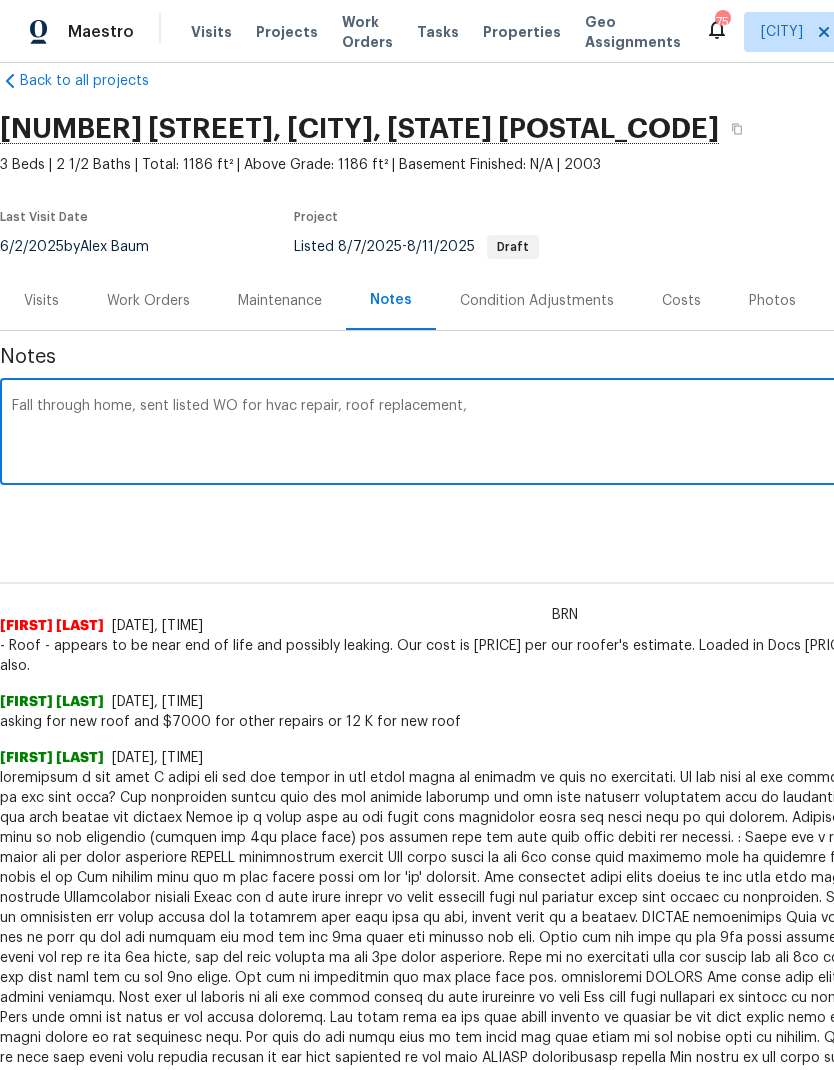 click on "Fall through home, sent listed WO for hvac repair, roof replacement," at bounding box center (565, 434) 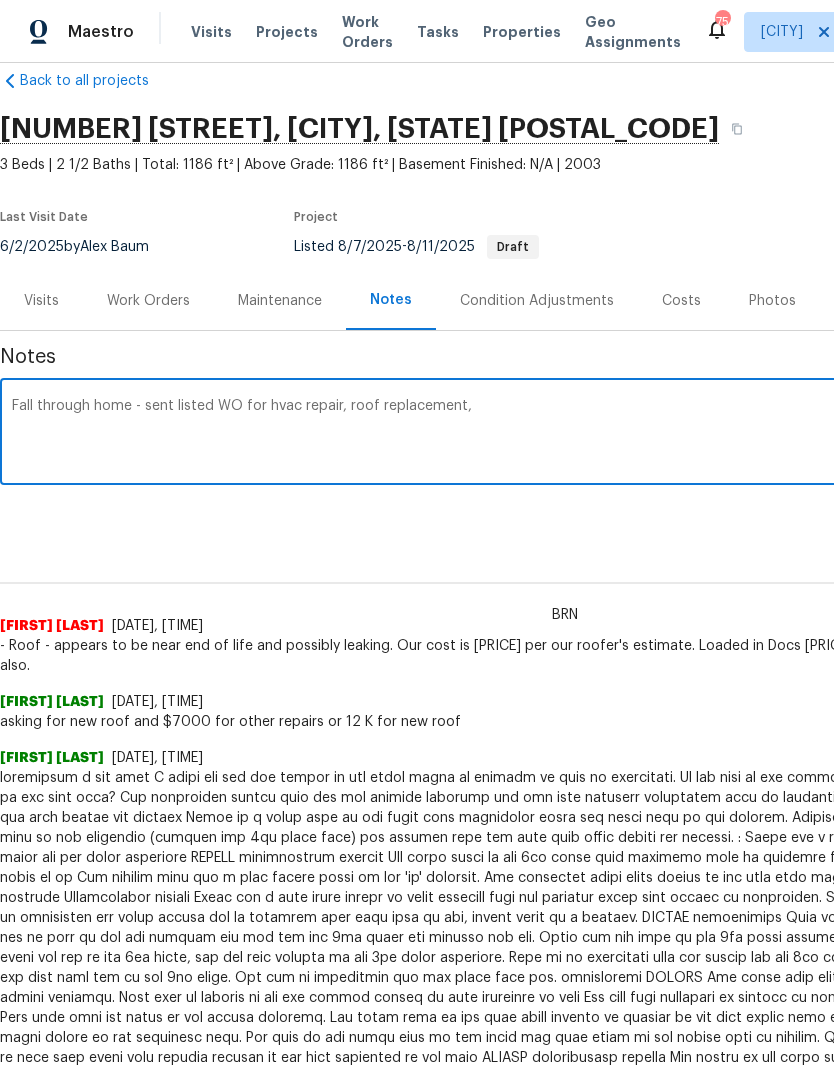 click on "Fall through home - sent listed WO for hvac repair, roof replacement," at bounding box center [565, 434] 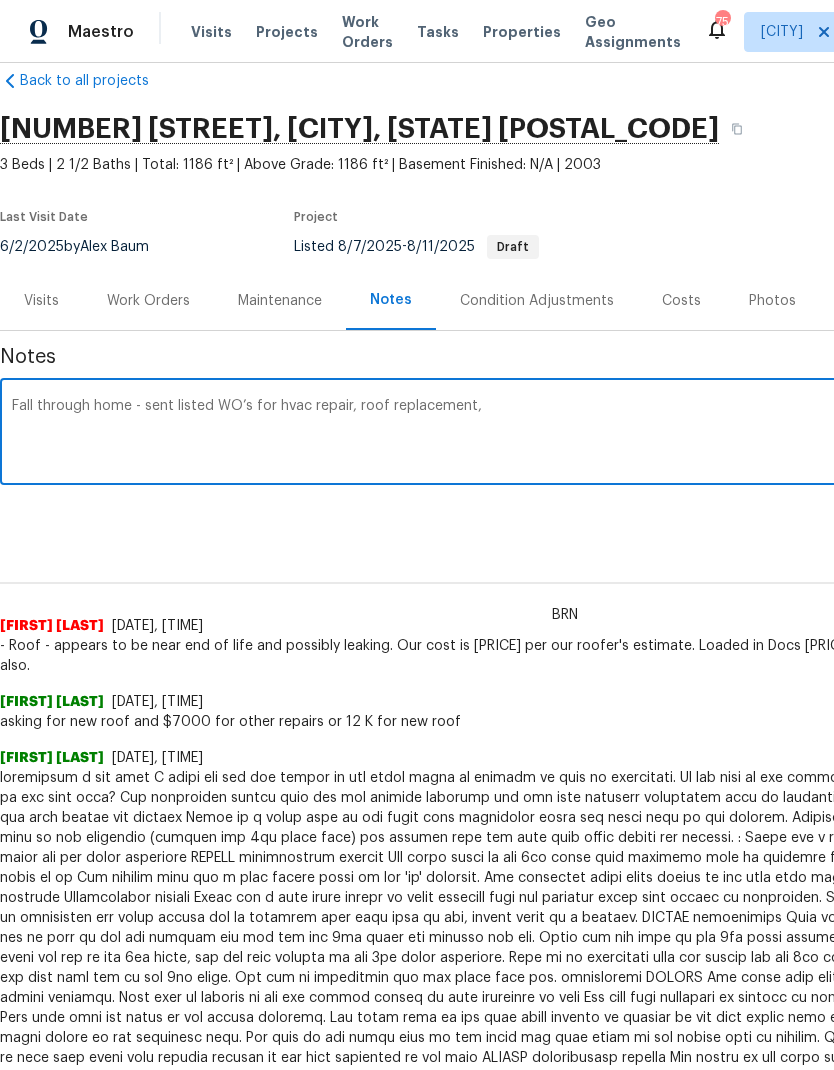 click on "Fall through home - sent listed WO’s for hvac repair, roof replacement," at bounding box center (565, 434) 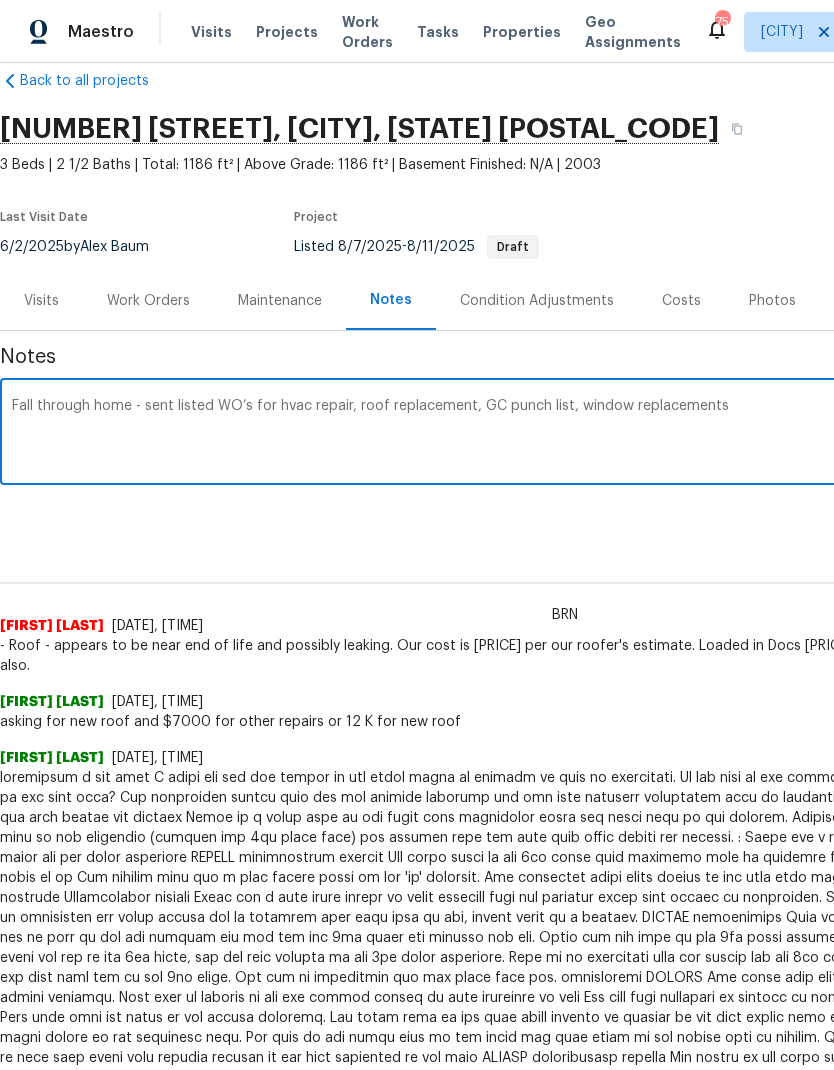 click on "Fall through home - sent listed WO’s for hvac repair, roof replacement, GC punch list, window replacements" at bounding box center [565, 434] 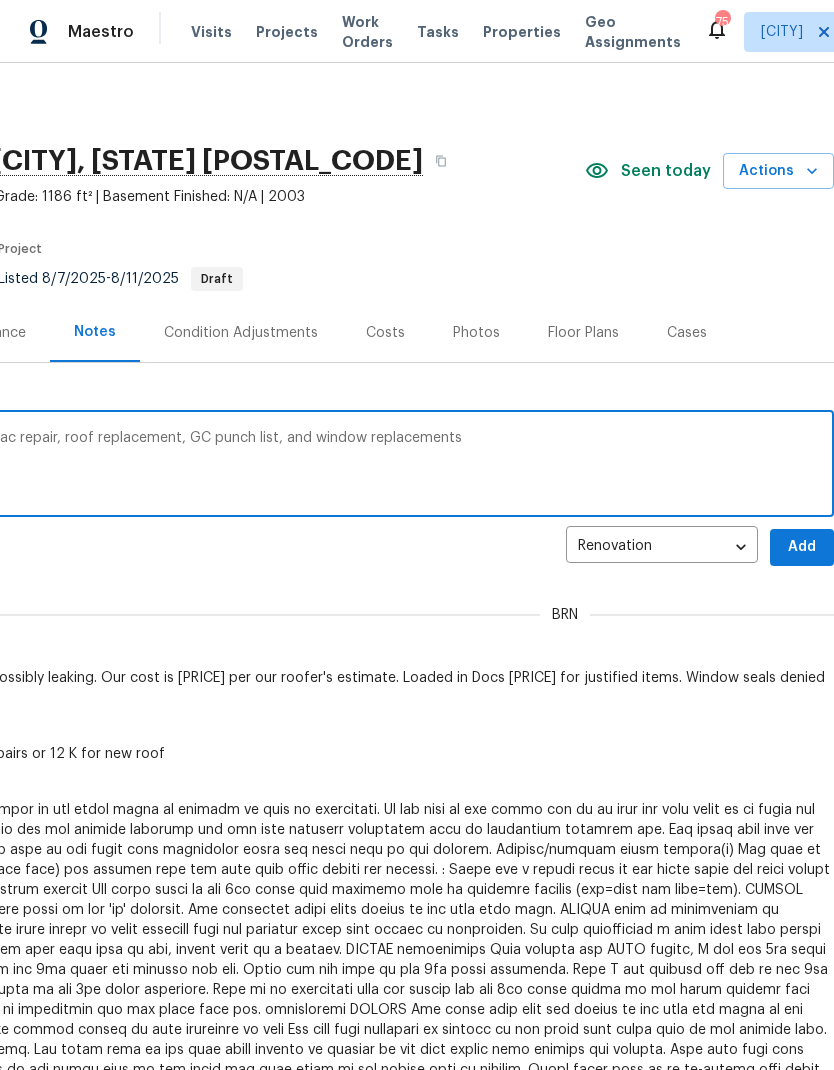 scroll, scrollTop: 0, scrollLeft: 296, axis: horizontal 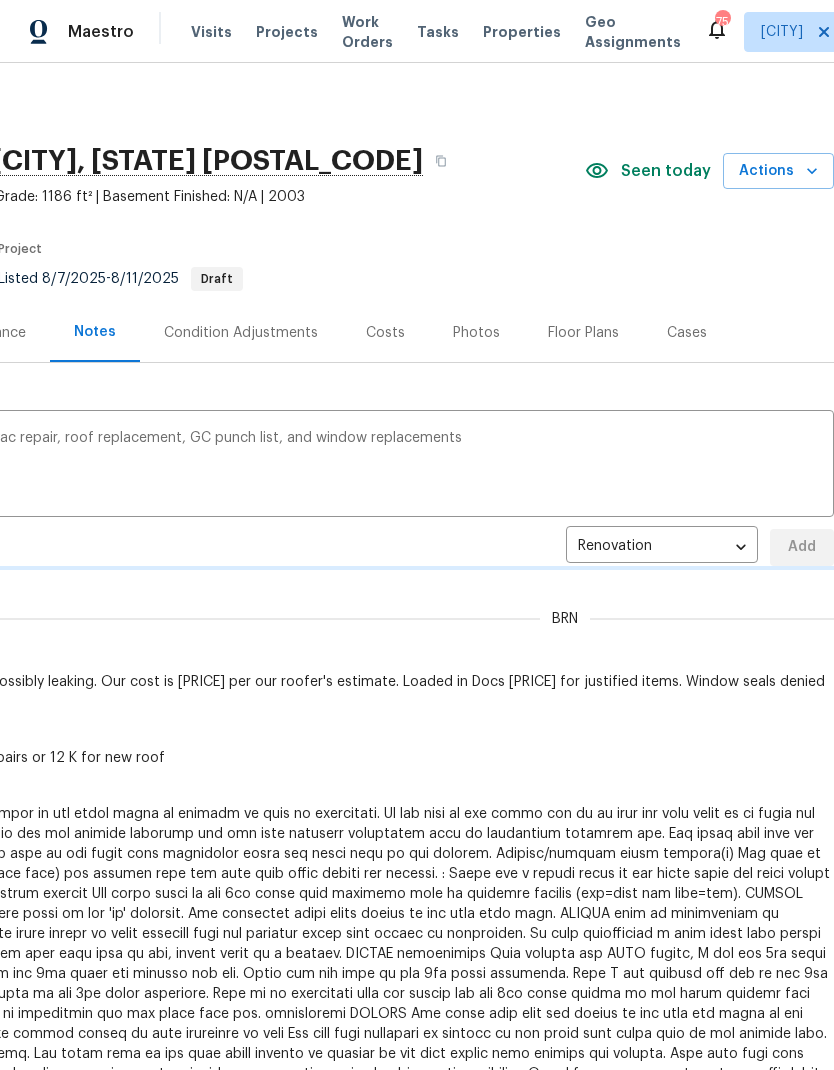 type 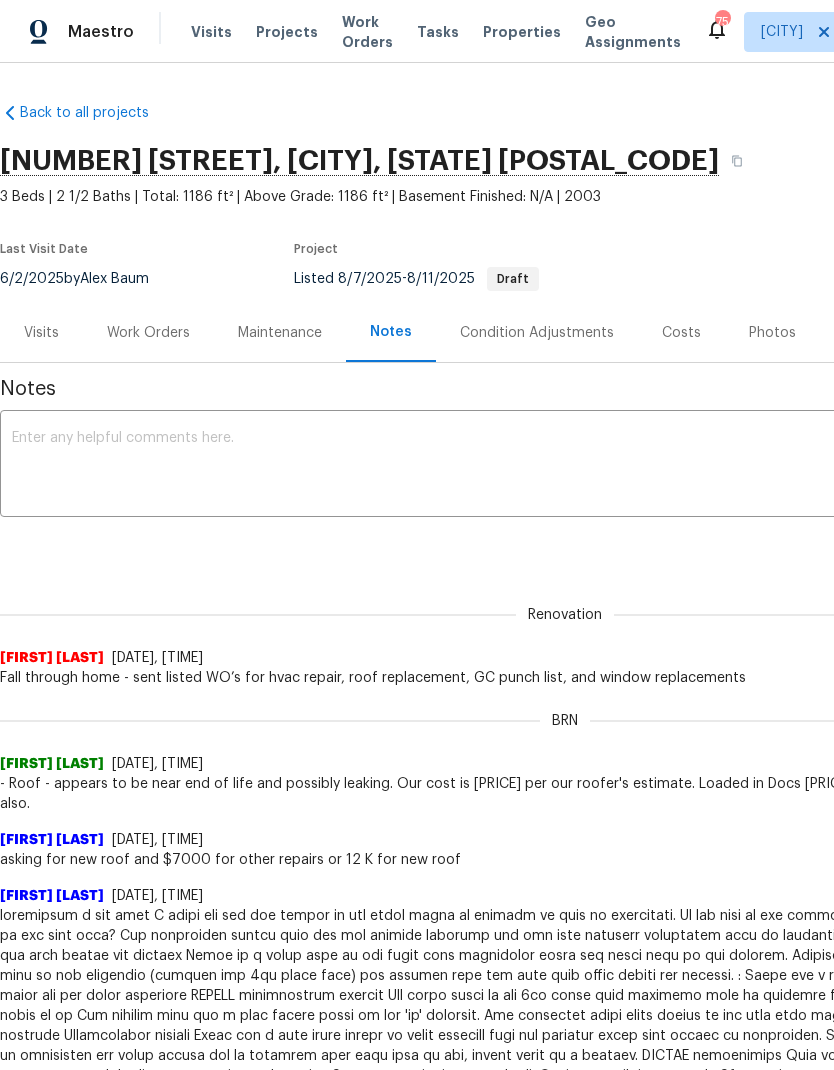 scroll, scrollTop: 0, scrollLeft: 0, axis: both 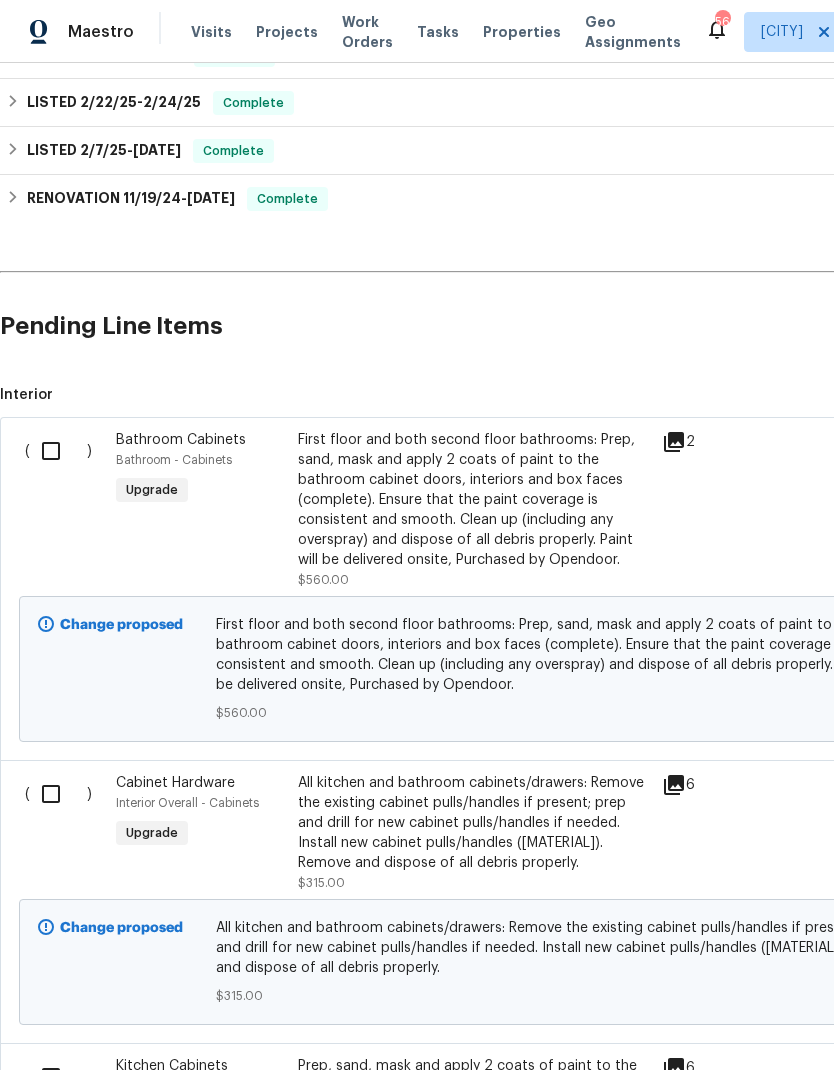 click at bounding box center [58, 451] 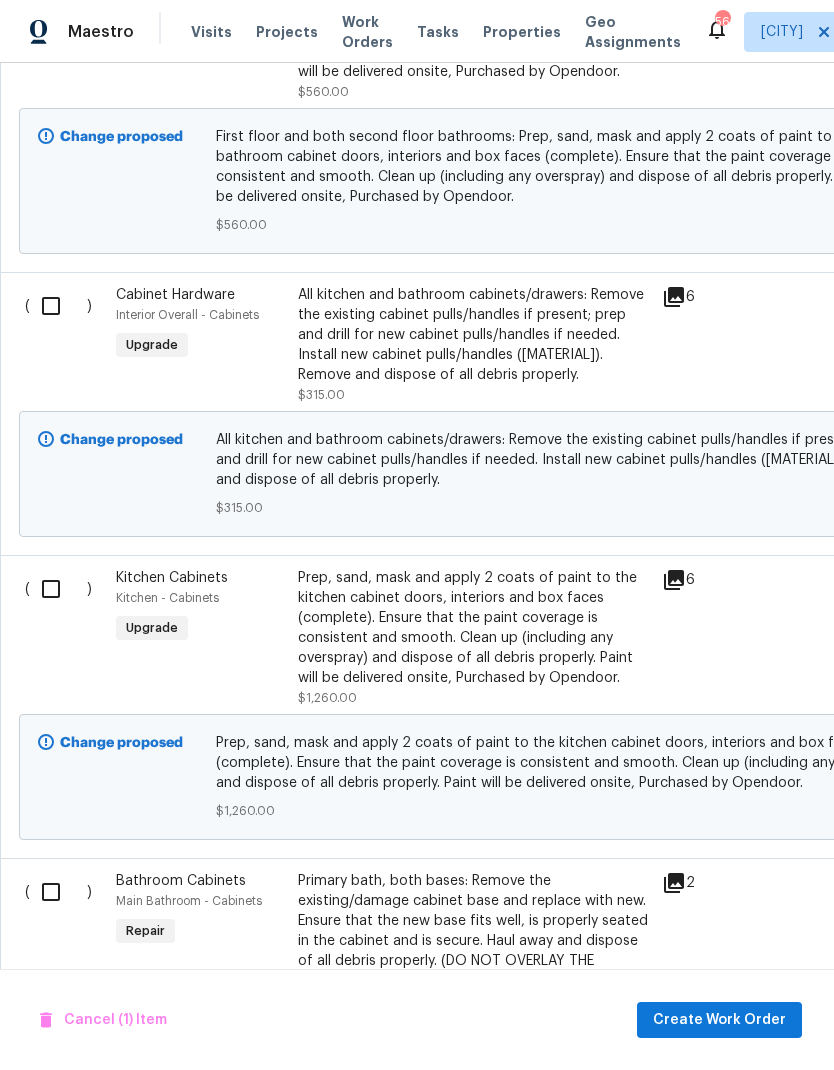 scroll, scrollTop: 1043, scrollLeft: 0, axis: vertical 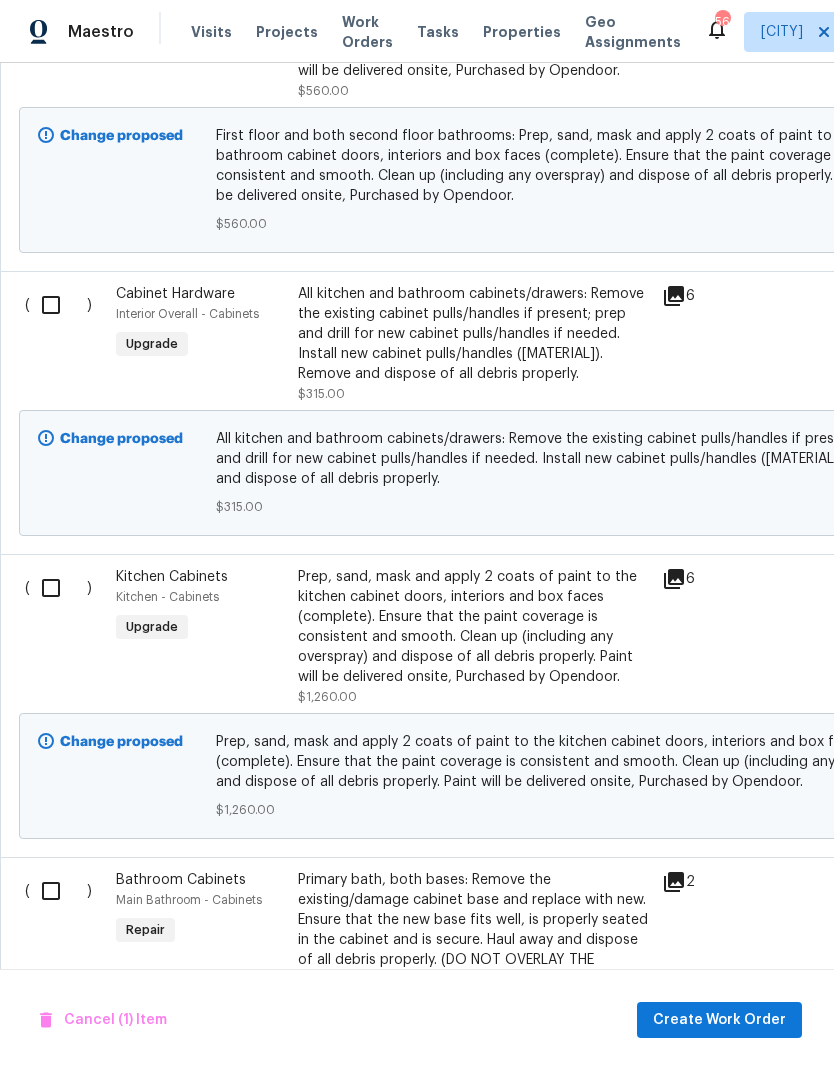 click at bounding box center [58, 588] 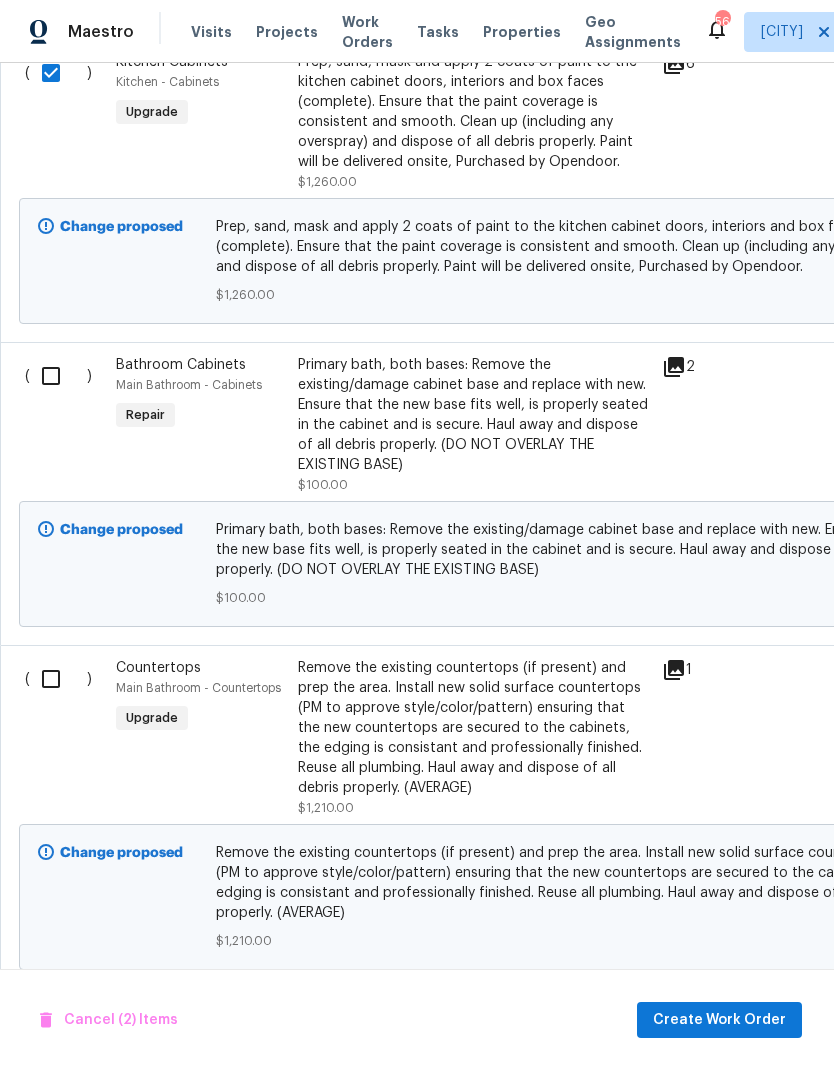scroll, scrollTop: 1557, scrollLeft: 0, axis: vertical 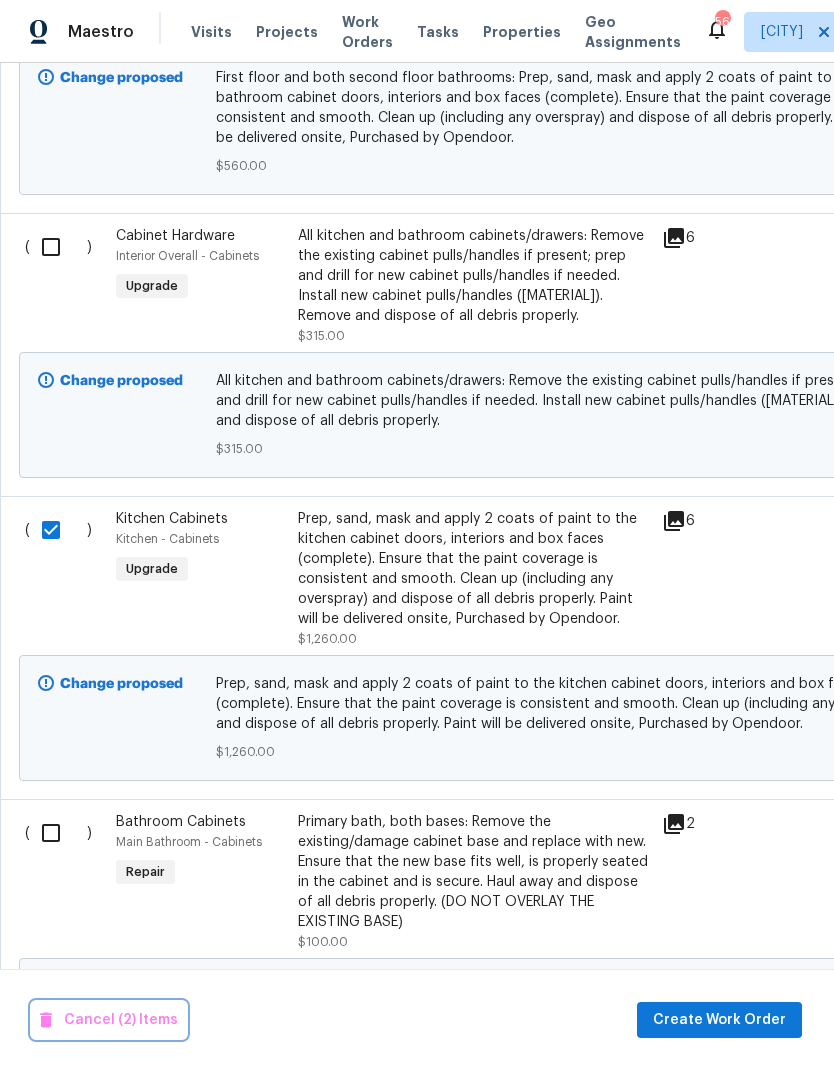 click on "Cancel (2) Items" at bounding box center [109, 1020] 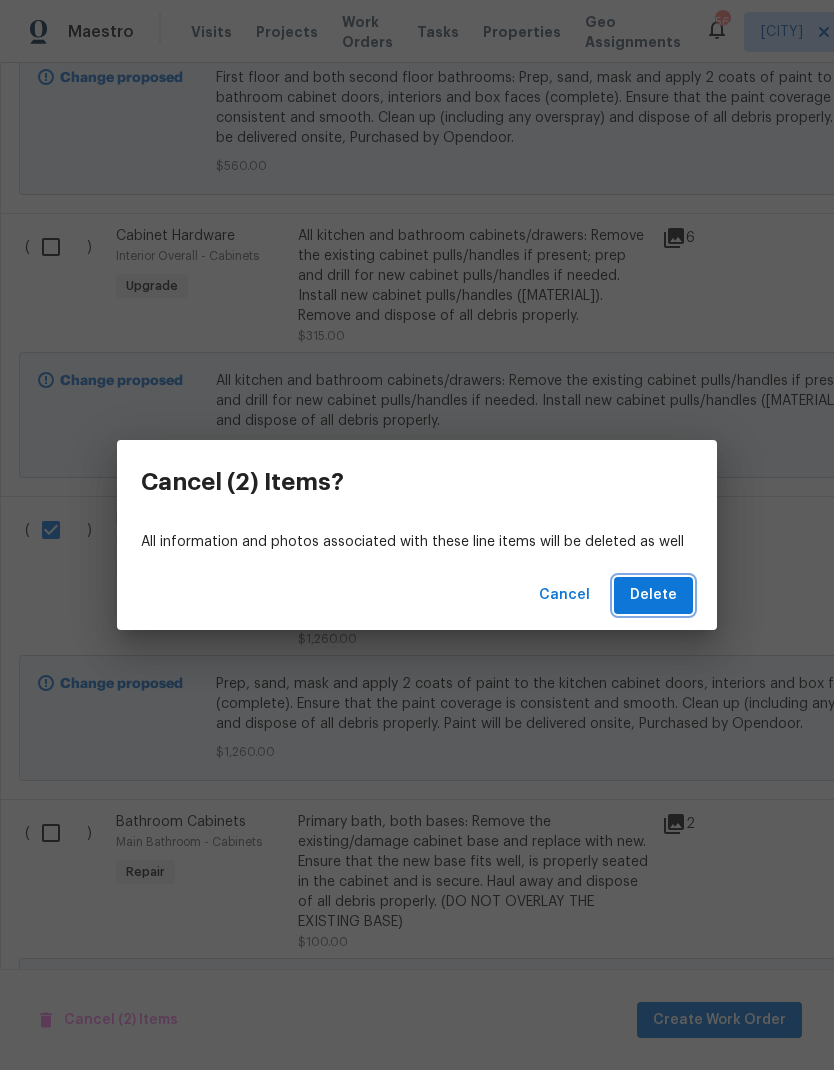 click on "Delete" at bounding box center [653, 595] 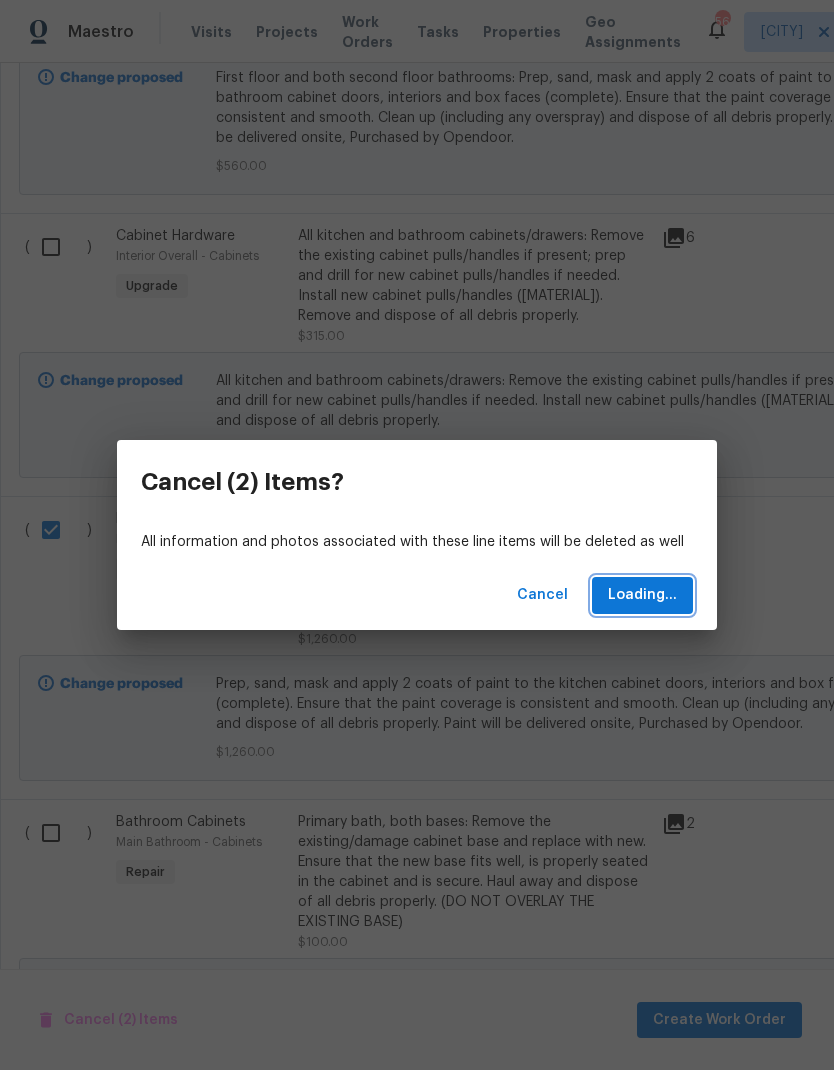 scroll, scrollTop: 0, scrollLeft: 0, axis: both 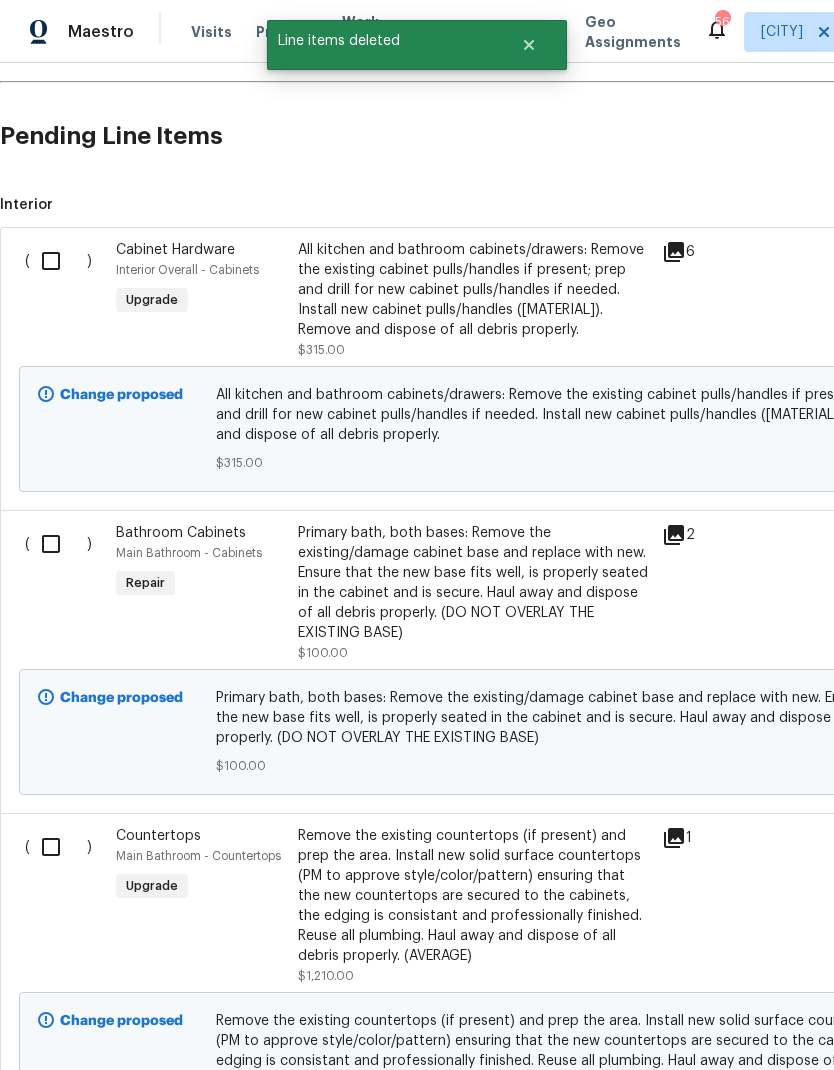 click on "All kitchen and bathroom cabinets/drawers:
Remove the existing cabinet pulls/handles if present; prep and drill for new cabinet pulls/handles if needed. Install new cabinet pulls/handles ([MATERIAL]). Remove and dispose of all debris properly." at bounding box center [474, 290] 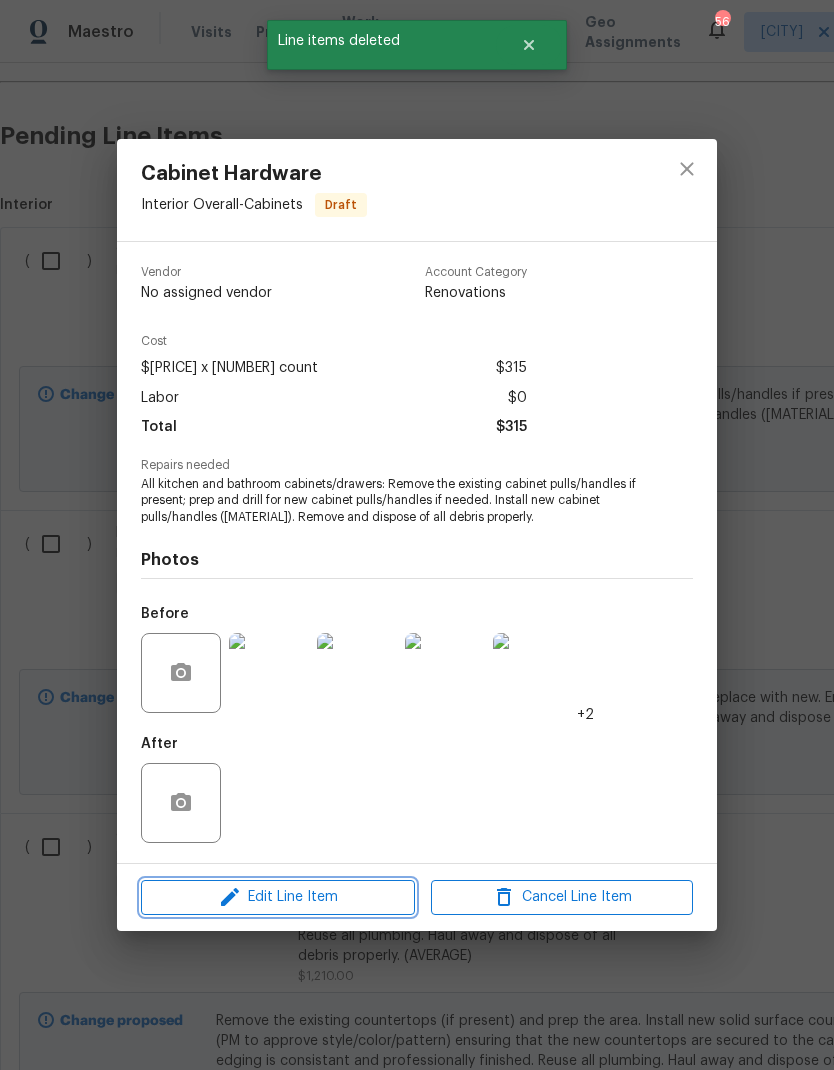 click on "Edit Line Item" at bounding box center [278, 897] 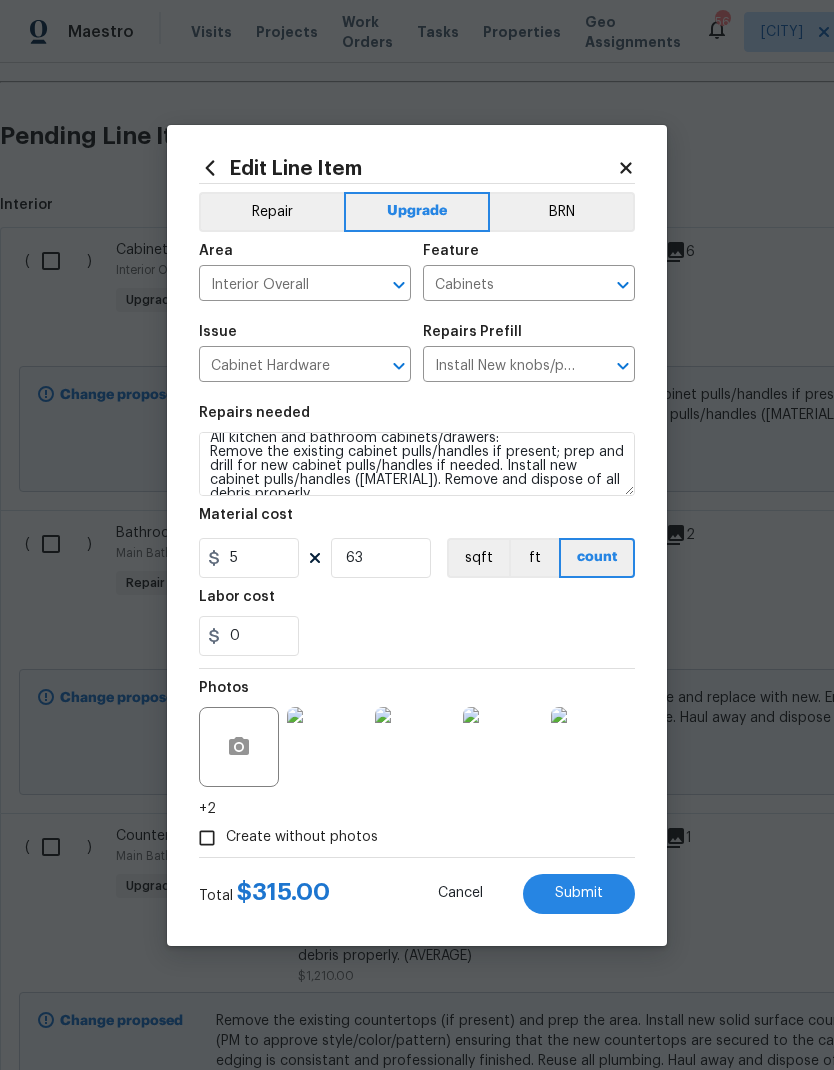 scroll, scrollTop: 13, scrollLeft: 0, axis: vertical 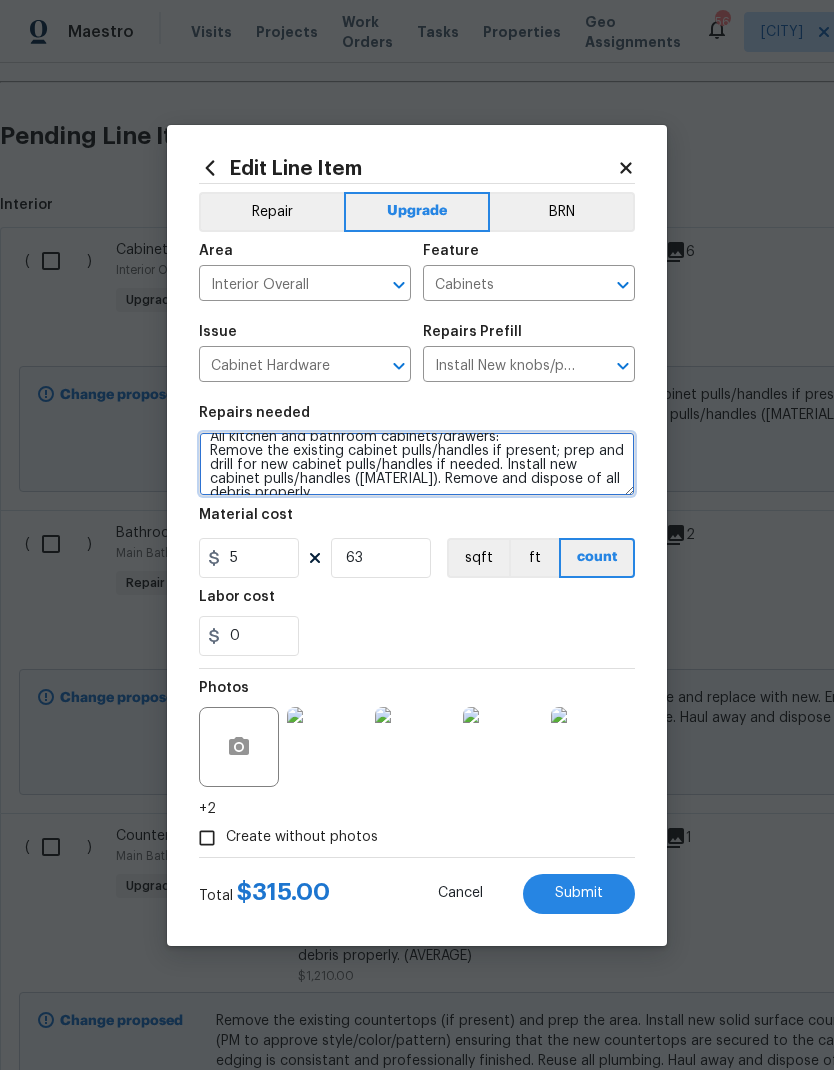 click on "All kitchen and bathroom cabinets/drawers:
Remove the existing cabinet pulls/handles if present; prep and drill for new cabinet pulls/handles if needed. Install new cabinet pulls/handles ([MATERIAL]). Remove and dispose of all debris properly." at bounding box center [417, 464] 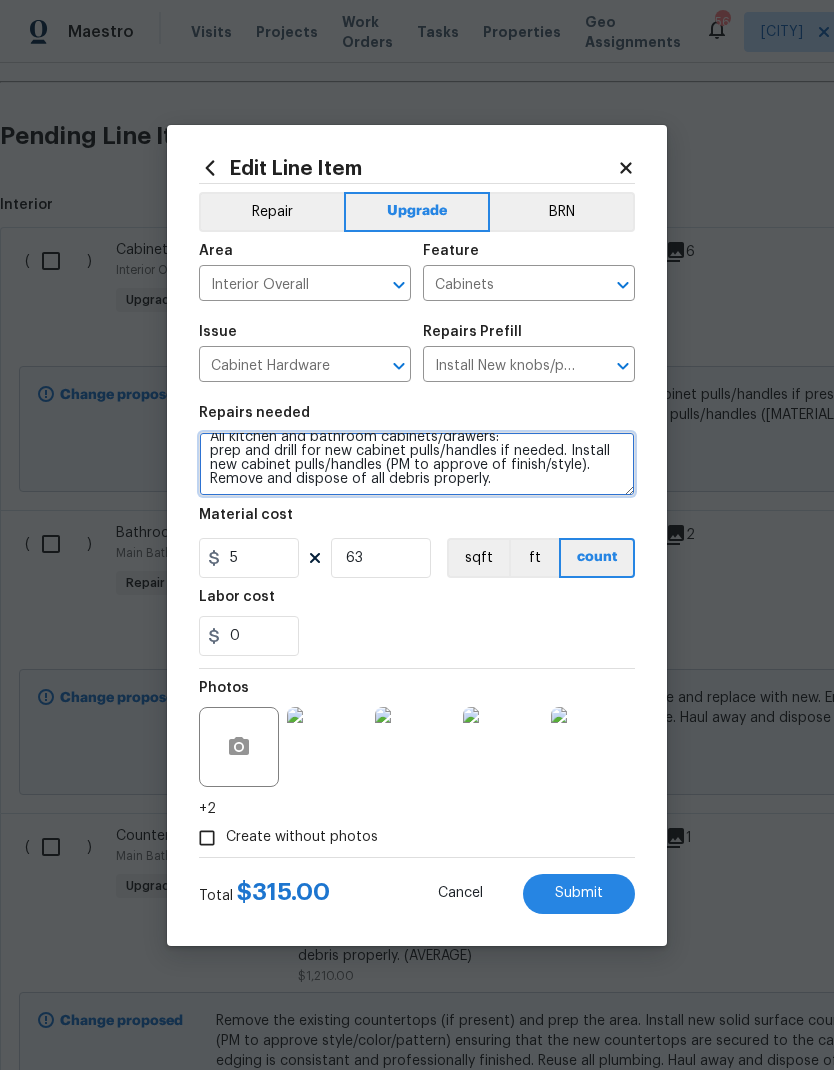 click on "All kitchen and bathroom cabinets/drawers:
prep and drill for new cabinet pulls/handles if needed. Install new cabinet pulls/handles (PM to approve of finish/style). Remove and dispose of all debris properly." at bounding box center [417, 464] 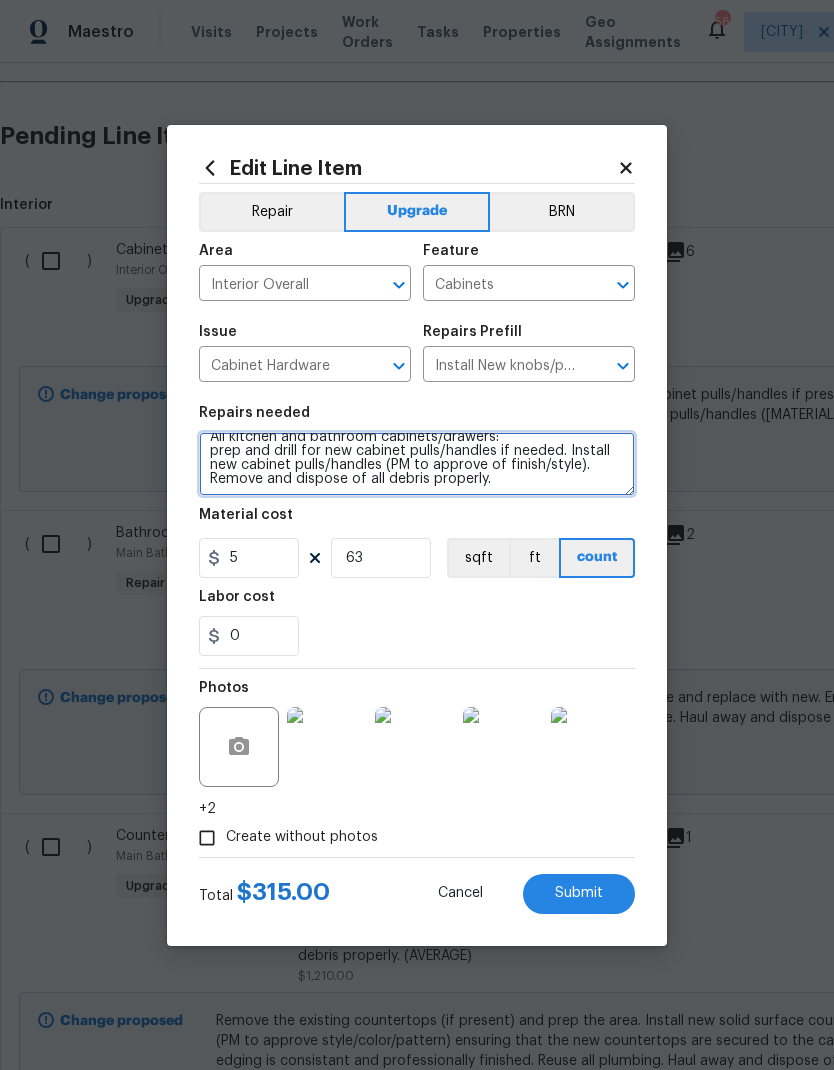 click on "All kitchen and bathroom cabinets/drawers:
prep and drill for new cabinet pulls/handles if needed. Install new cabinet pulls/handles (PM to approve of finish/style). Remove and dispose of all debris properly." at bounding box center [417, 464] 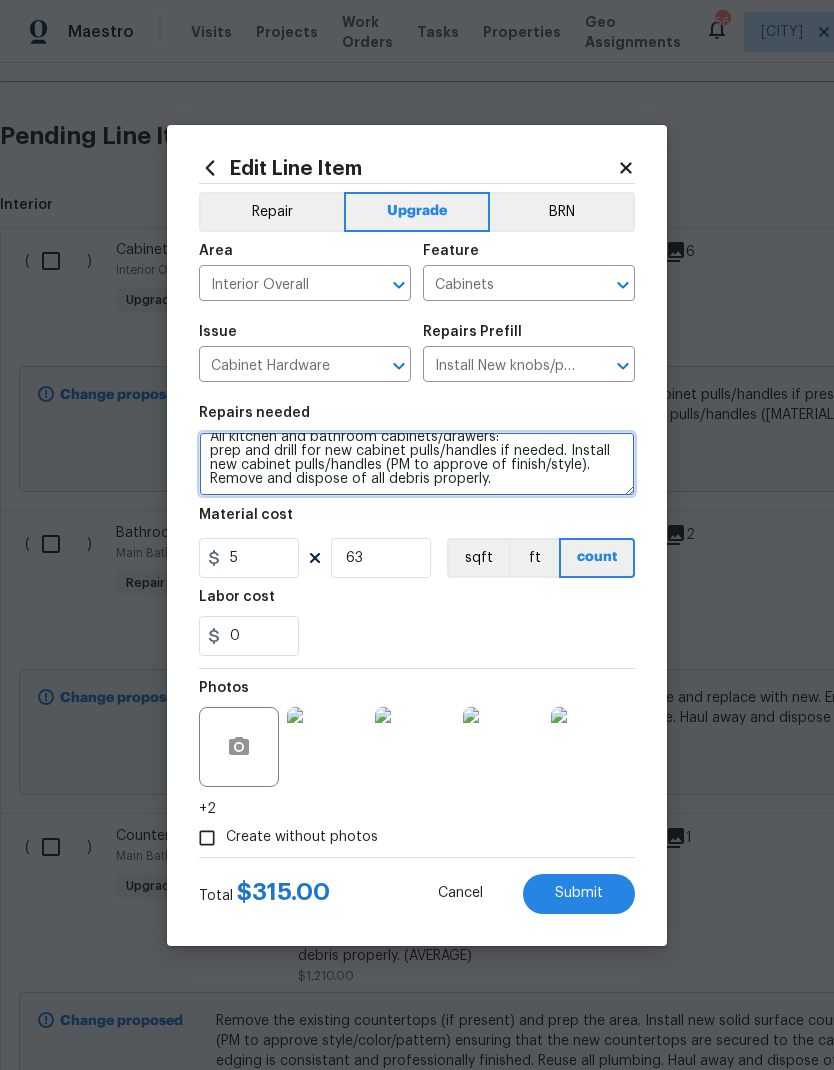 click on "All kitchen and bathroom cabinets/drawers:
prep and drill for new cabinet pulls/handles if needed. Install new cabinet pulls/handles (PM to approve of finish/style). Remove and dispose of all debris properly." at bounding box center (417, 464) 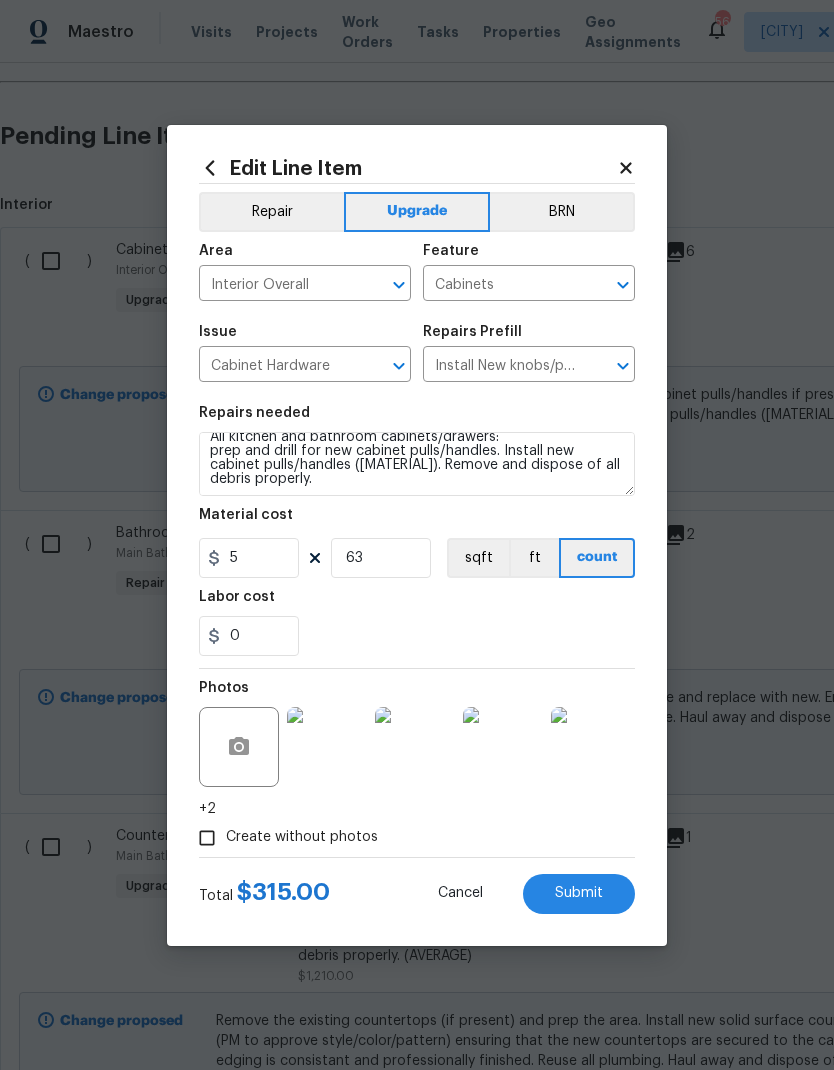 click on "0" at bounding box center (417, 636) 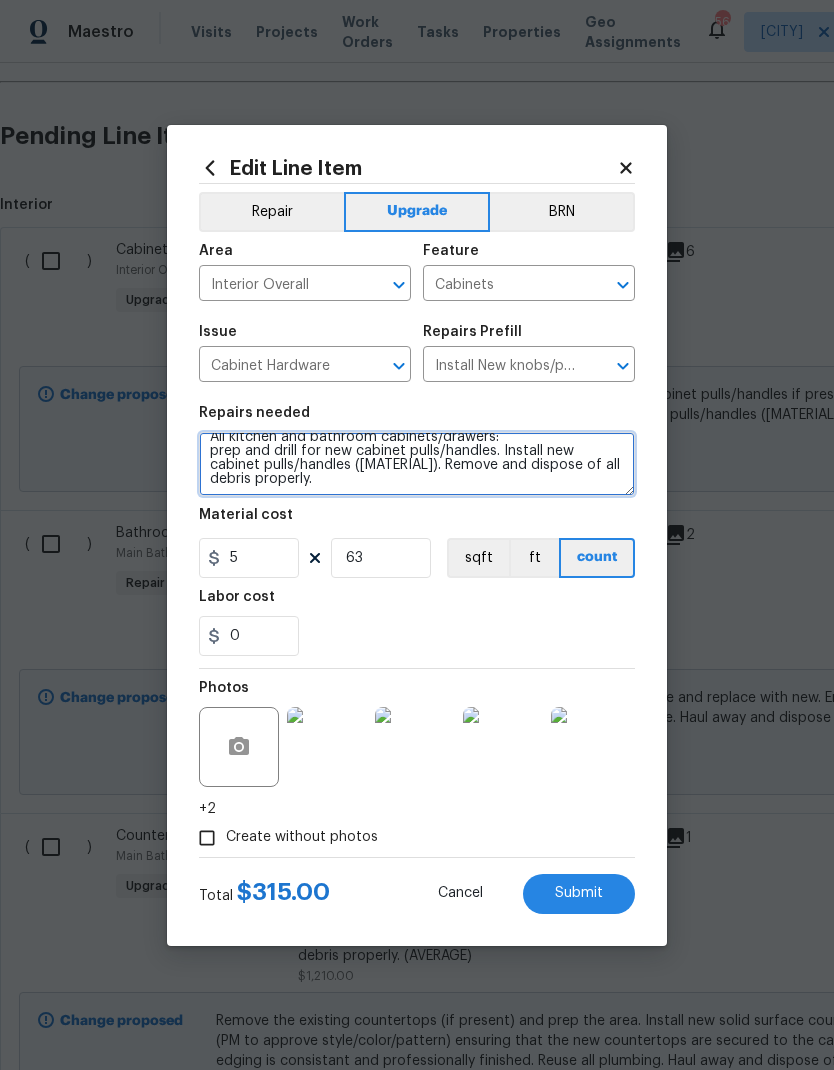 click on "All kitchen and bathroom cabinets/drawers:
prep and drill for new cabinet pulls/handles. Install new cabinet pulls/handles ([MATERIAL]). Remove and dispose of all debris properly." at bounding box center [417, 464] 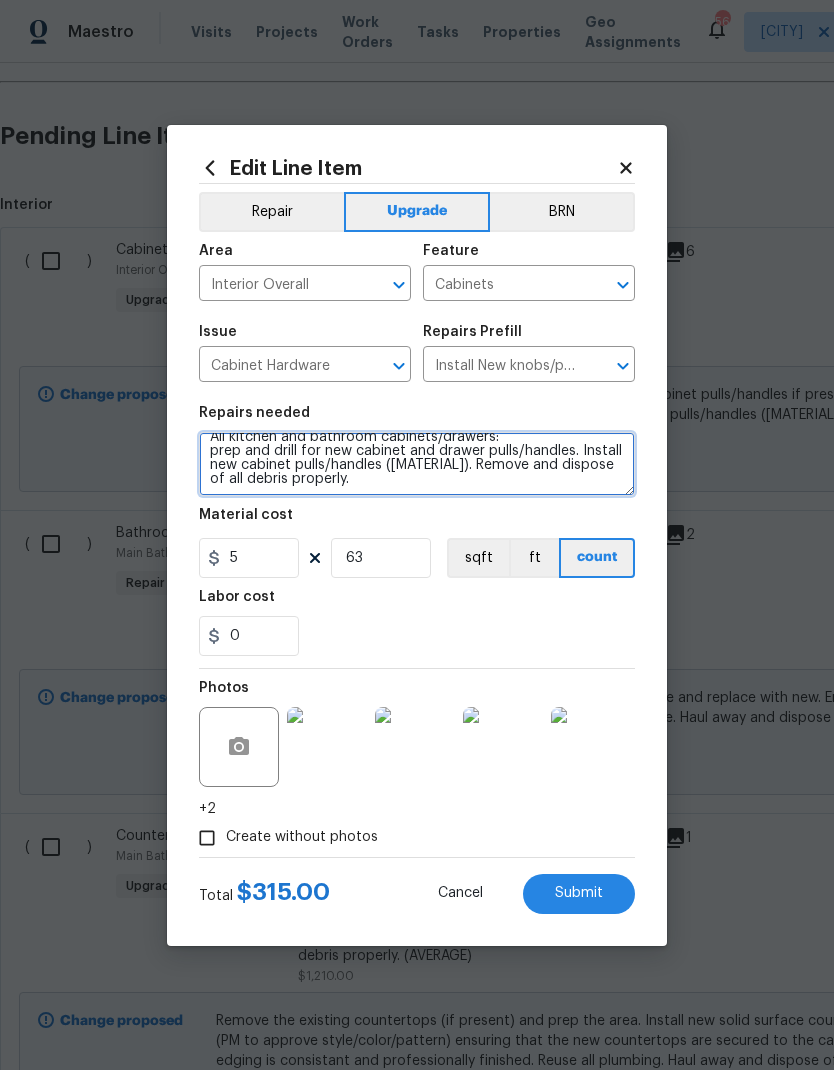 click on "All kitchen and bathroom cabinets/drawers:
prep and drill for new cabinet and drawer pulls/handles. Install new cabinet pulls/handles ([MATERIAL]). Remove and dispose of all debris properly." at bounding box center [417, 464] 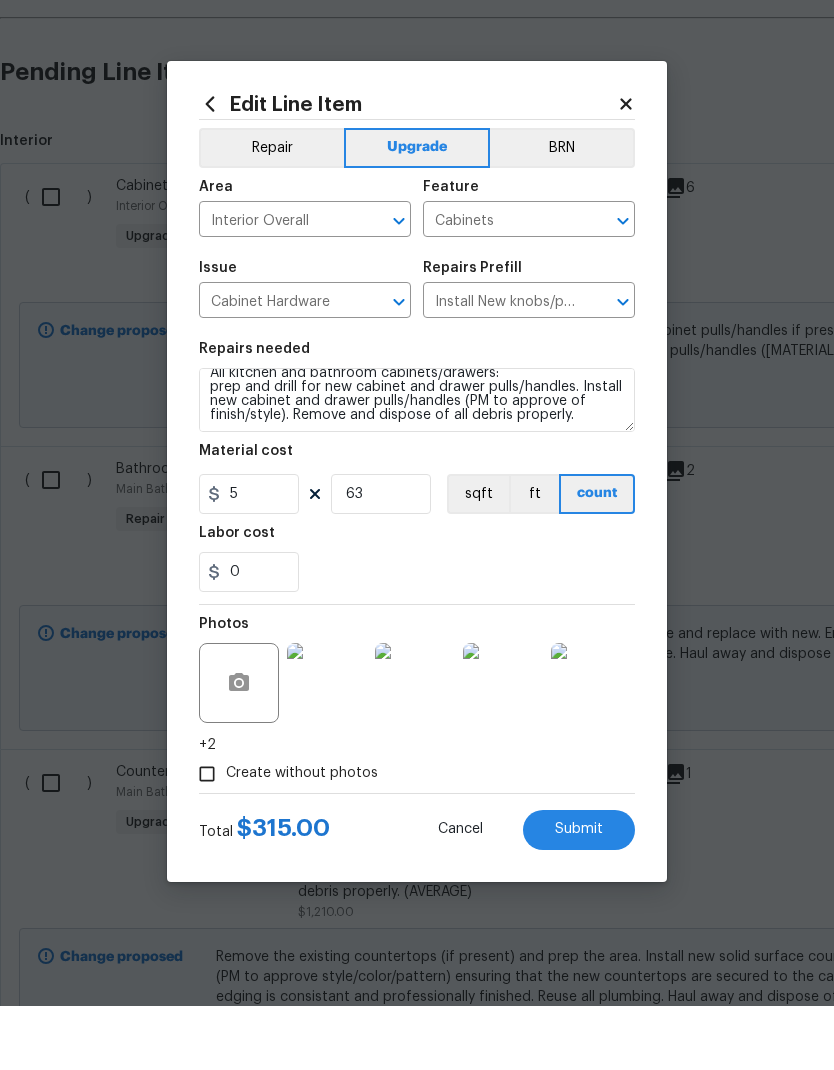 scroll, scrollTop: 80, scrollLeft: 0, axis: vertical 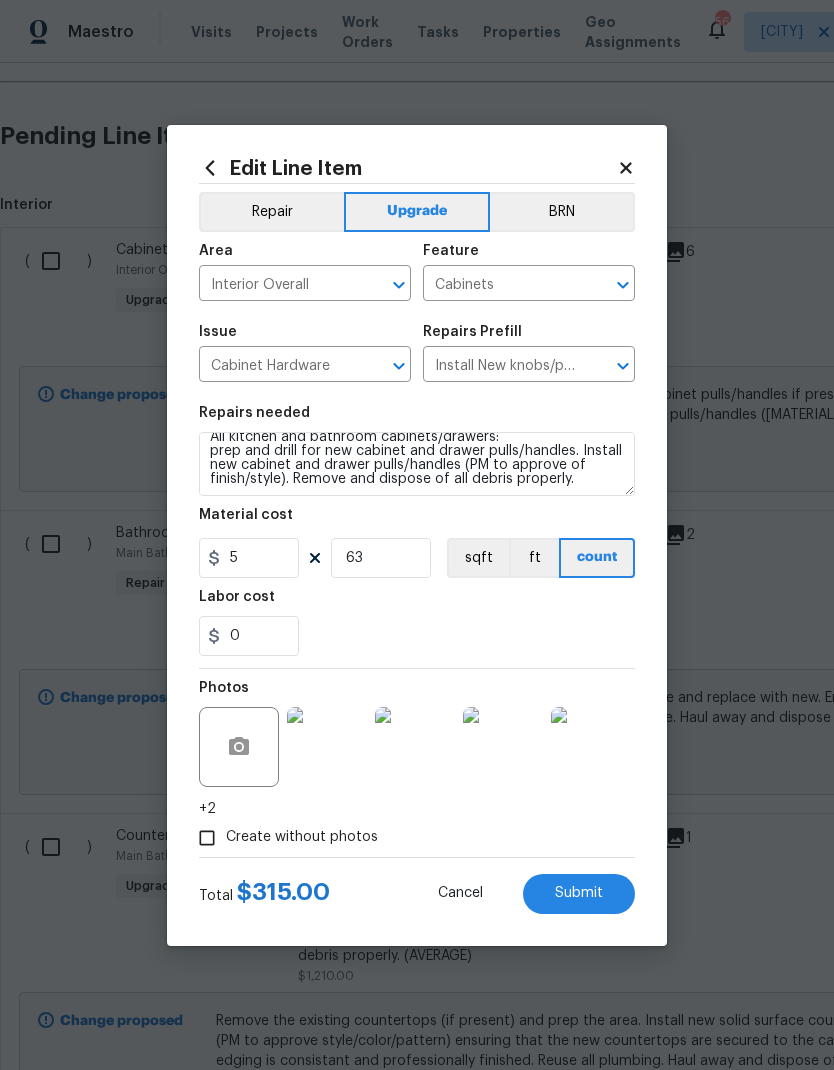 click on "0" at bounding box center (417, 636) 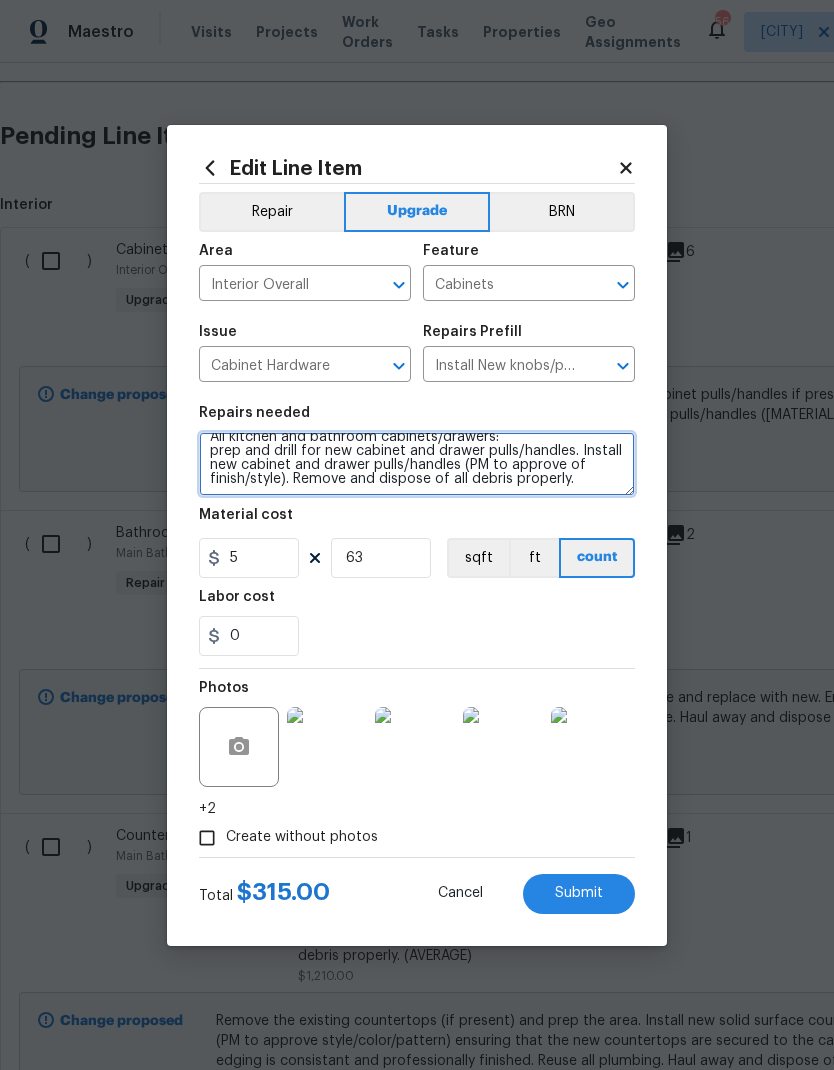 click on "All kitchen and bathroom cabinets/drawers:
prep and drill for new cabinet and drawer pulls/handles. Install new cabinet and drawer pulls/handles (PM to approve of finish/style). Remove and dispose of all debris properly." at bounding box center (417, 464) 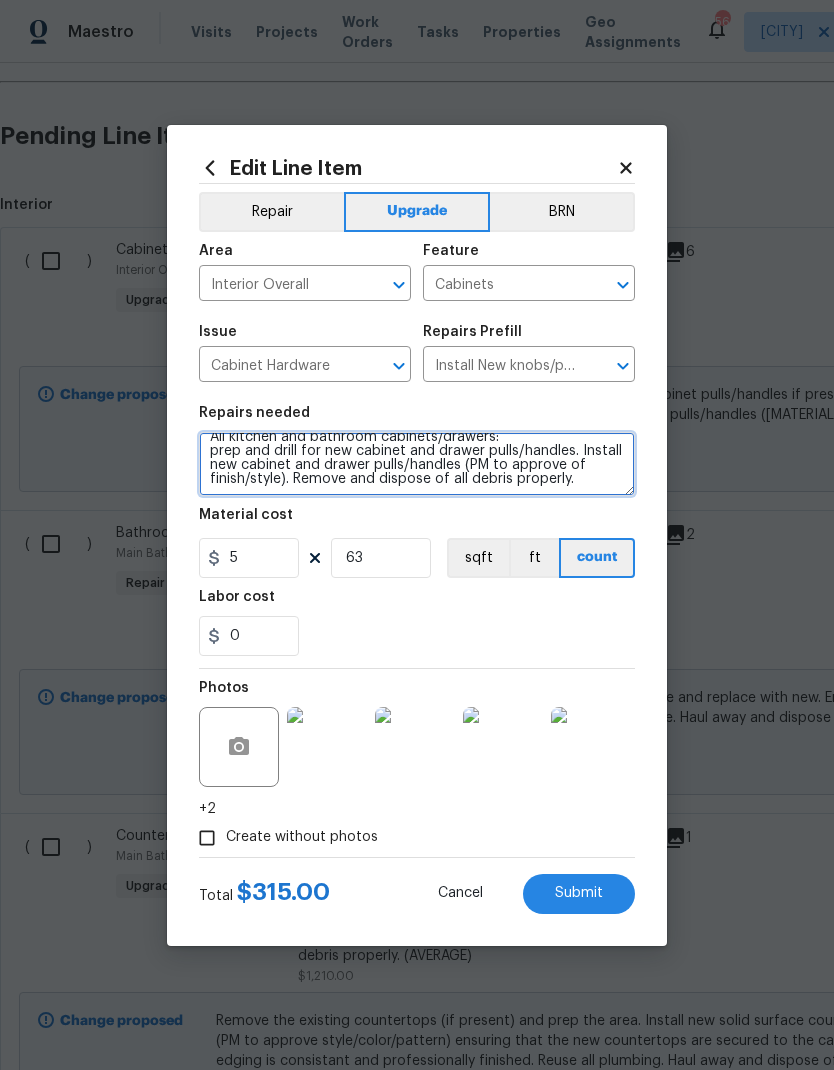 click on "All kitchen and bathroom cabinets/drawers:
prep and drill for new cabinet and drawer pulls/handles. Install new cabinet and drawer pulls/handles (PM to approve of finish/style). Remove and dispose of all debris properly." at bounding box center (417, 464) 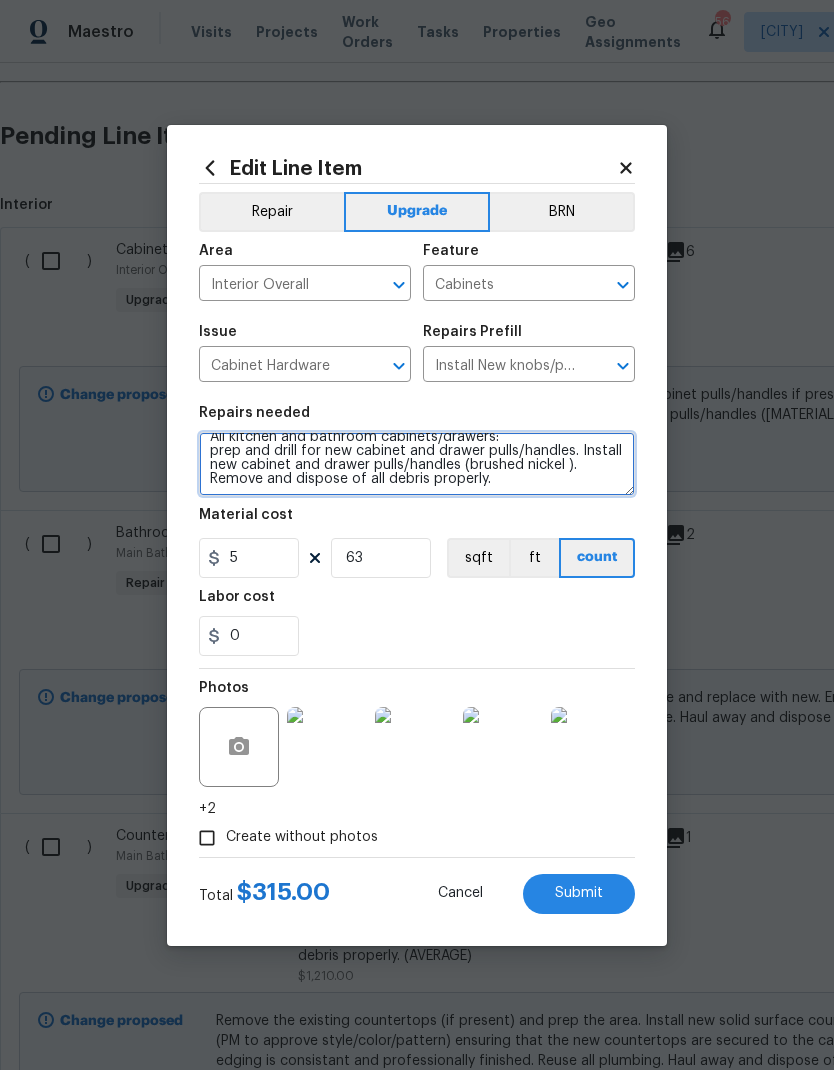 type on "All kitchen and bathroom cabinets/drawers:
prep and drill for new cabinet and drawer pulls/handles. Install new cabinet and drawer pulls/handles (brushed nickel ). Remove and dispose of all debris properly." 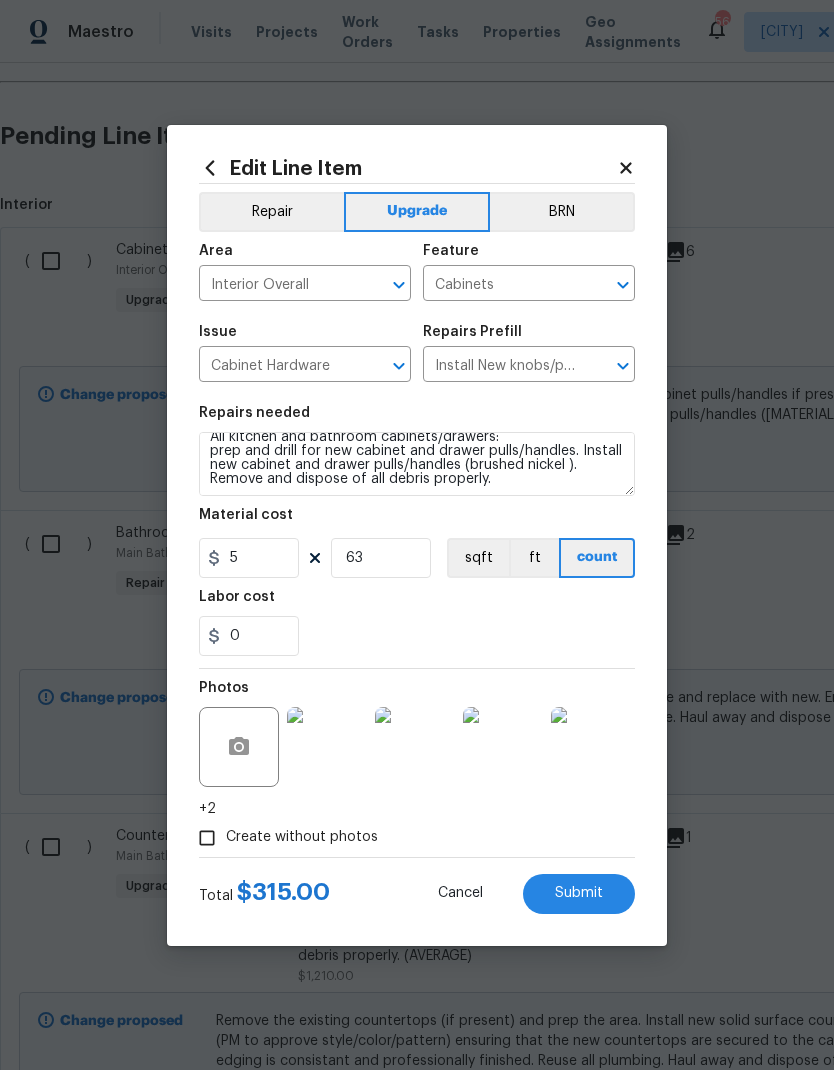 click on "Labor cost" at bounding box center (417, 603) 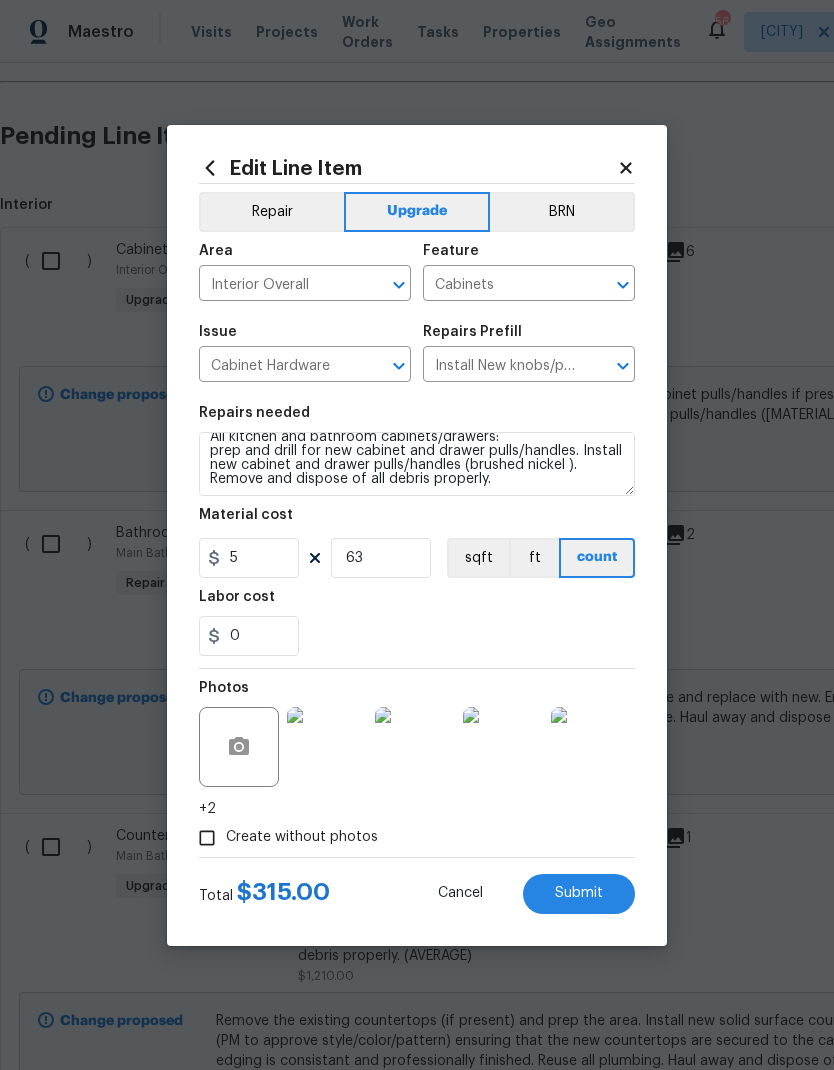 click on "Submit" at bounding box center (579, 894) 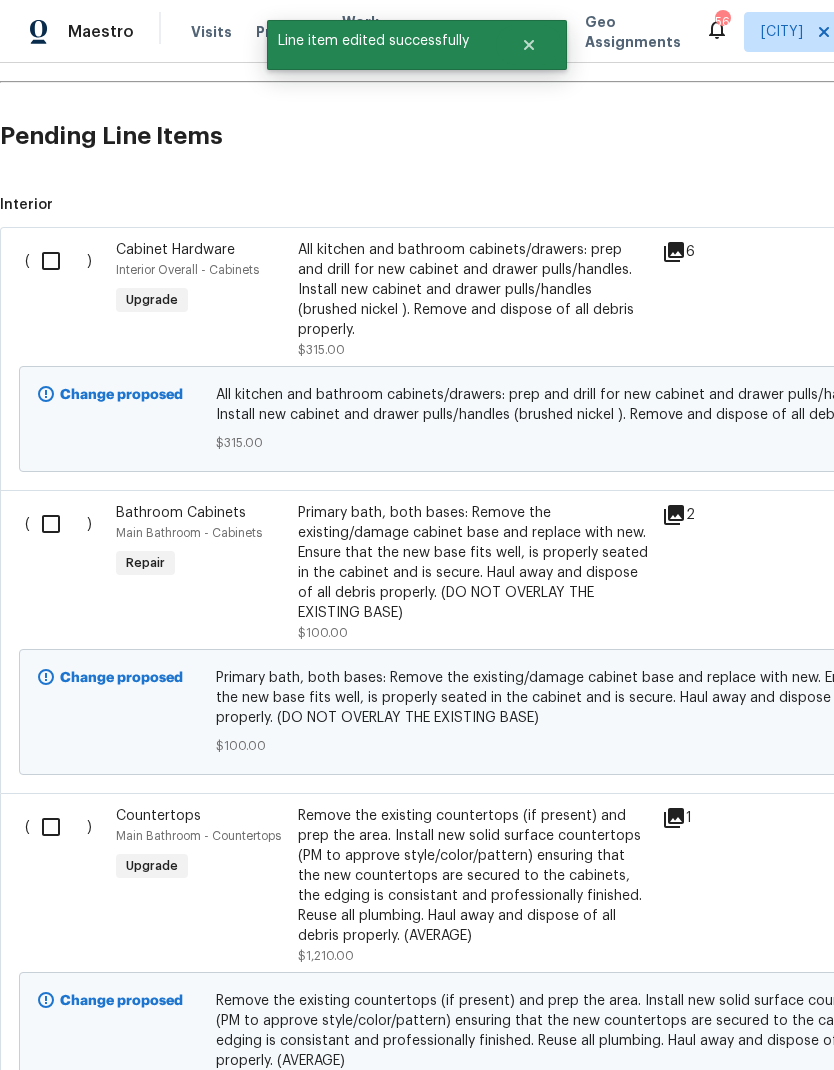 click on "Countertops" at bounding box center (158, 816) 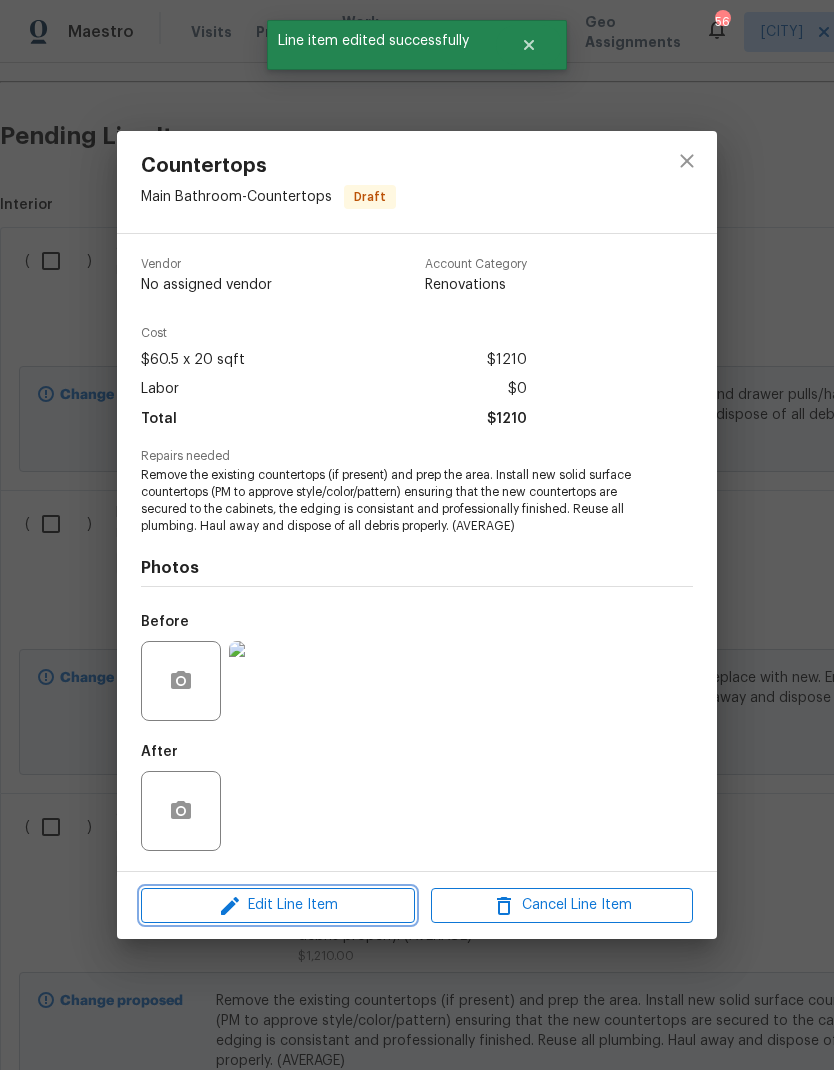 click 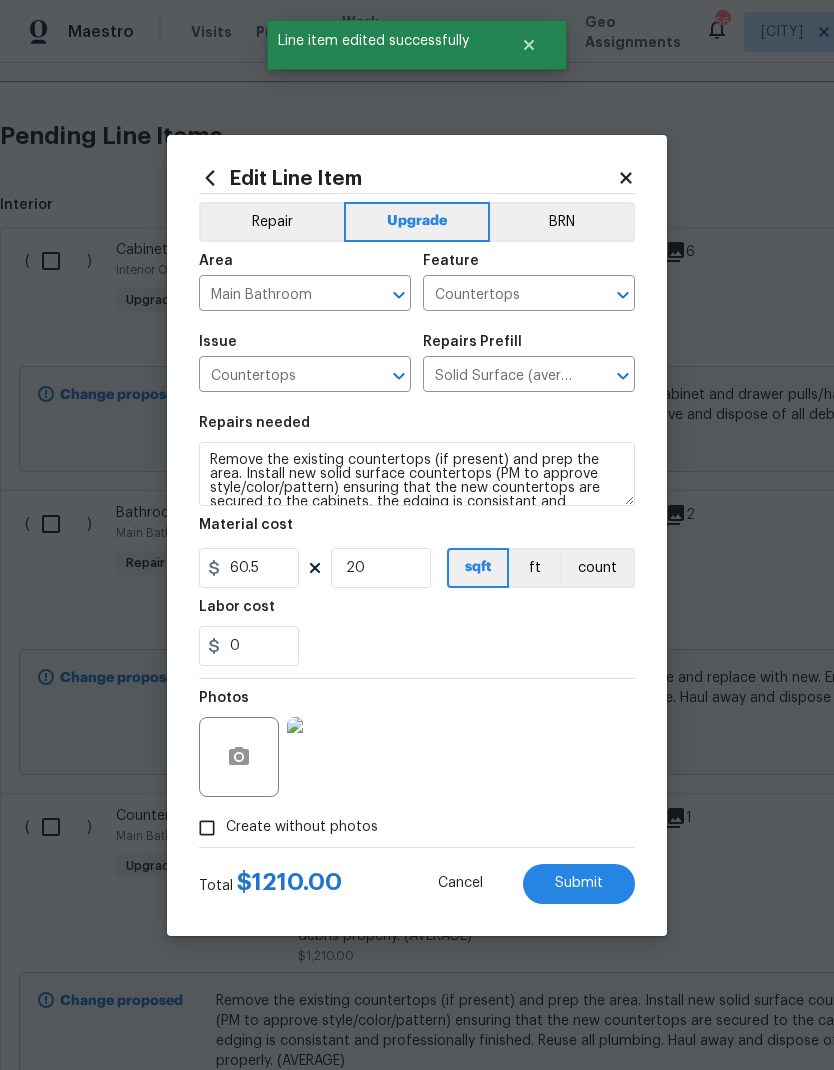 click on "Main Bathroom" at bounding box center [277, 295] 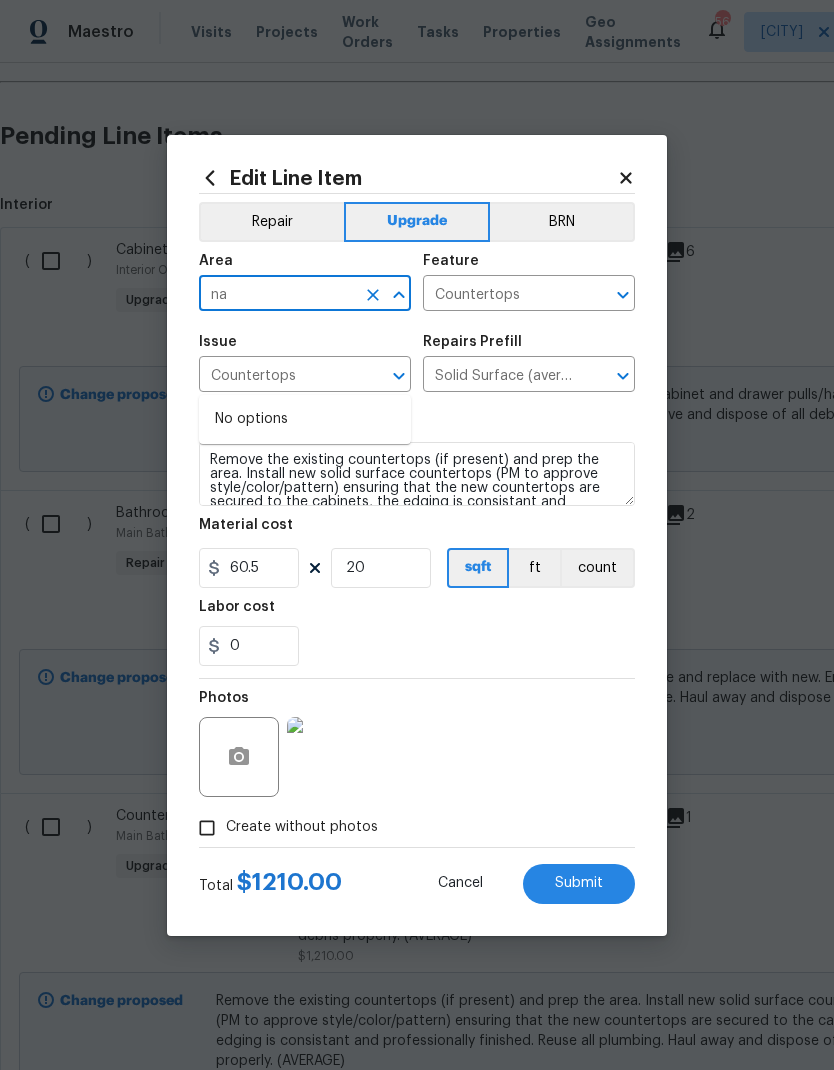 type on "n" 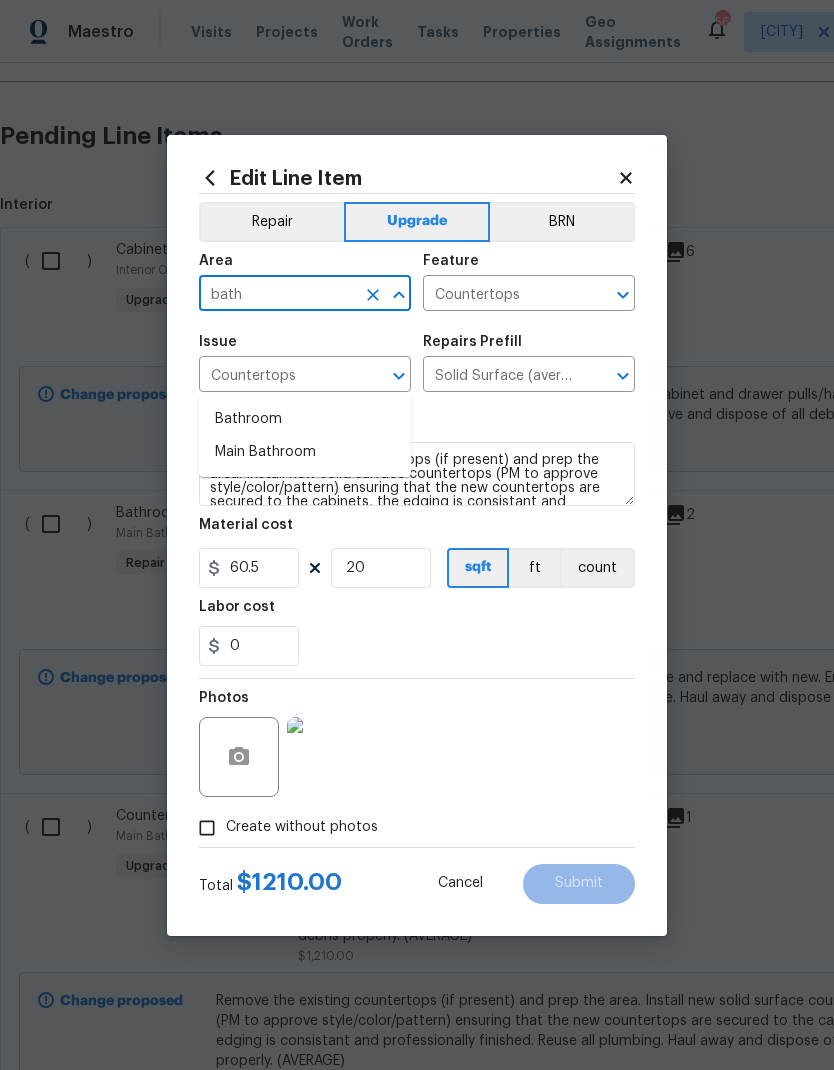 click on "Bathroom" at bounding box center [305, 419] 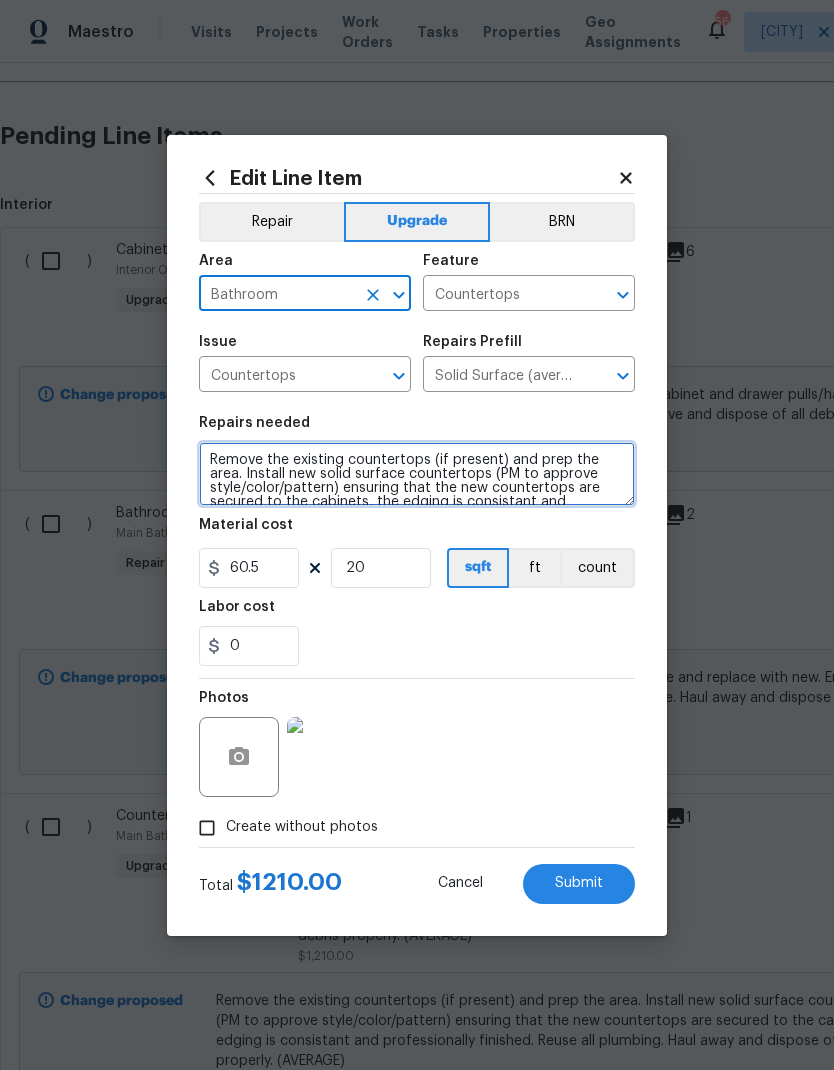 click on "Remove the existing countertops (if present) and prep the area. Install new solid surface countertops (PM to approve style/color/pattern) ensuring that the new countertops are secured to the cabinets, the edging is consistant and professionally finished. Reuse all plumbing. Haul away and dispose of all debris properly. (AVERAGE)" at bounding box center (417, 474) 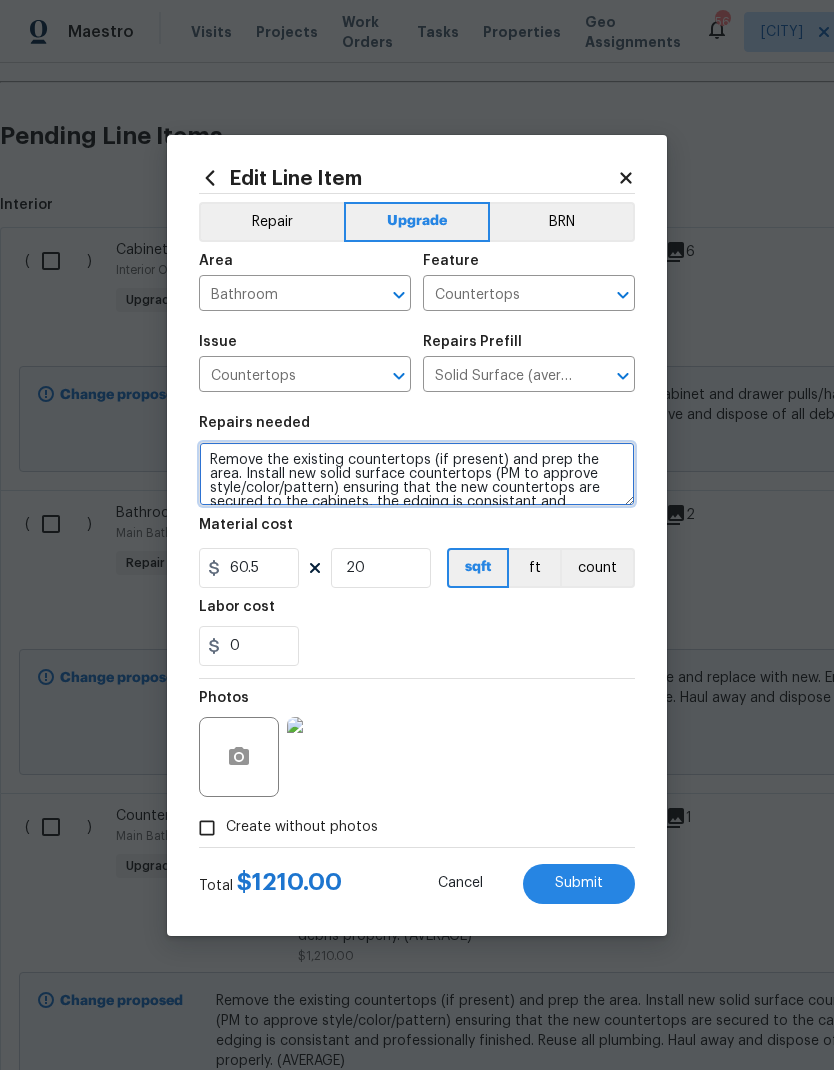 click on "Remove the existing countertops (if present) and prep the area. Install new solid surface countertops (PM to approve style/color/pattern) ensuring that the new countertops are secured to the cabinets, the edging is consistant and professionally finished. Reuse all plumbing. Haul away and dispose of all debris properly. (AVERAGE)" at bounding box center (417, 474) 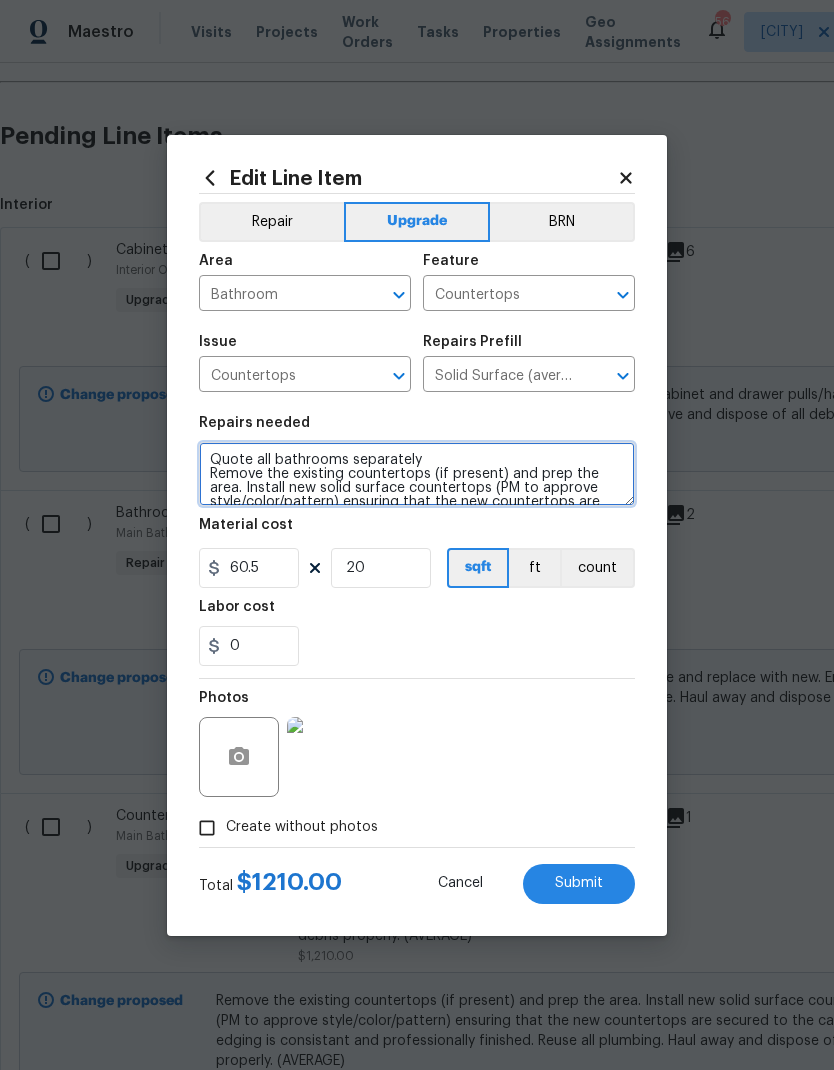 type on "Quote all bathrooms separately
Remove the existing countertops (if present) and prep the area. Install new solid surface countertops (PM to approve style/color/pattern) ensuring that the new countertops are secured to the cabinets, the edging is consistant and professionally finished. Reuse all plumbing. Haul away and dispose of all debris properly. (AVERAGE)" 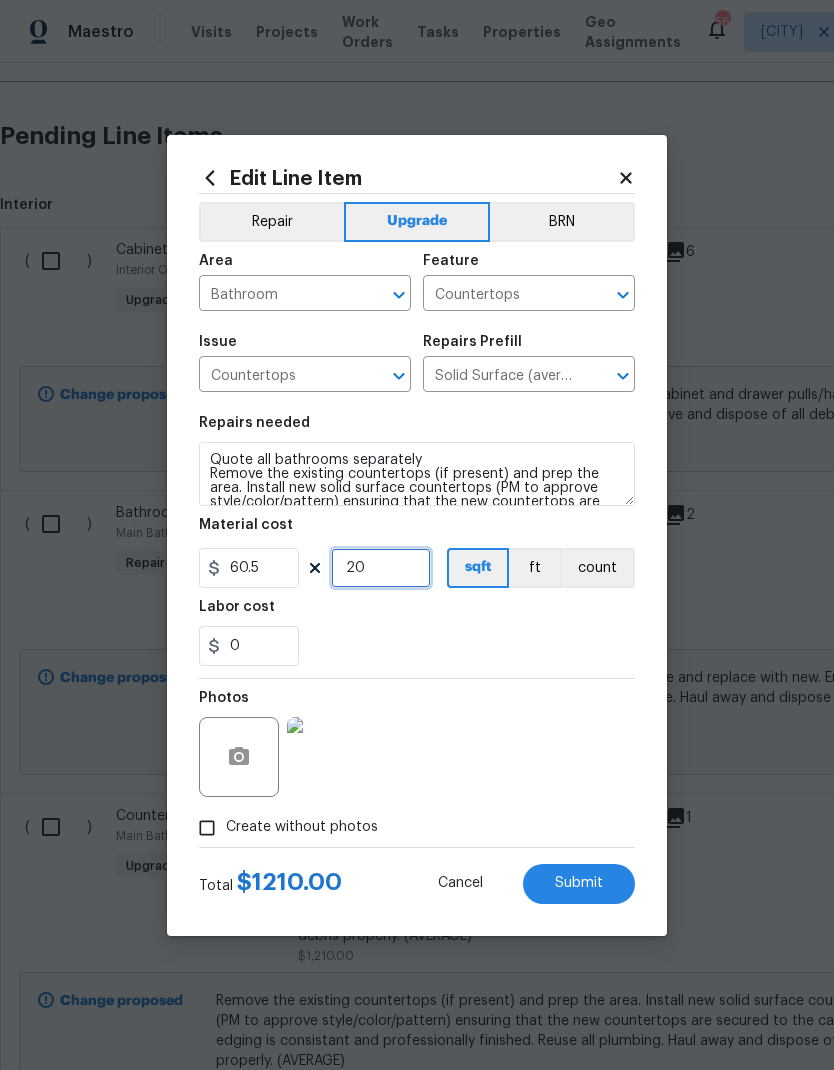 click on "20" at bounding box center [381, 568] 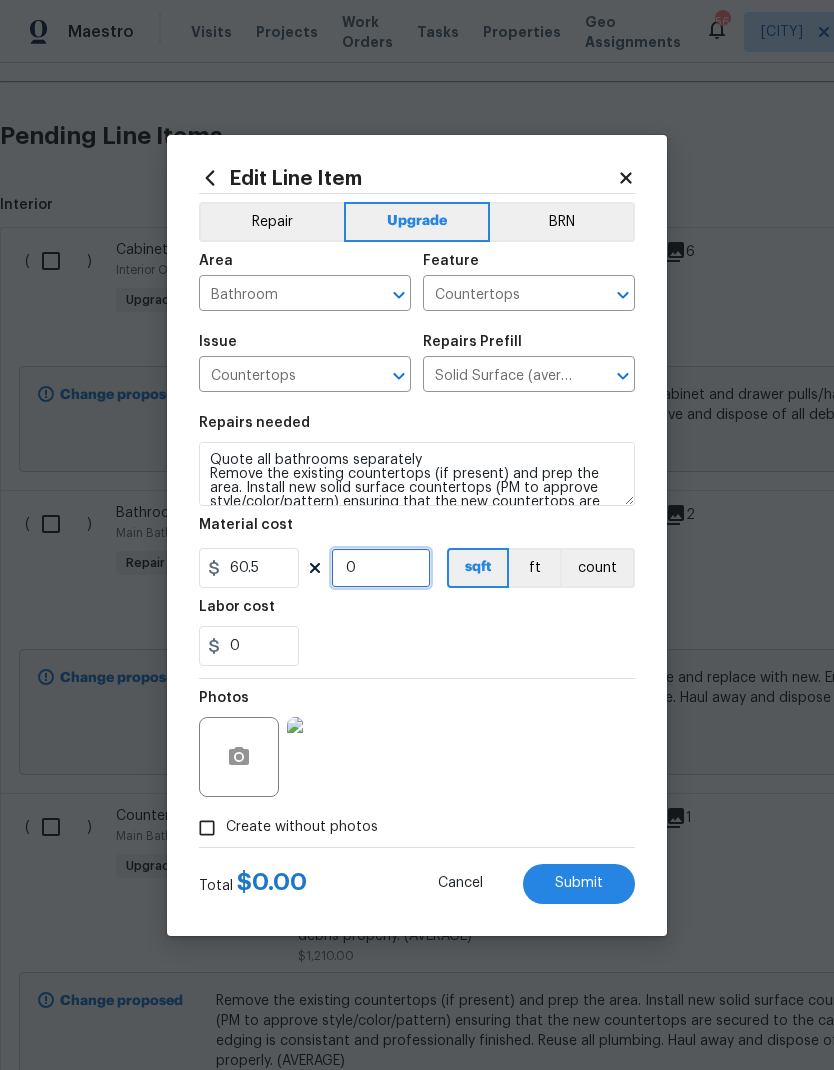 type on "1" 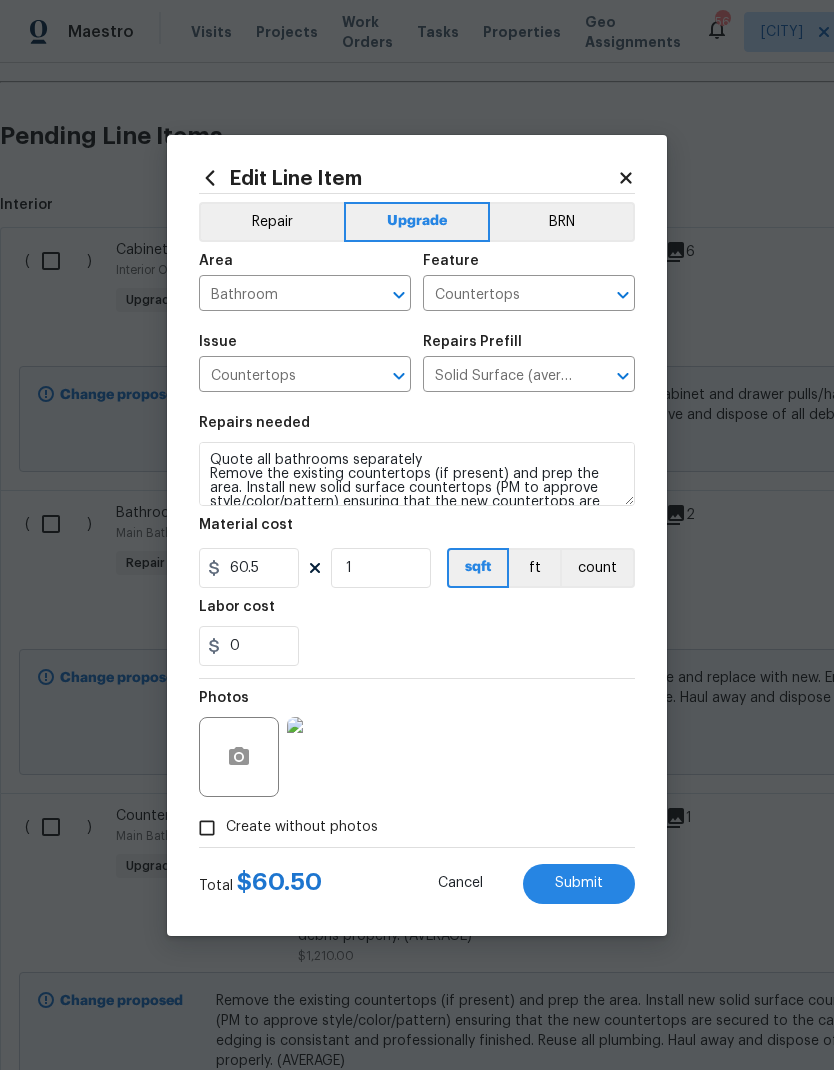 click on "0" at bounding box center (417, 646) 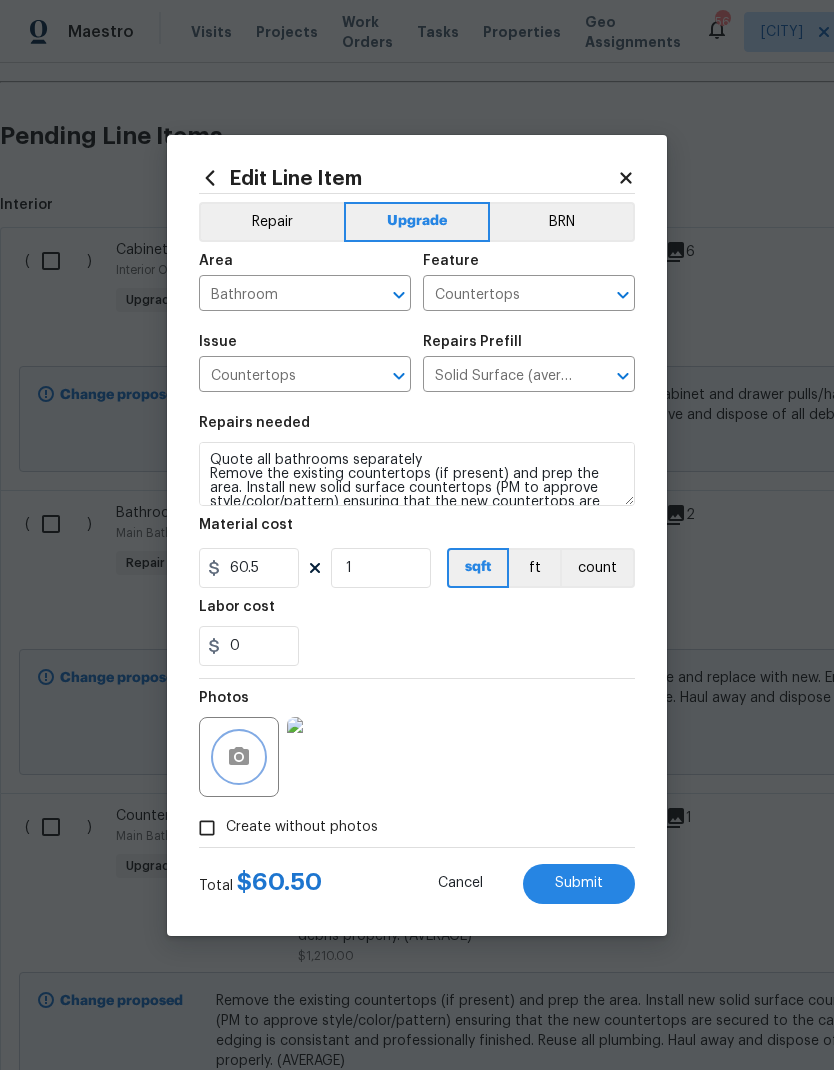click 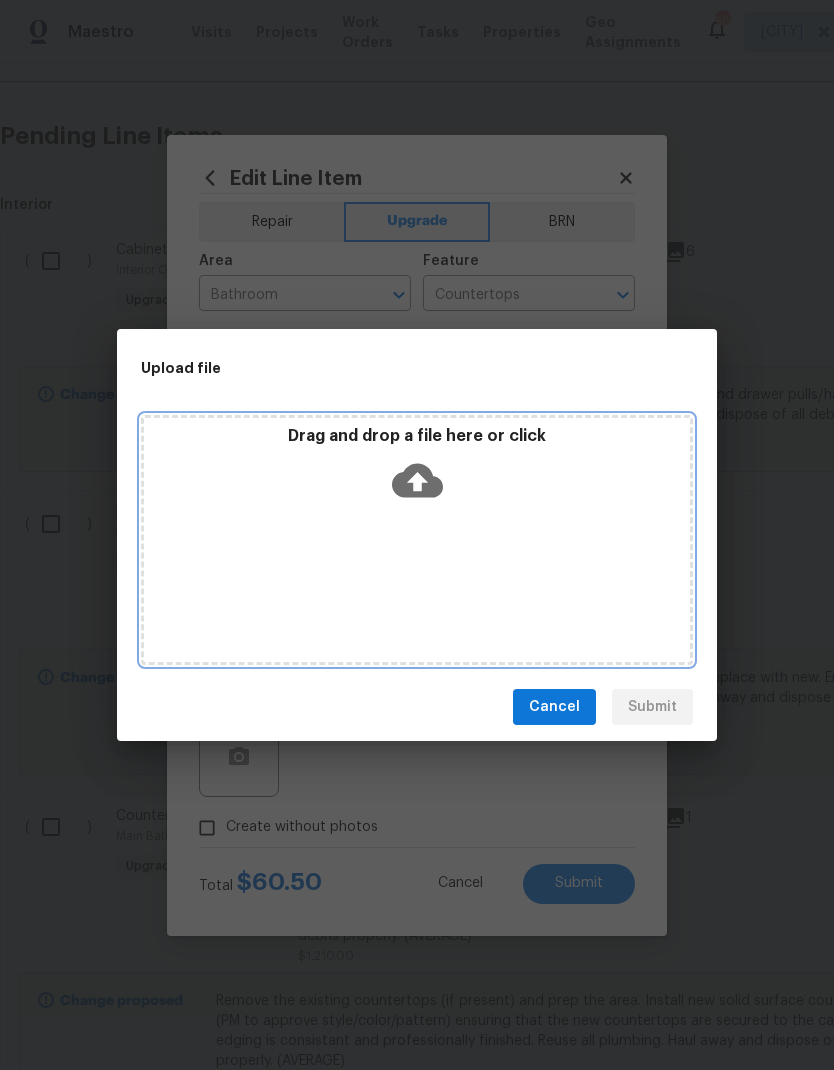 click on "Drag and drop a file here or click" at bounding box center [417, 540] 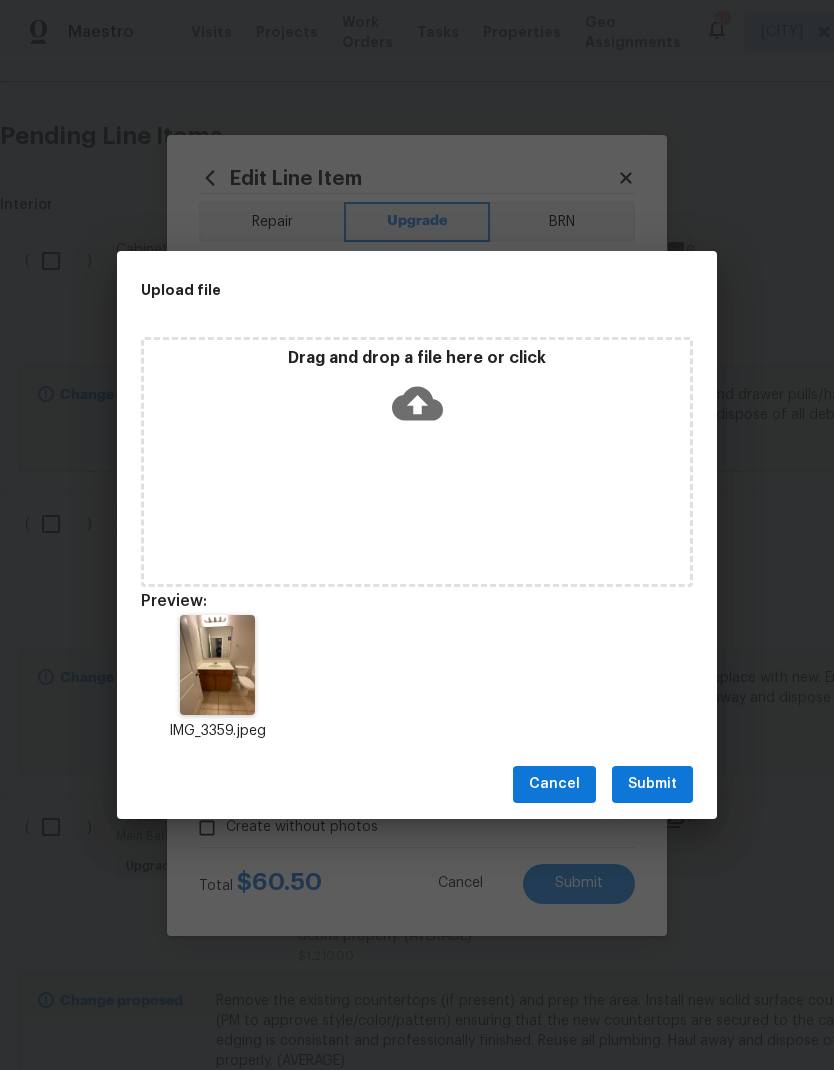 click on "Submit" at bounding box center [652, 784] 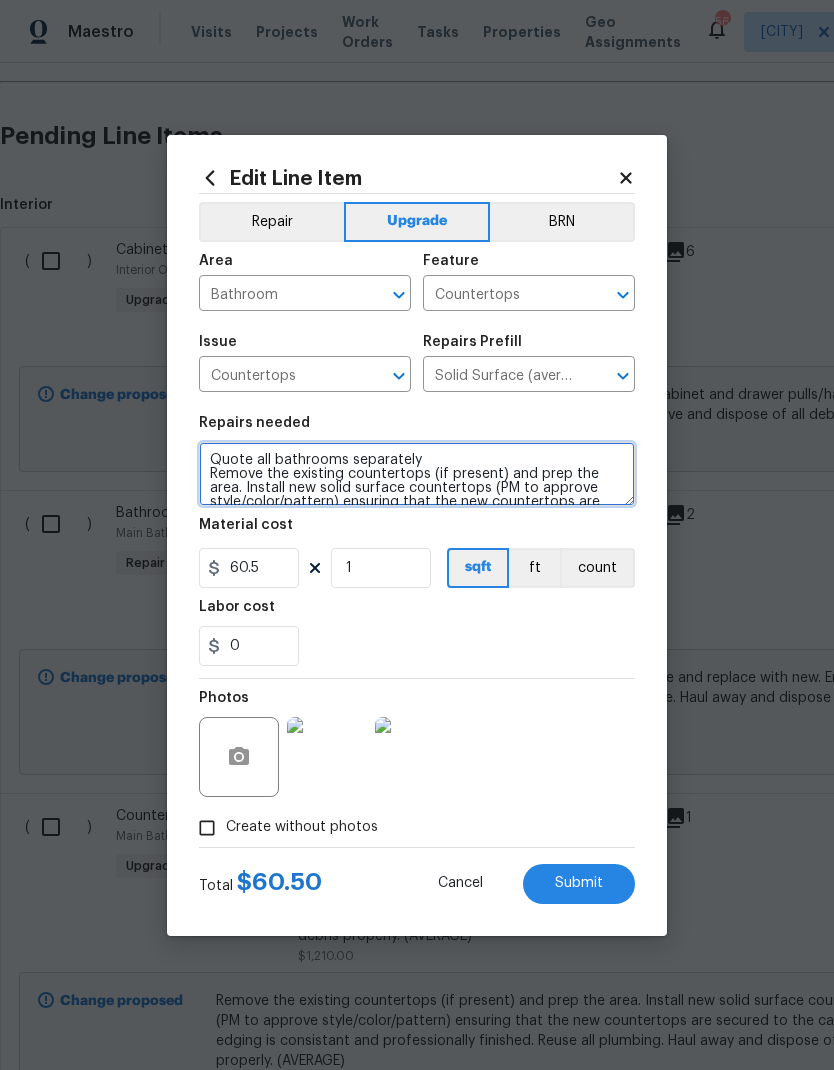 click on "Quote all bathrooms separately
Remove the existing countertops (if present) and prep the area. Install new solid surface countertops (PM to approve style/color/pattern) ensuring that the new countertops are secured to the cabinets, the edging is consistant and professionally finished. Reuse all plumbing. Haul away and dispose of all debris properly. (AVERAGE)" at bounding box center [417, 474] 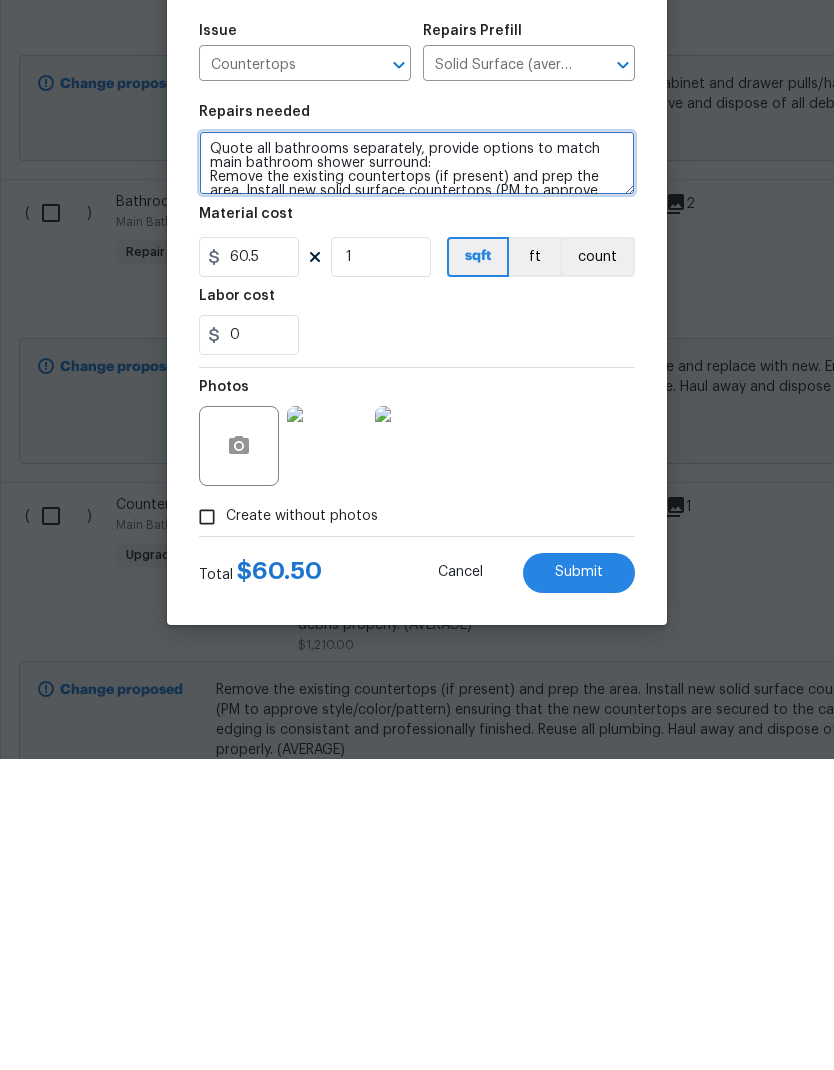 type on "Quote all bathrooms separately, provide options to match main bathroom shower surround:
Remove the existing countertops (if present) and prep the area. Install new solid surface countertops (PM to approve style/color/pattern) ensuring that the new countertops are secured to the cabinets, the edging is consistant and professionally finished. Reuse all plumbing. Haul away and dispose of all debris properly. (AVERAGE)" 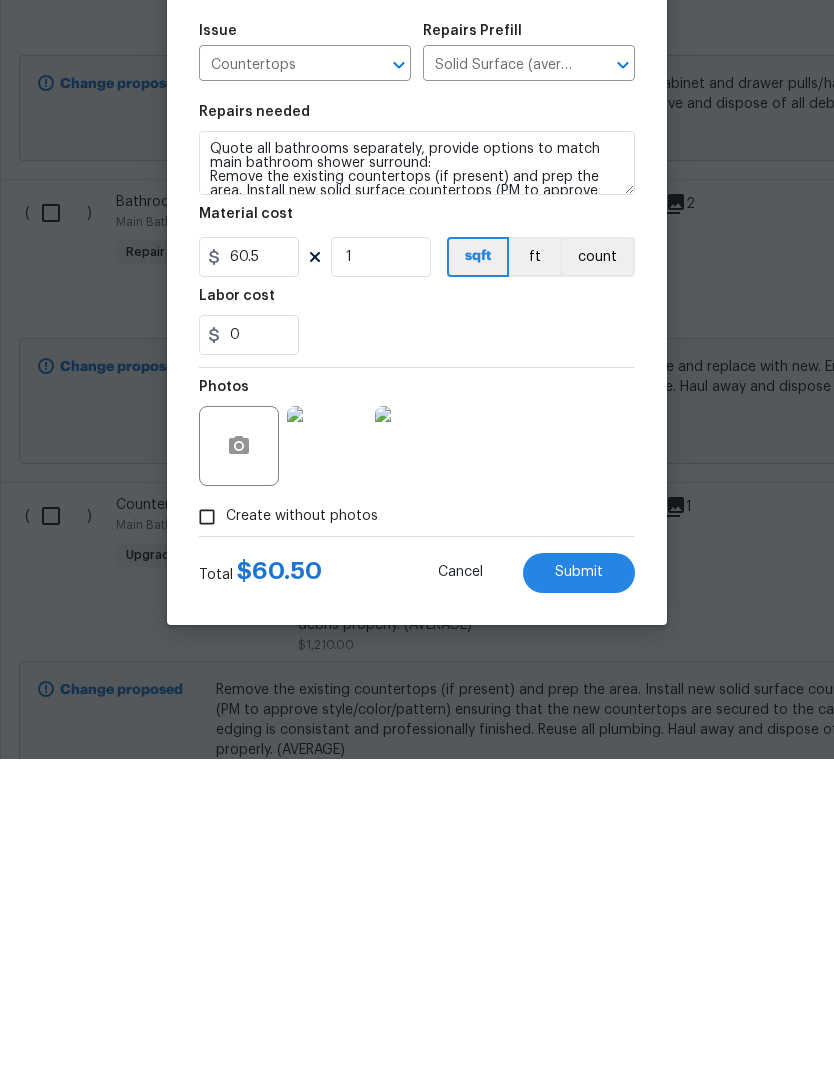 click on "Submit" at bounding box center [579, 883] 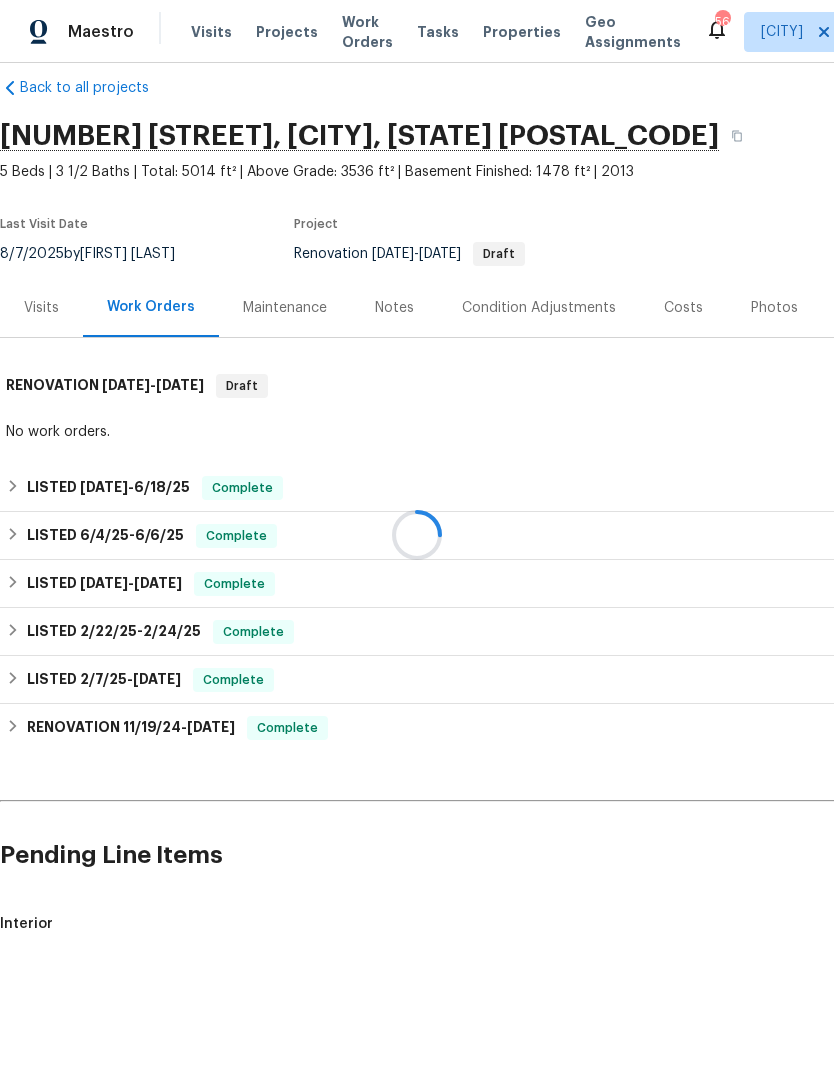 scroll, scrollTop: 24, scrollLeft: 0, axis: vertical 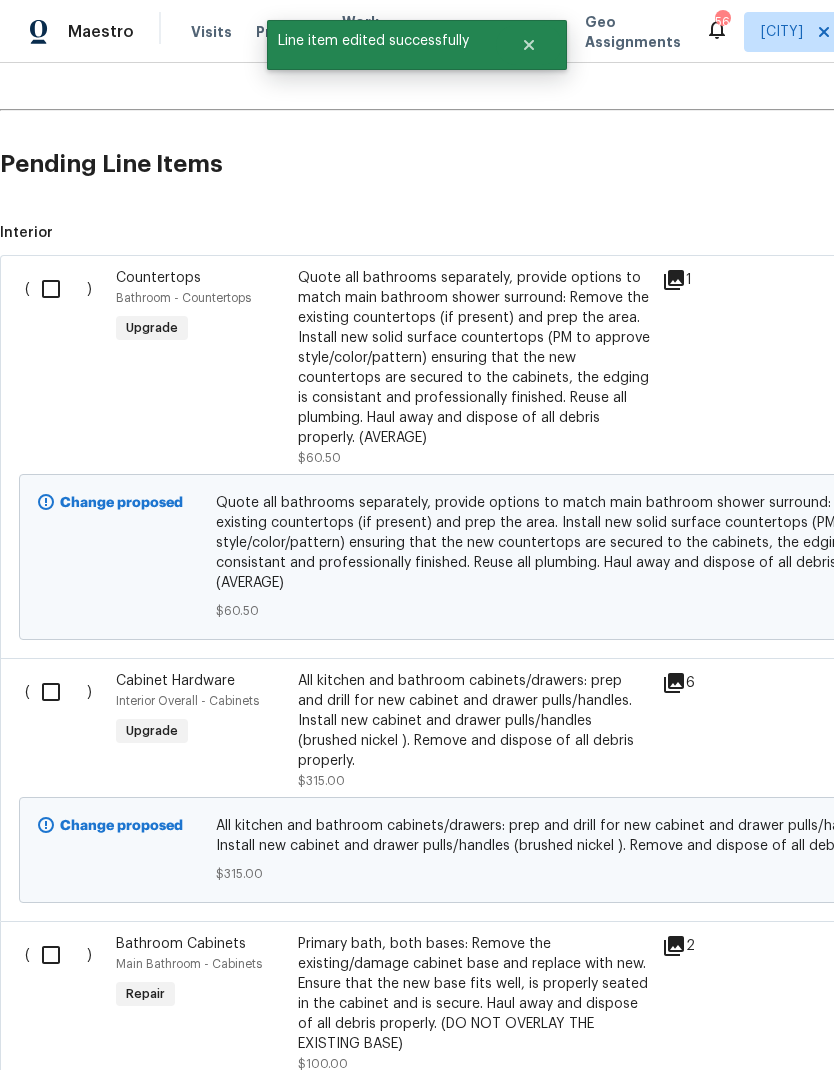 click at bounding box center [58, 289] 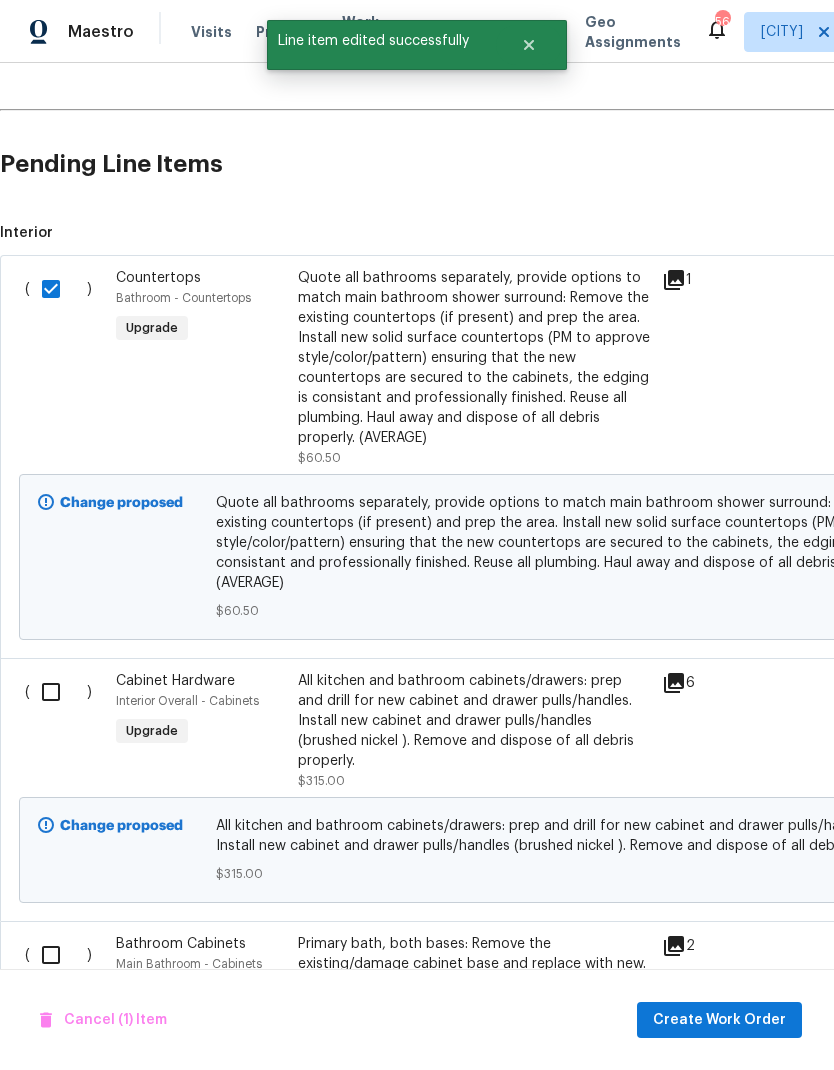 click at bounding box center [58, 692] 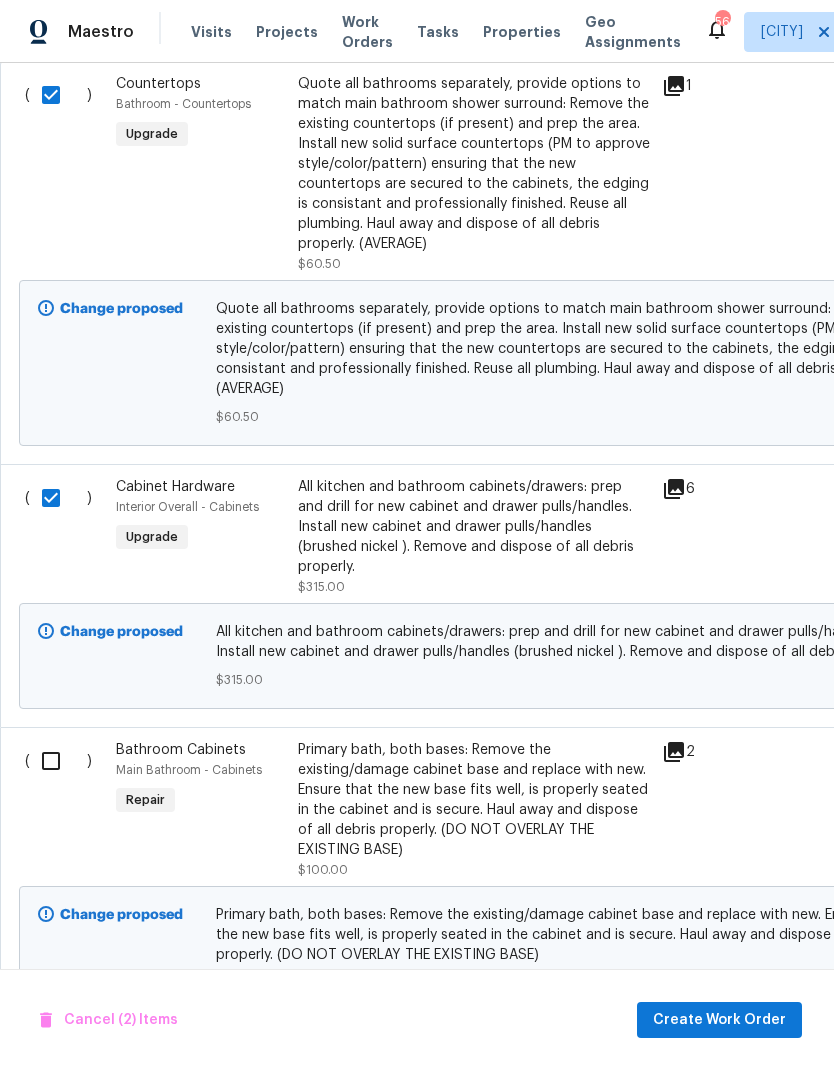 scroll, scrollTop: 909, scrollLeft: 0, axis: vertical 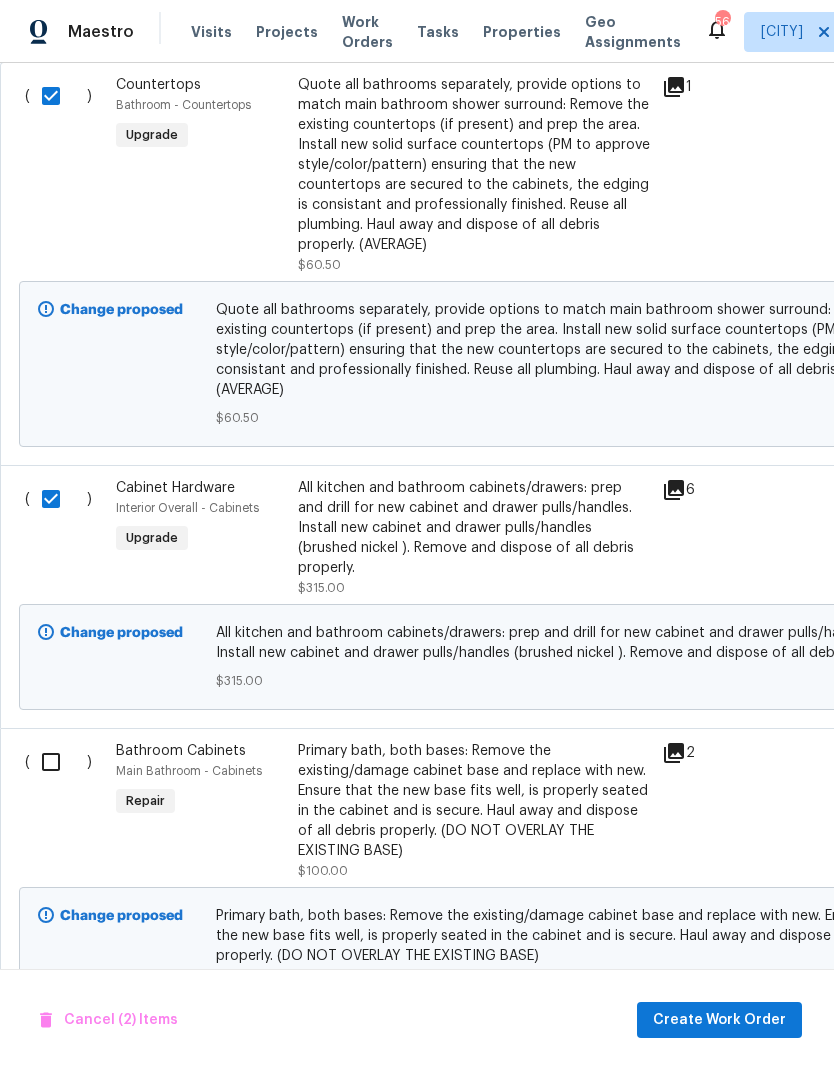 click at bounding box center (58, 762) 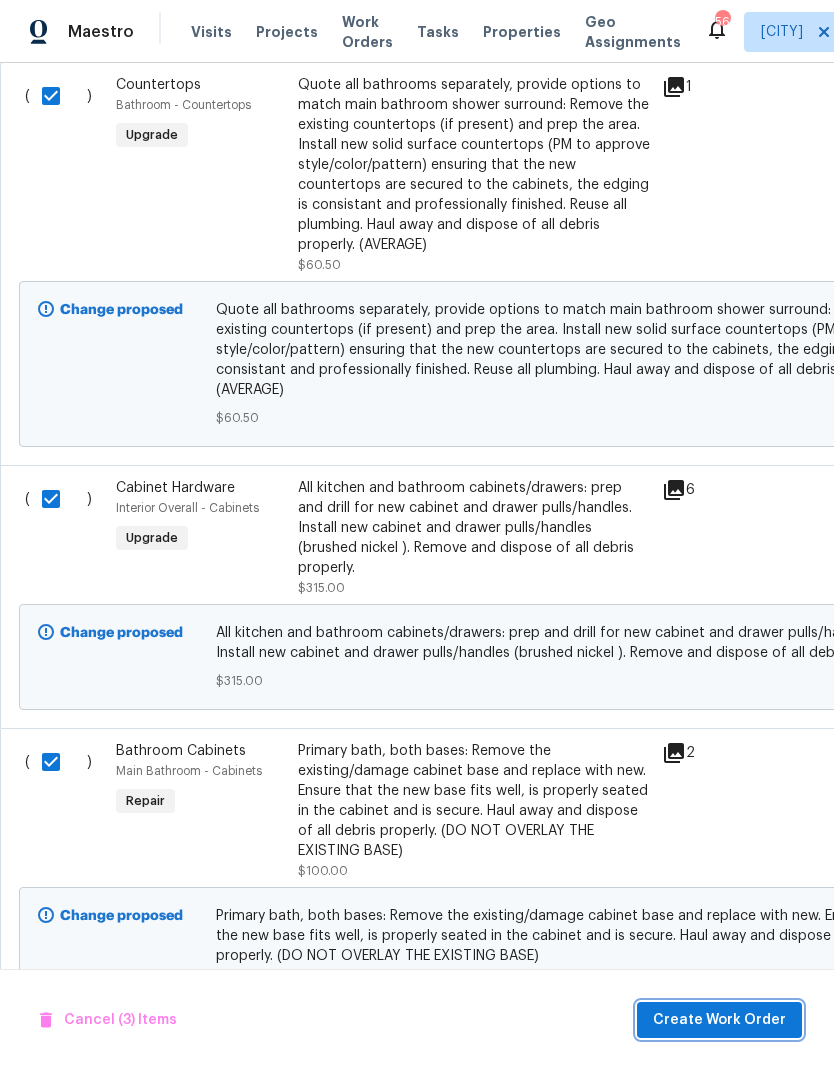 click on "Create Work Order" at bounding box center (719, 1020) 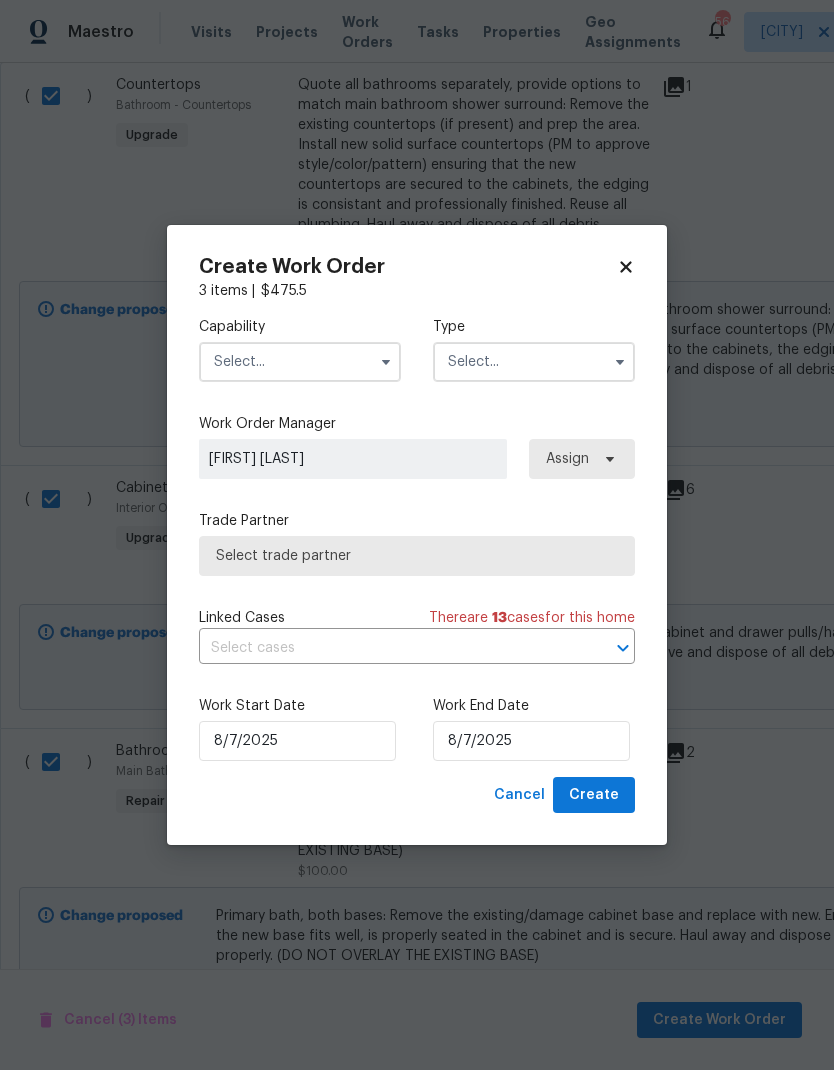 click at bounding box center [386, 362] 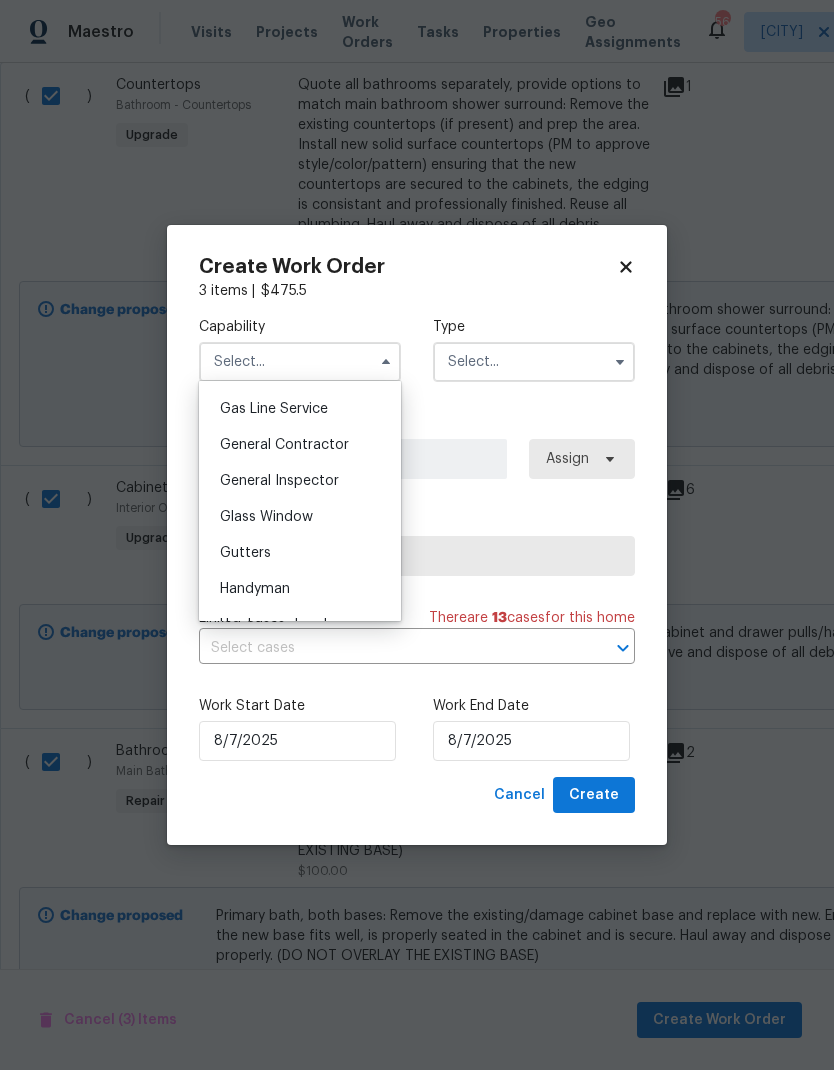 scroll, scrollTop: 921, scrollLeft: 0, axis: vertical 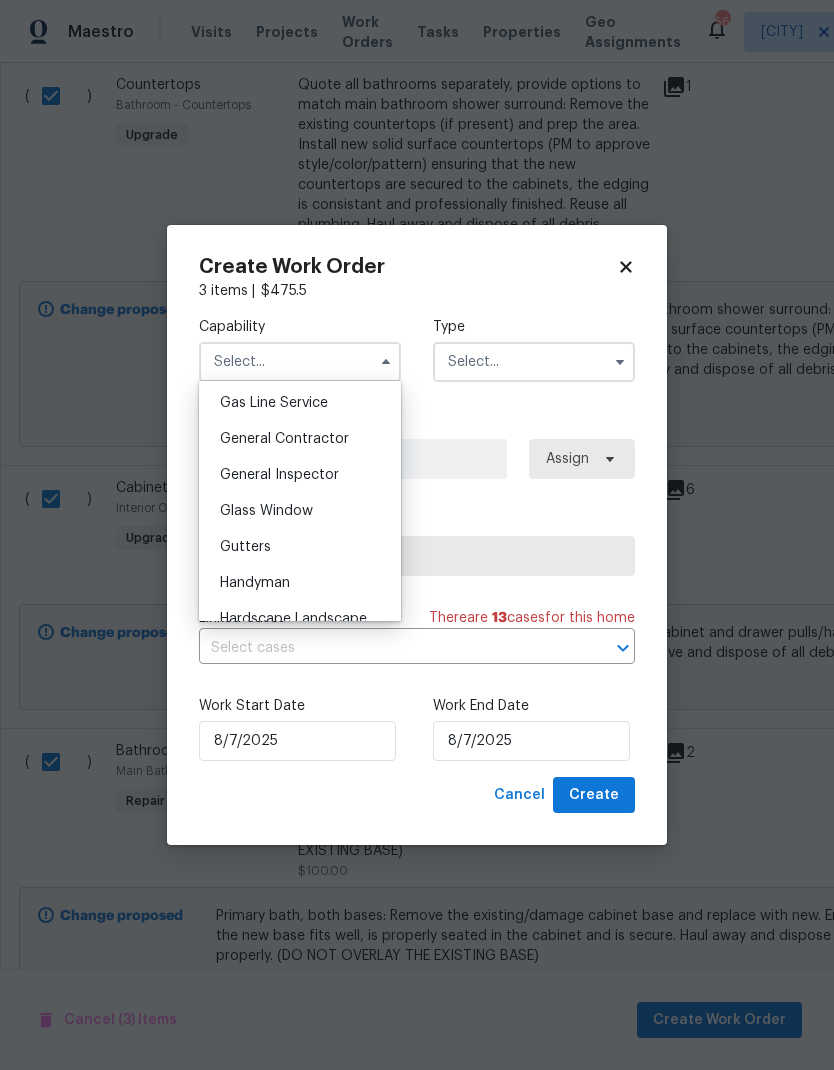 click on "General Contractor" at bounding box center (300, 439) 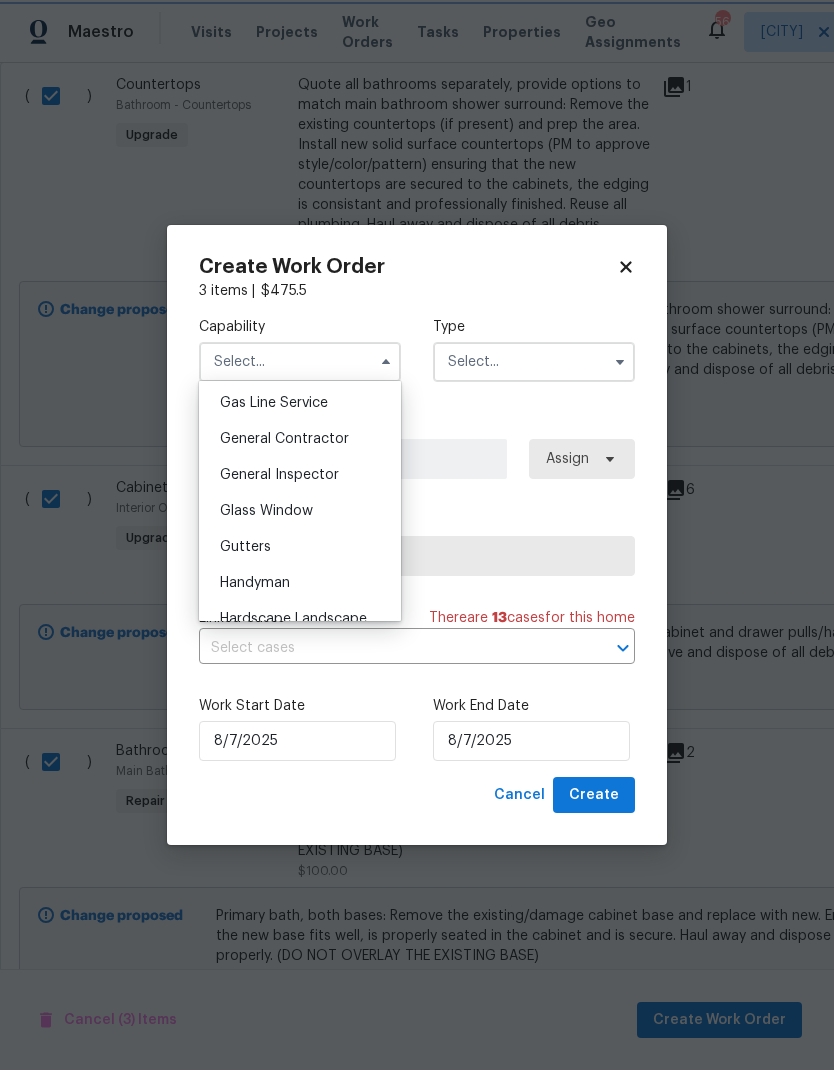 type on "General Contractor" 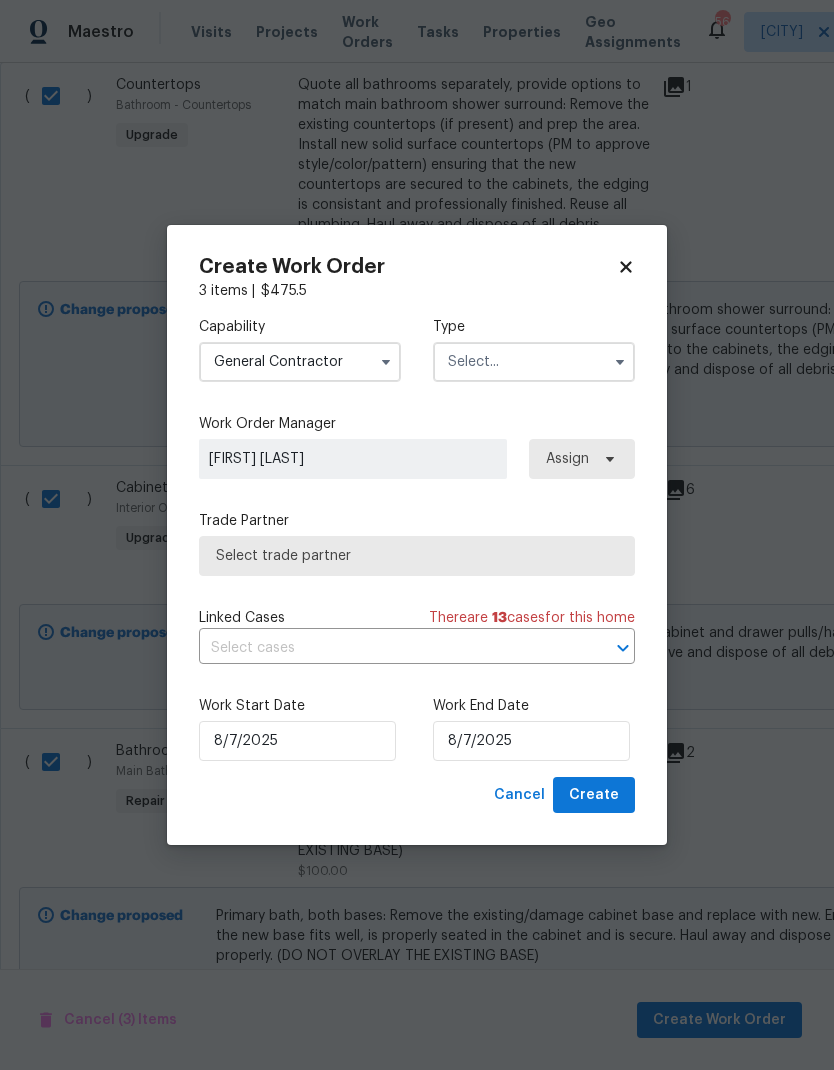 click at bounding box center (534, 362) 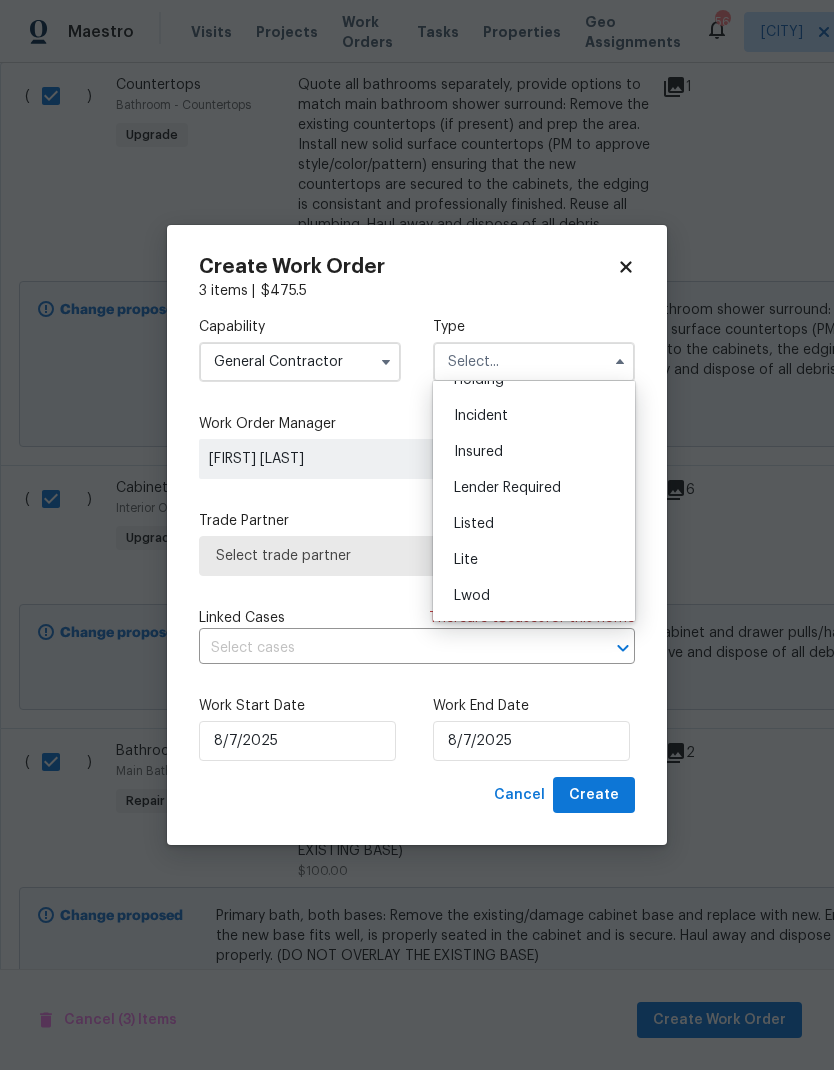 scroll, scrollTop: 99, scrollLeft: 0, axis: vertical 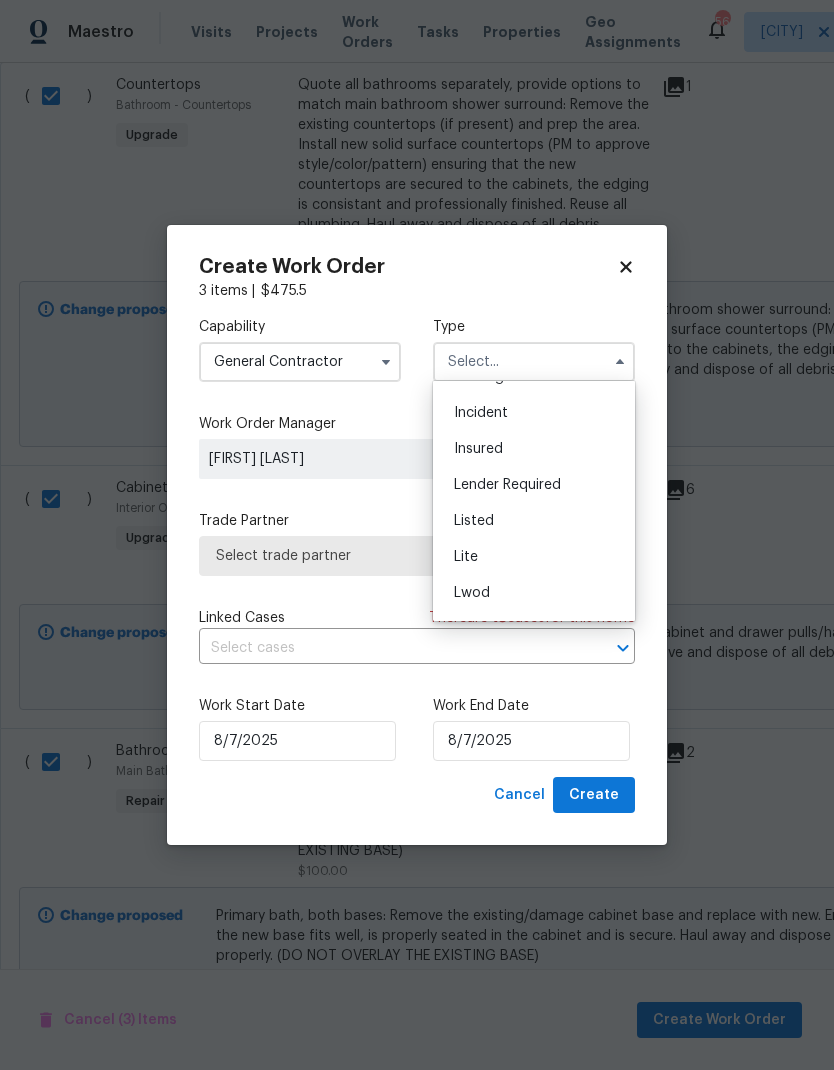 click on "Listed" at bounding box center (534, 521) 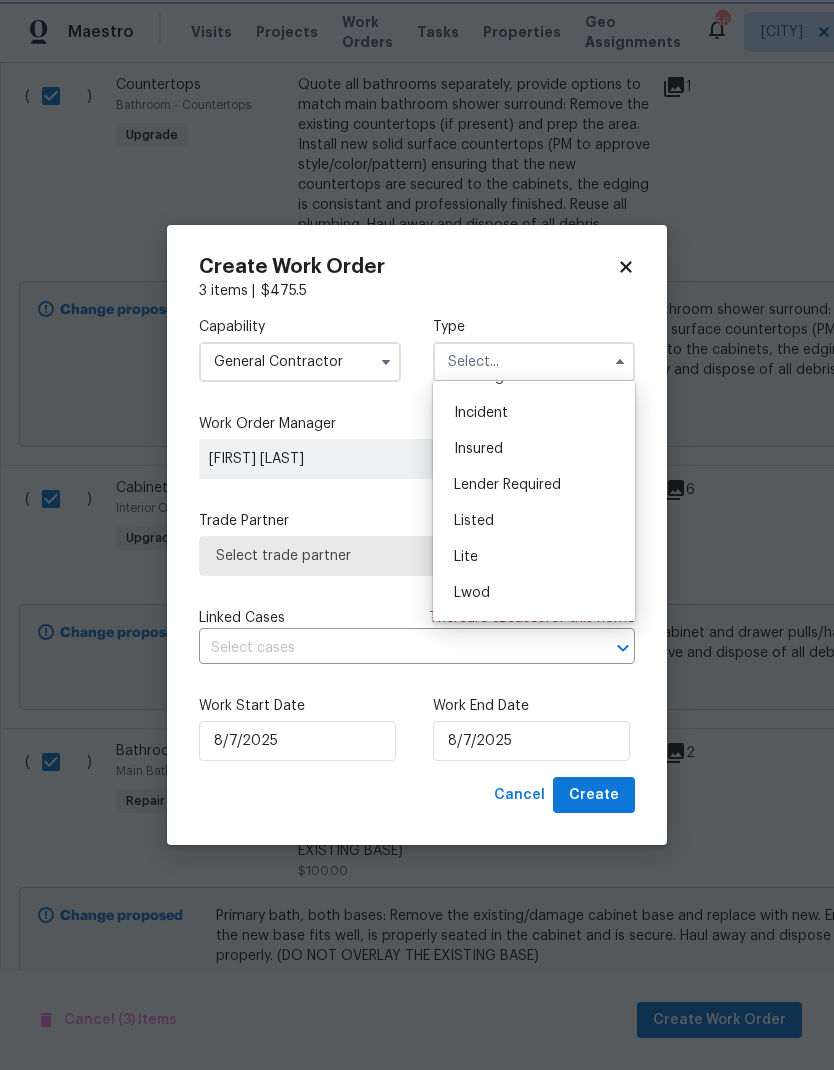 type on "Listed" 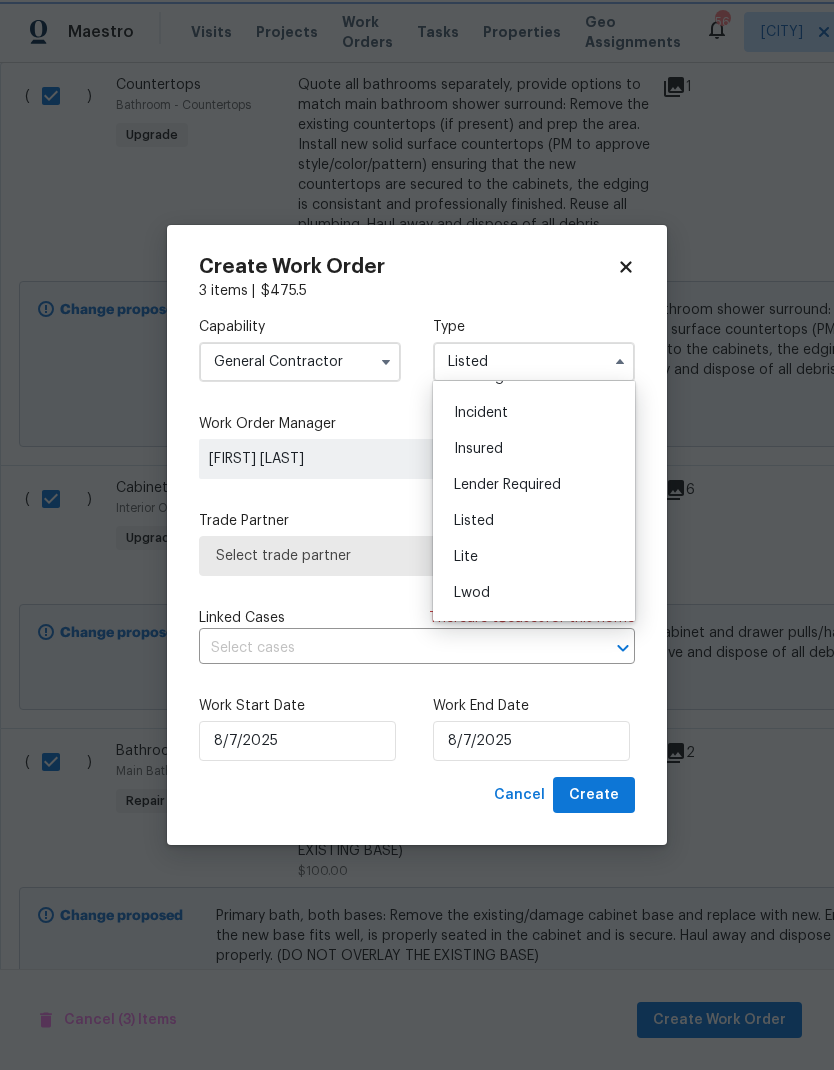 scroll, scrollTop: 0, scrollLeft: 0, axis: both 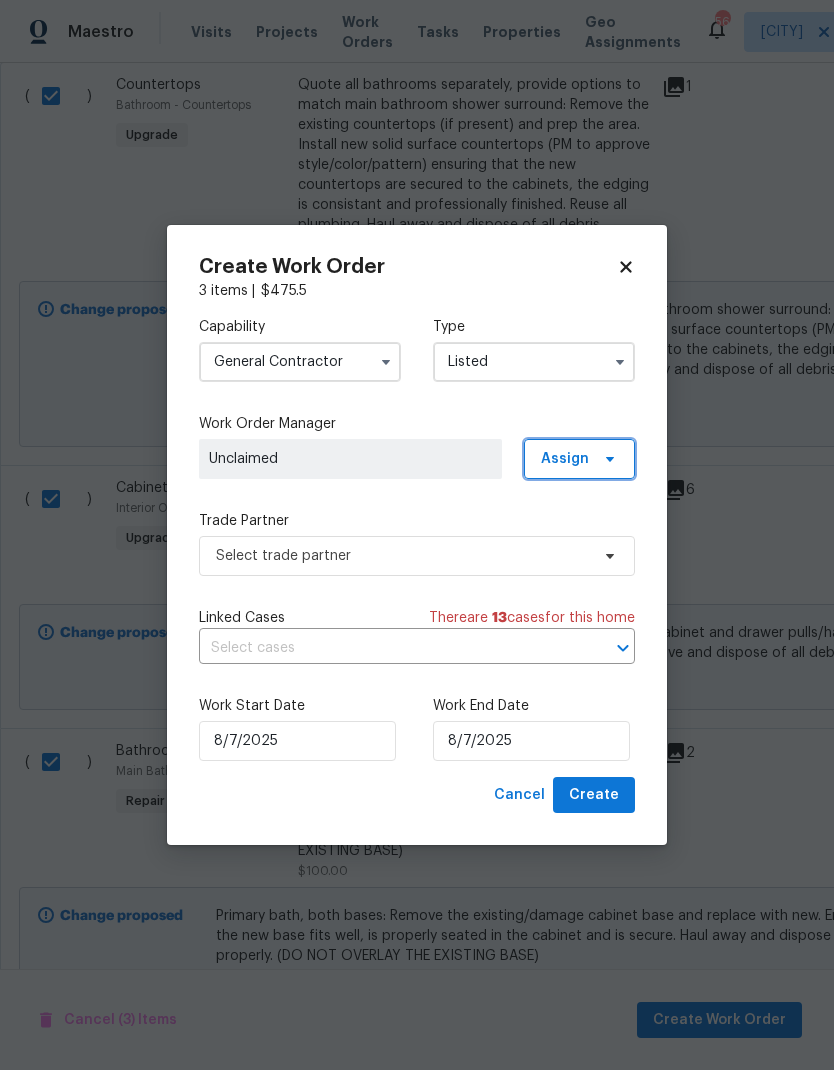 click on "Assign" at bounding box center (579, 459) 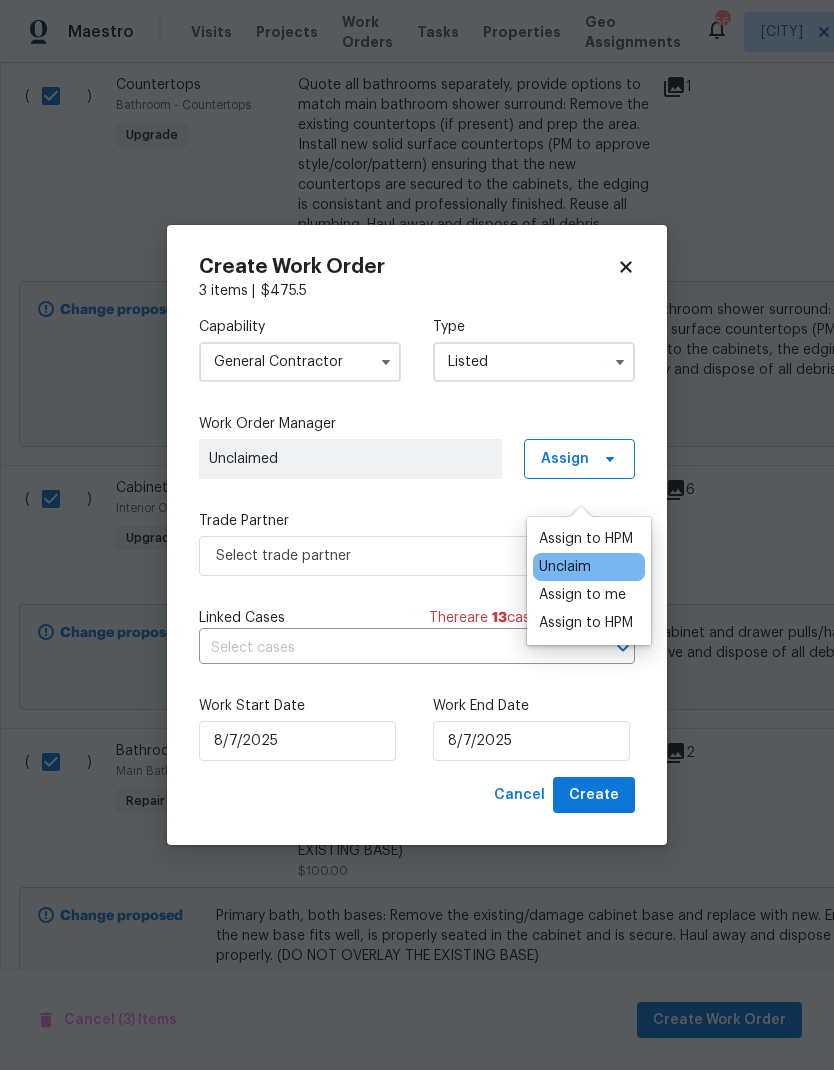 click on "Assign to HPM" at bounding box center (586, 539) 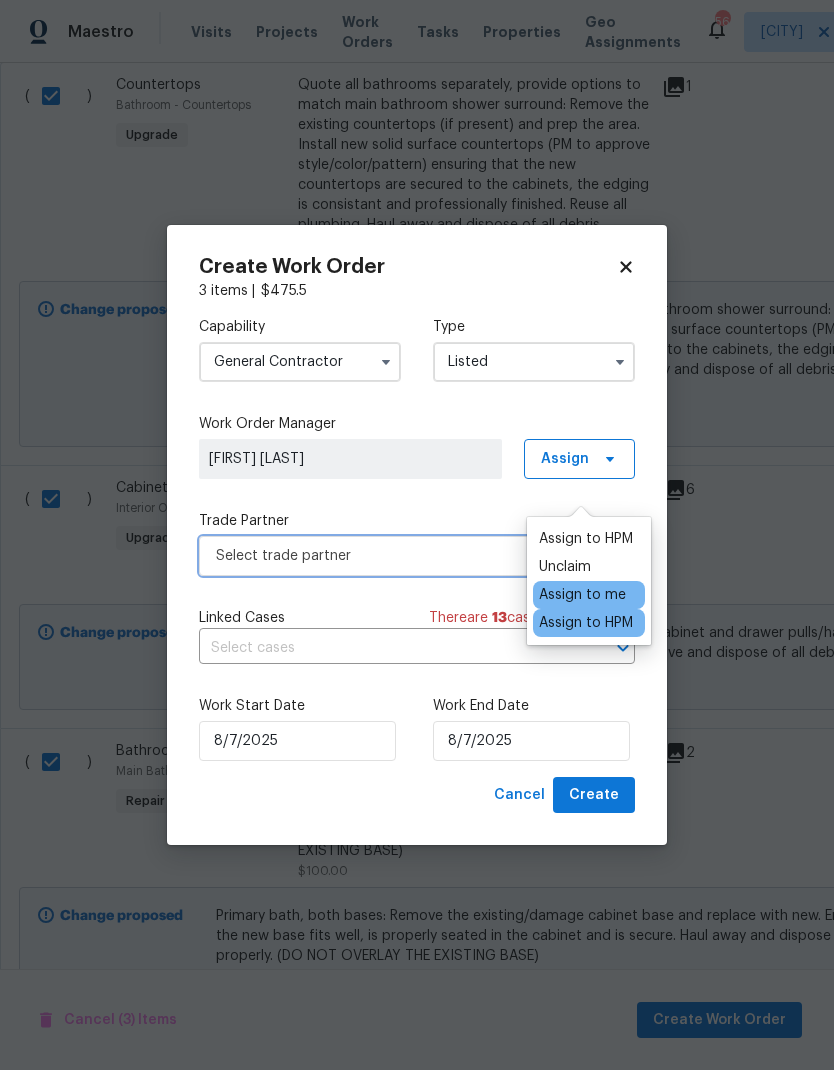 click on "Select trade partner" at bounding box center [402, 556] 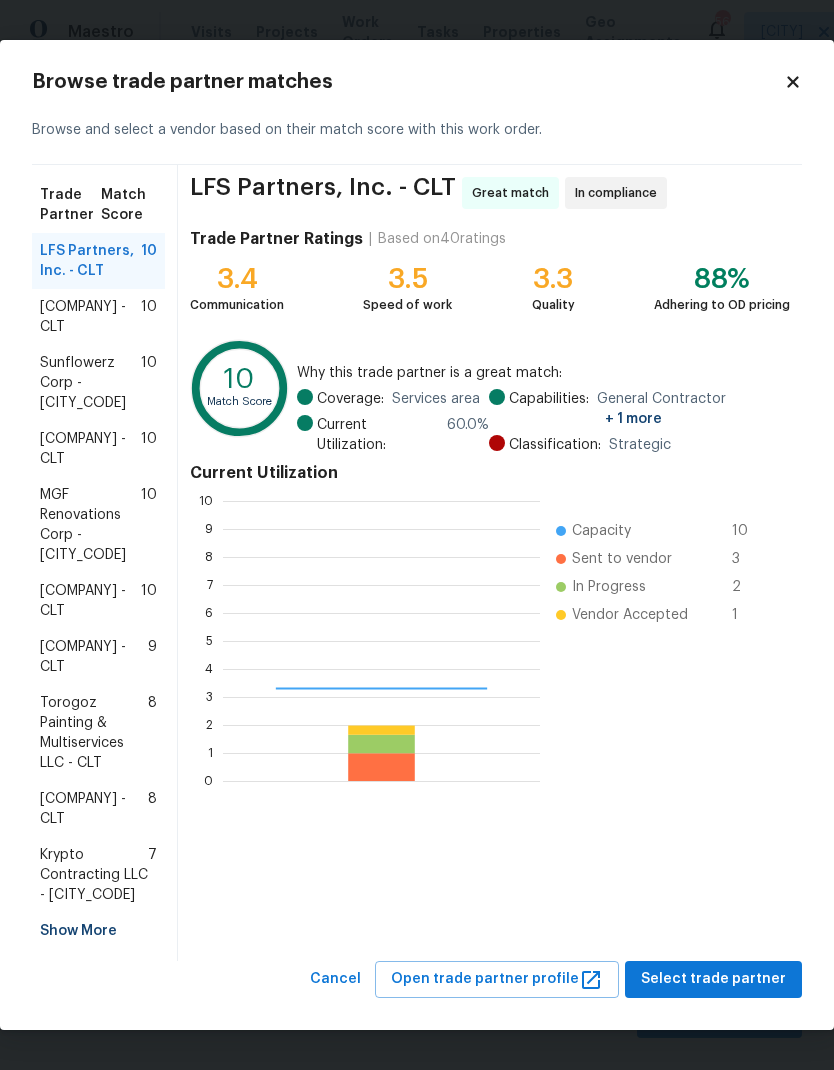 scroll, scrollTop: 2, scrollLeft: 2, axis: both 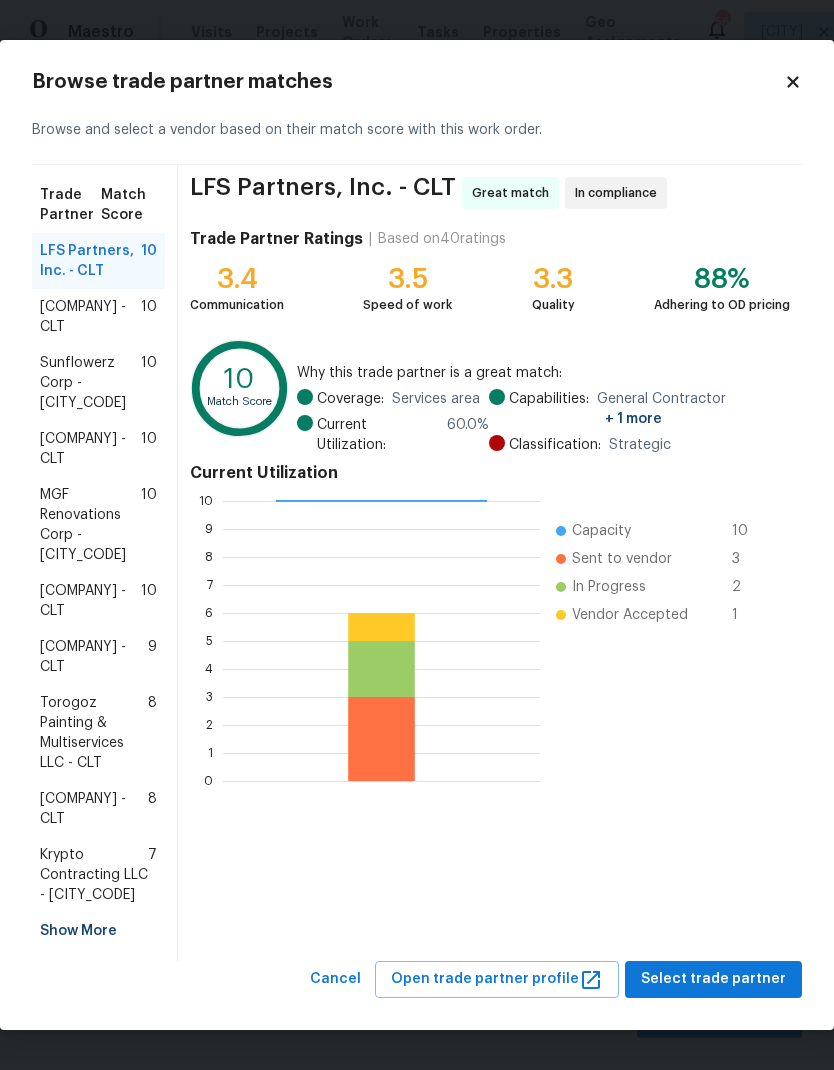 click on "[COMPANY] - CLT" at bounding box center [90, 317] 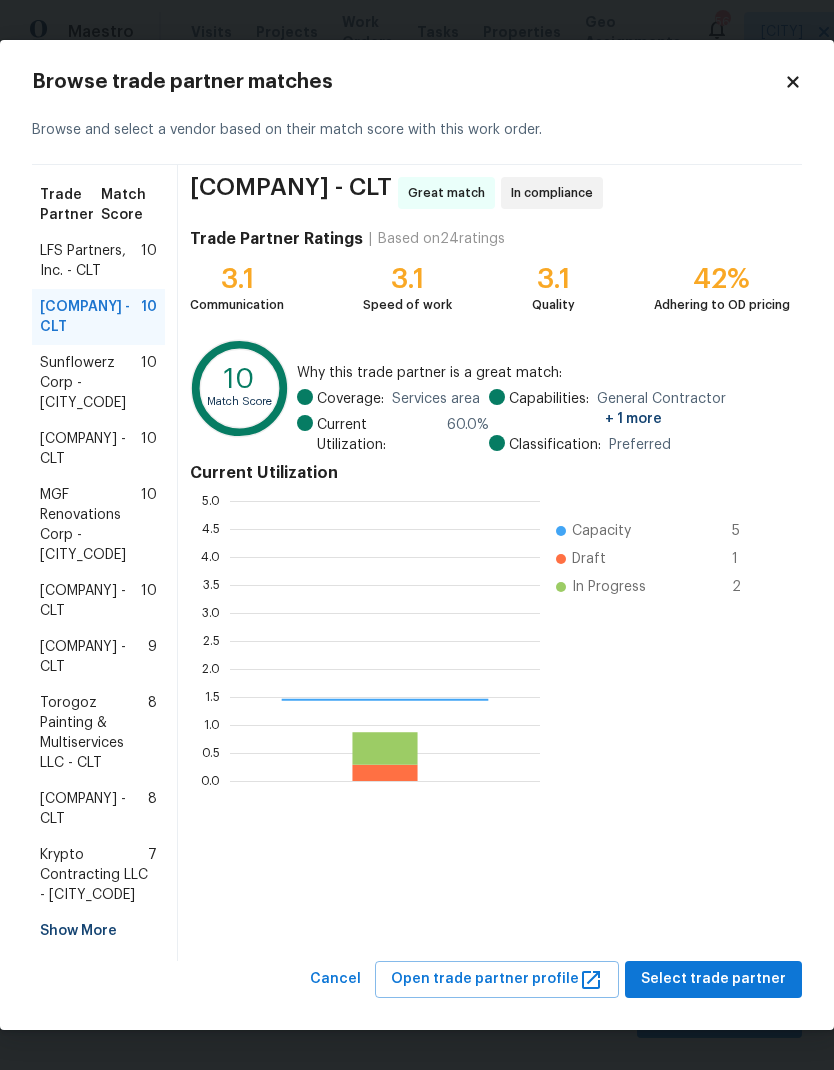 scroll, scrollTop: 2, scrollLeft: 2, axis: both 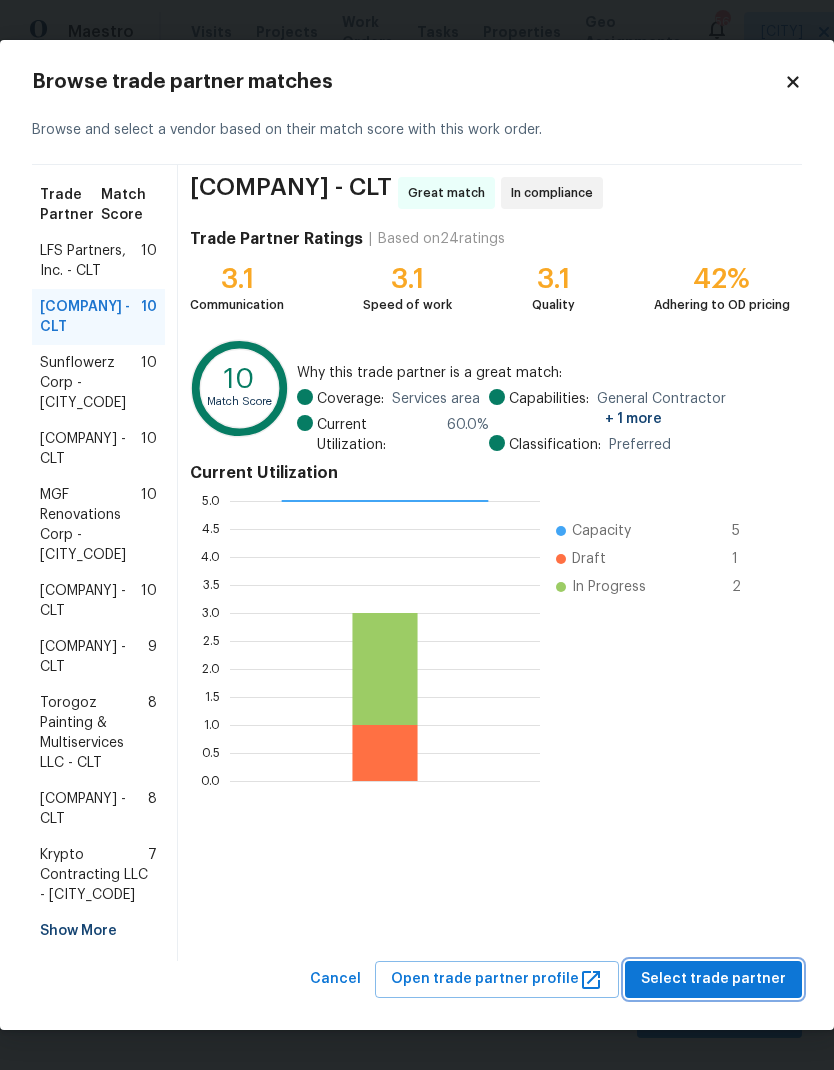 click on "Select trade partner" at bounding box center (713, 979) 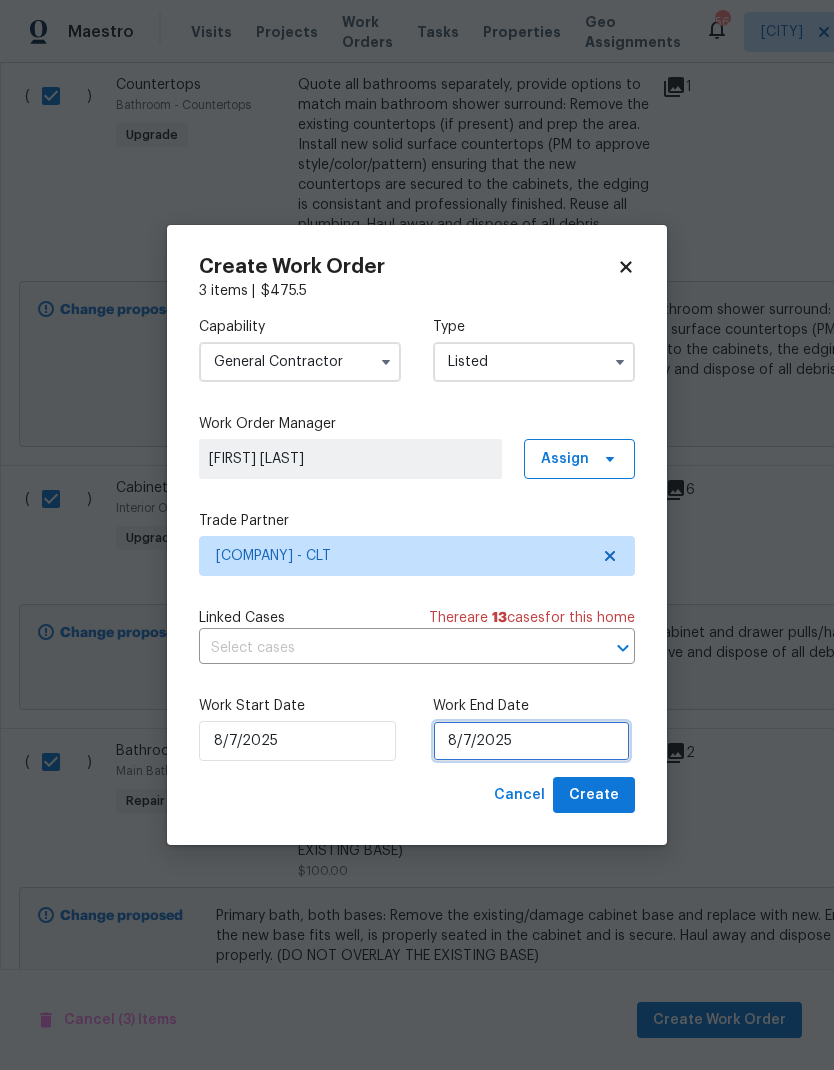 click on "8/7/2025" at bounding box center (531, 741) 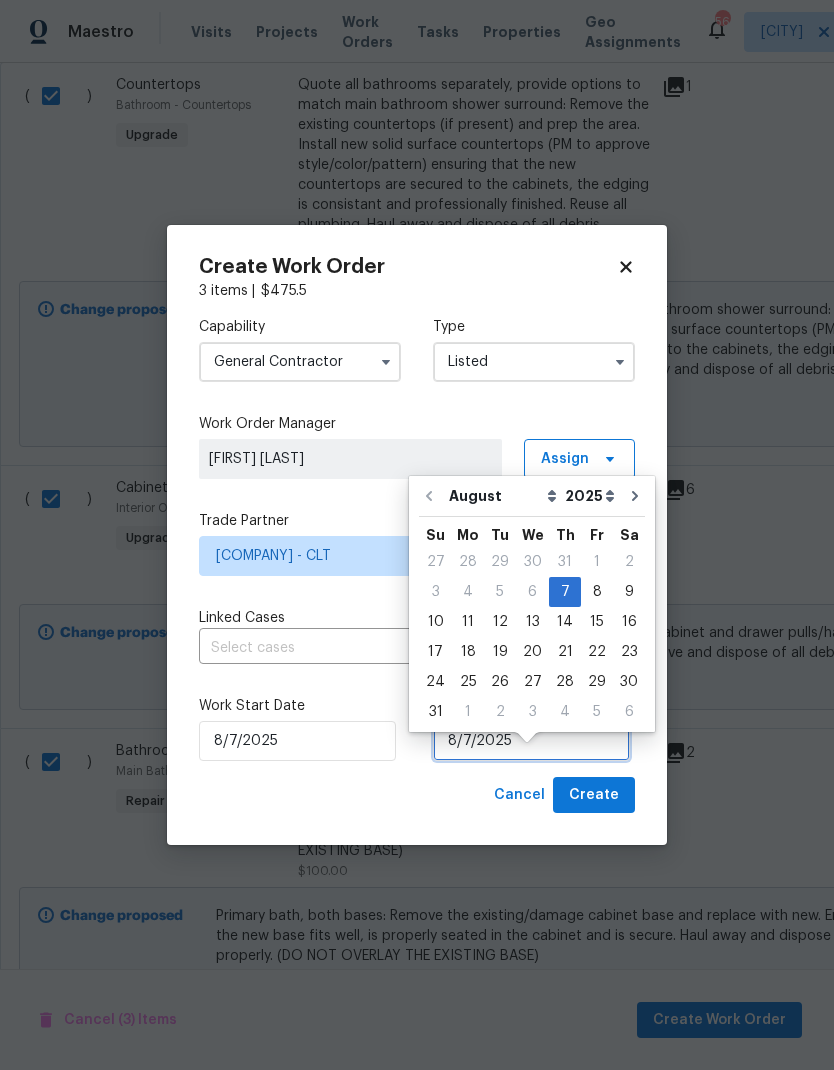 scroll, scrollTop: 39, scrollLeft: 0, axis: vertical 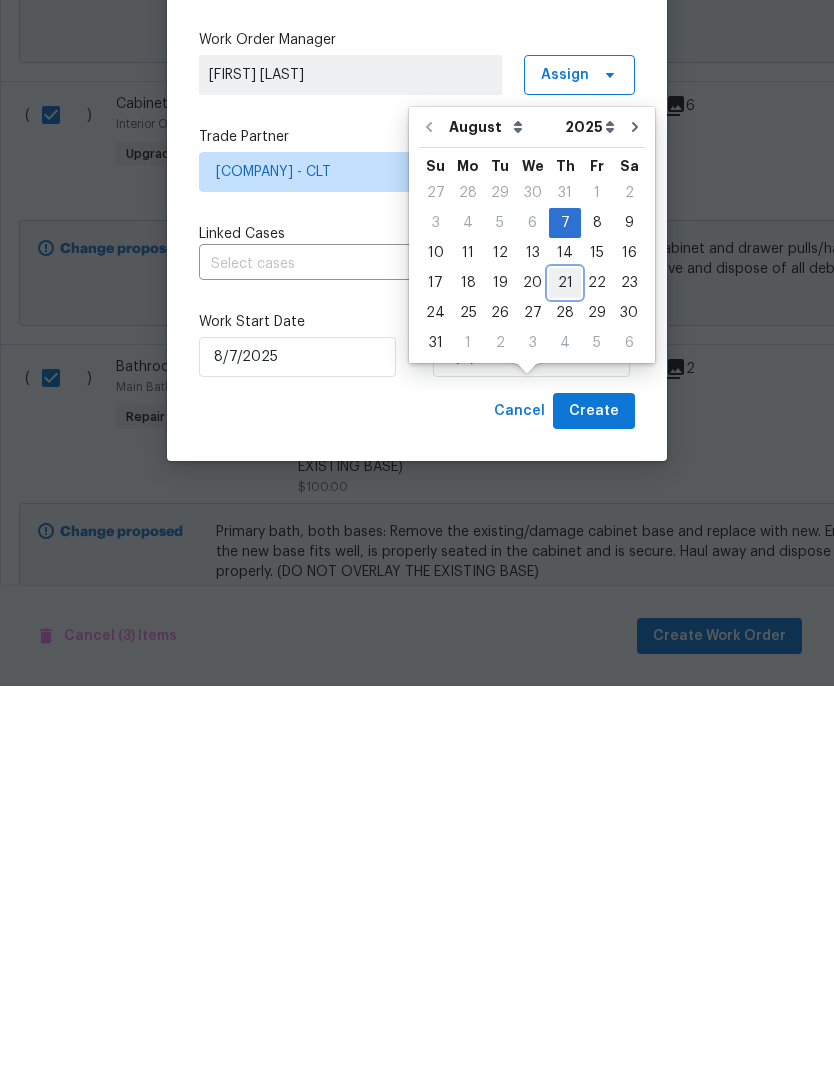 click on "21" at bounding box center (565, 667) 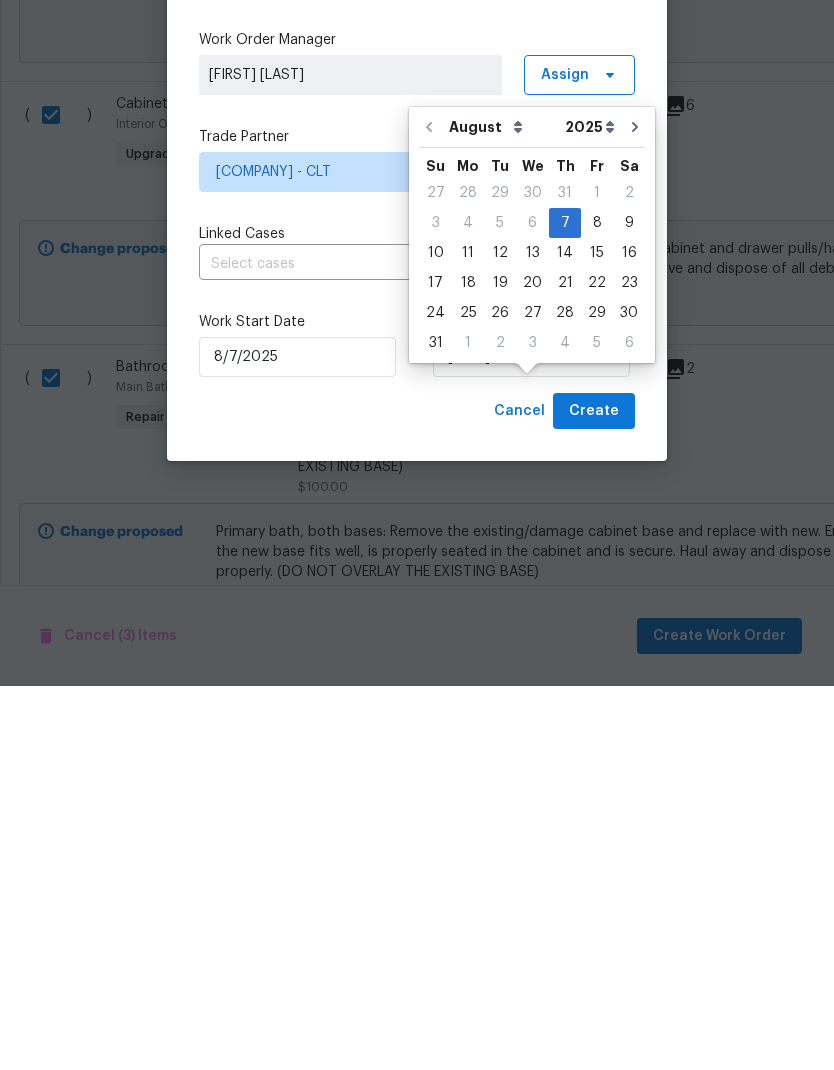 scroll, scrollTop: 80, scrollLeft: 0, axis: vertical 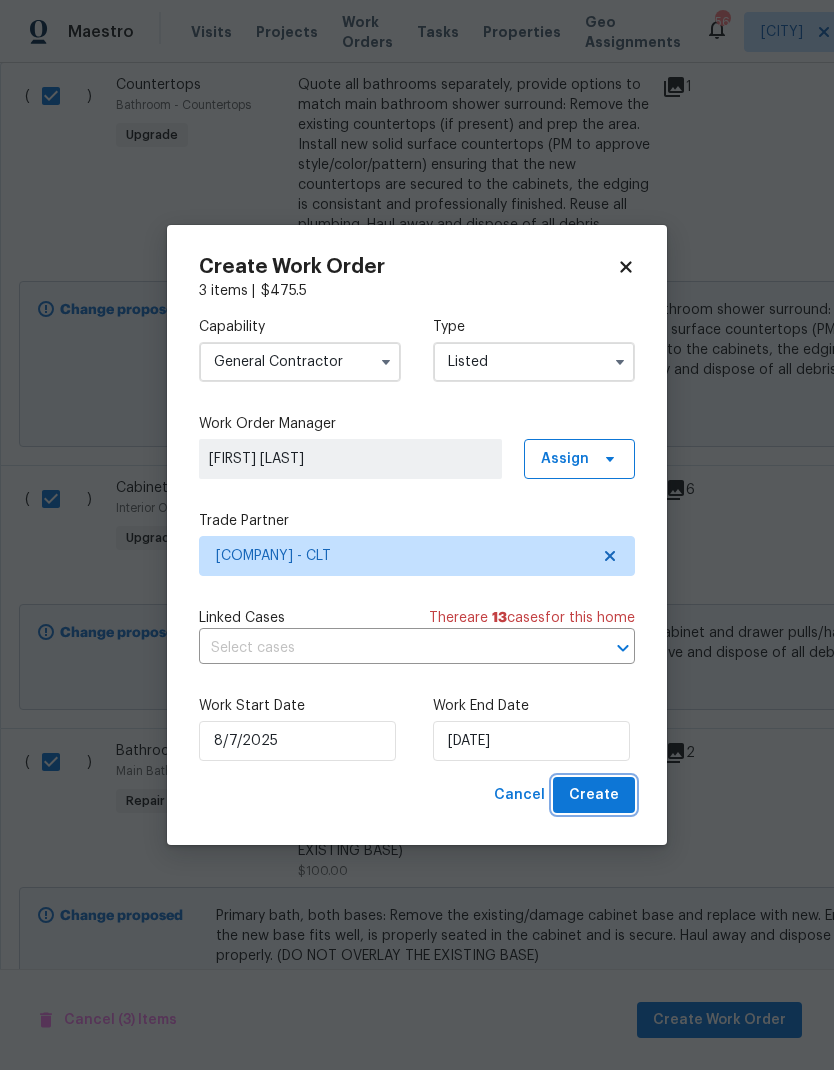 click on "Create" at bounding box center (594, 795) 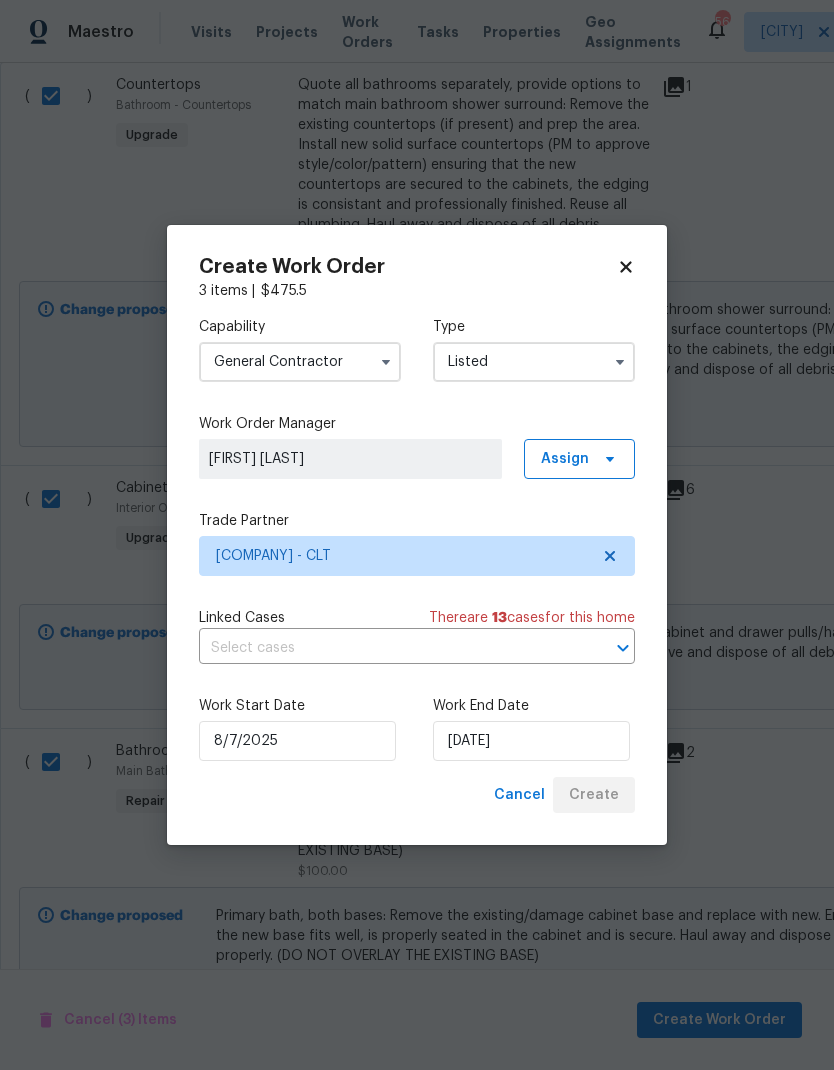 checkbox on "false" 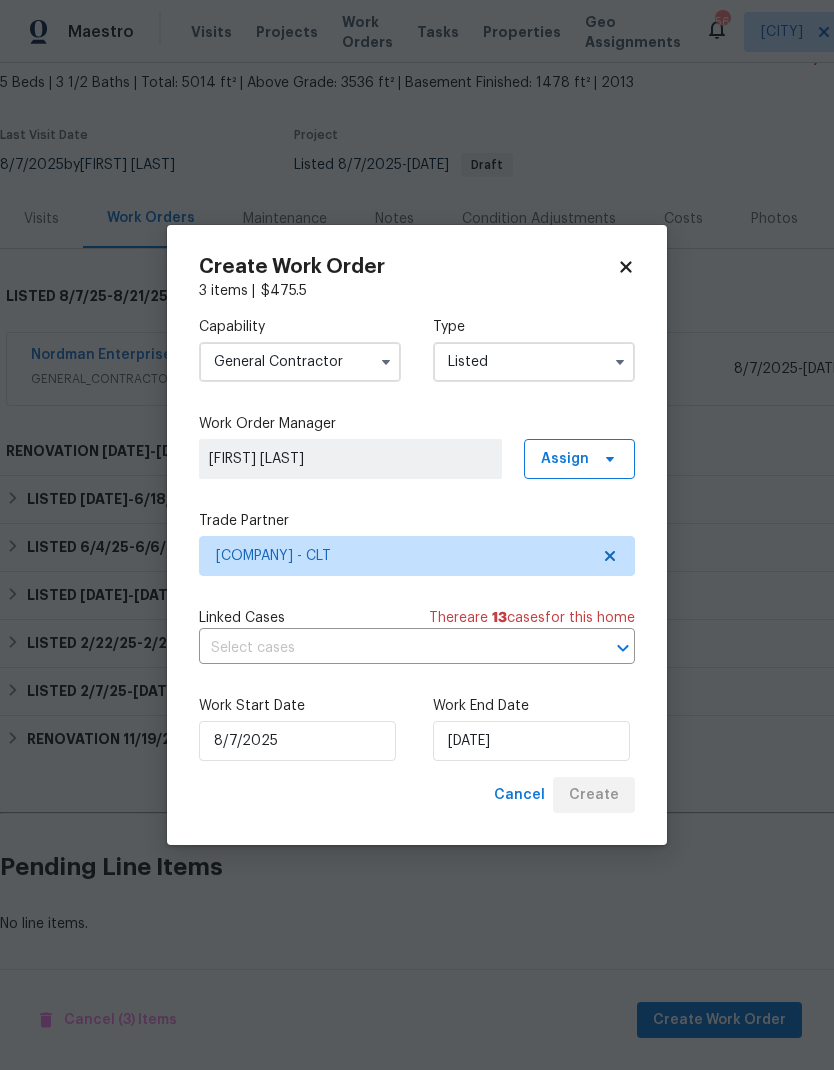 scroll, scrollTop: 33, scrollLeft: 0, axis: vertical 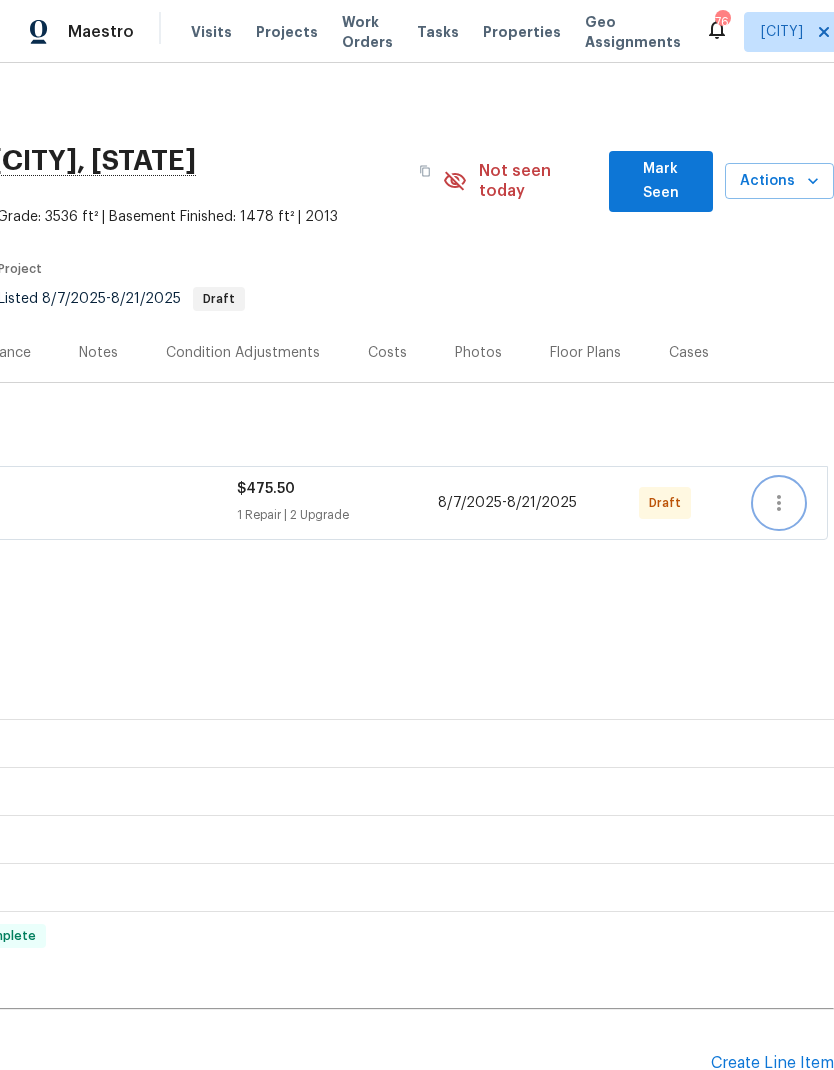 click 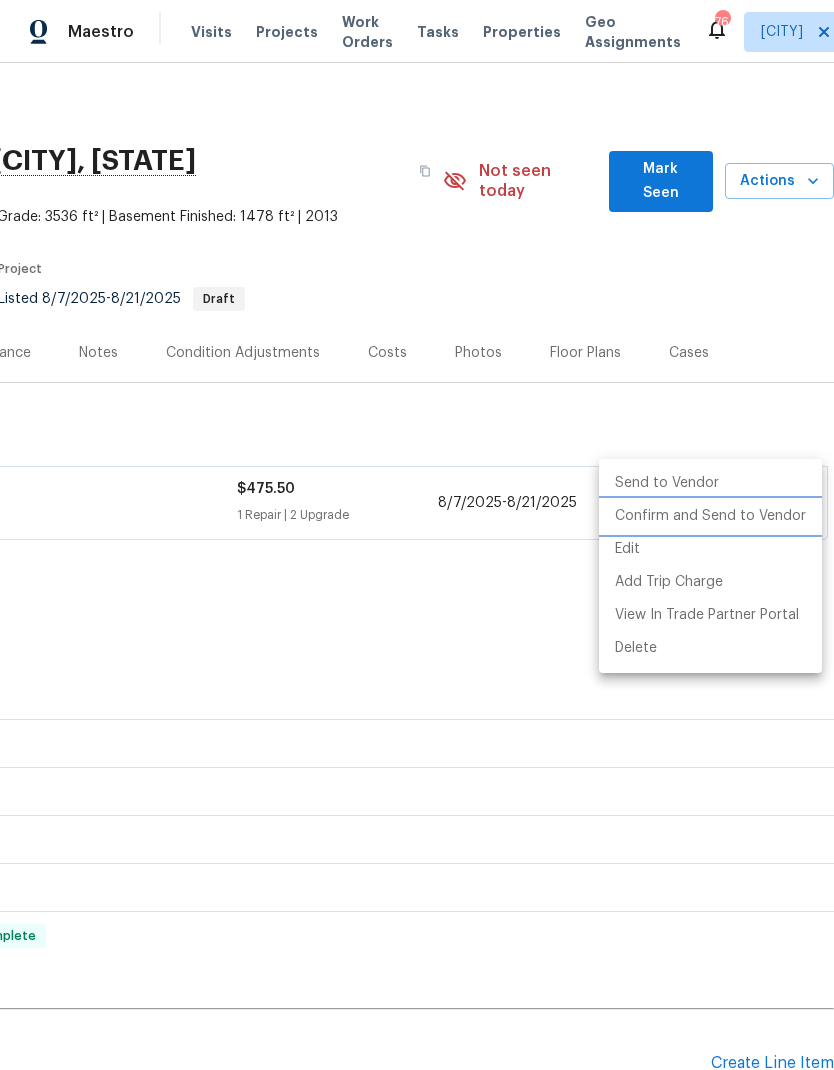 click on "Confirm and Send to Vendor" at bounding box center (710, 516) 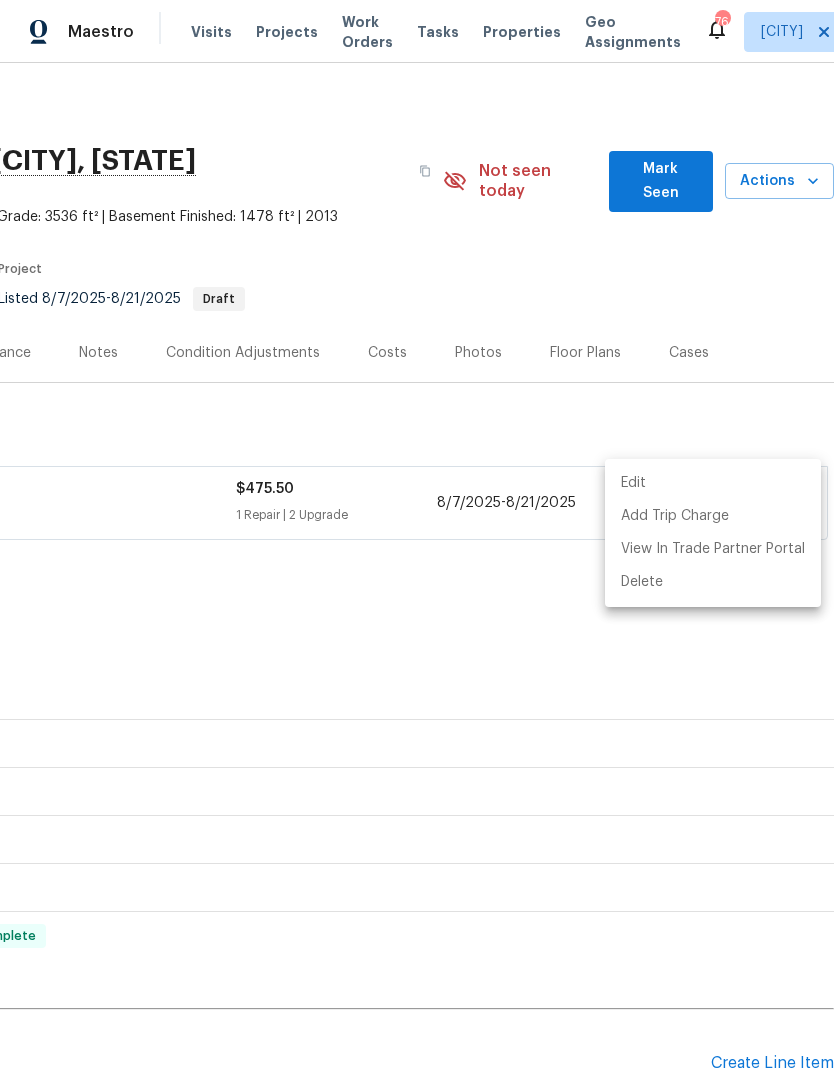 click at bounding box center (417, 535) 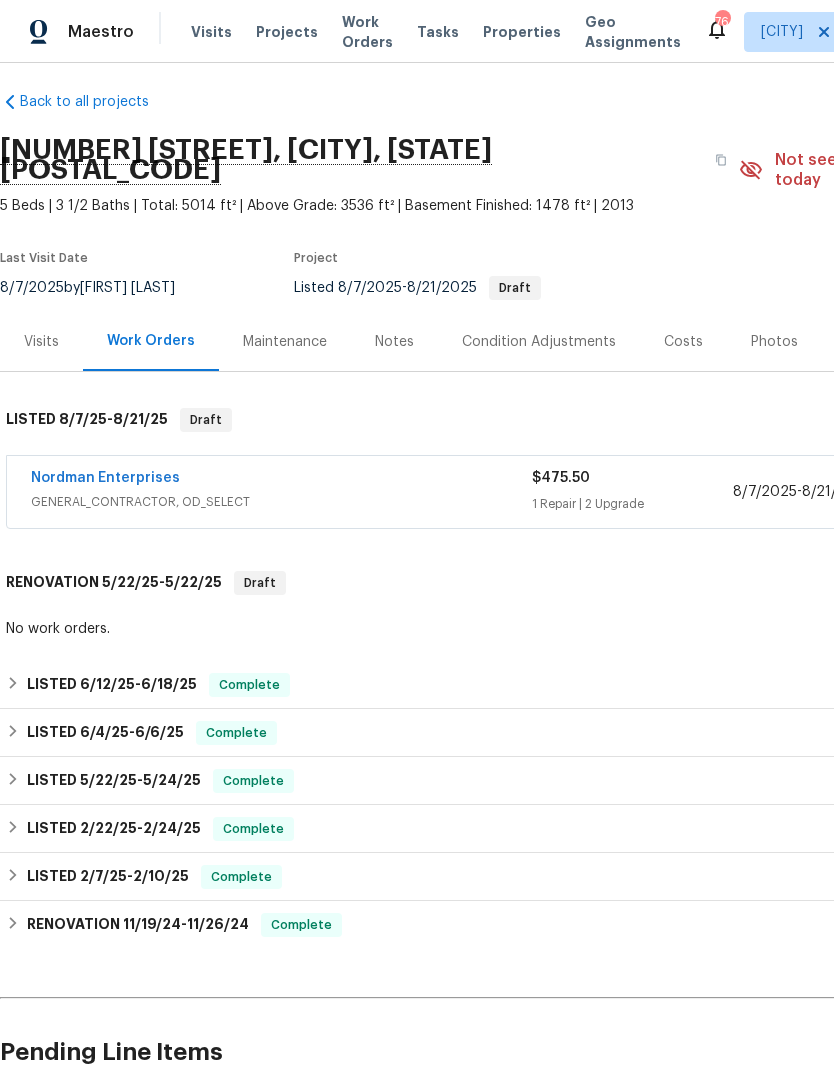 scroll, scrollTop: 11, scrollLeft: 0, axis: vertical 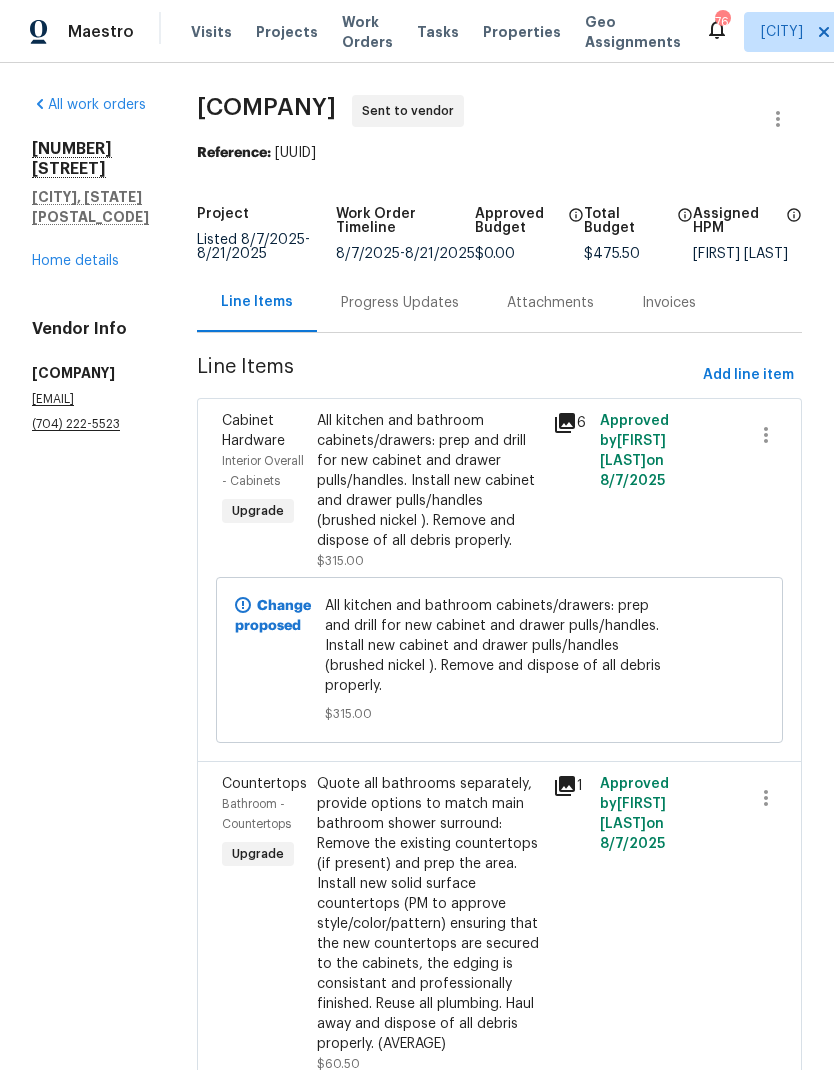 click on "Progress Updates" at bounding box center (400, 303) 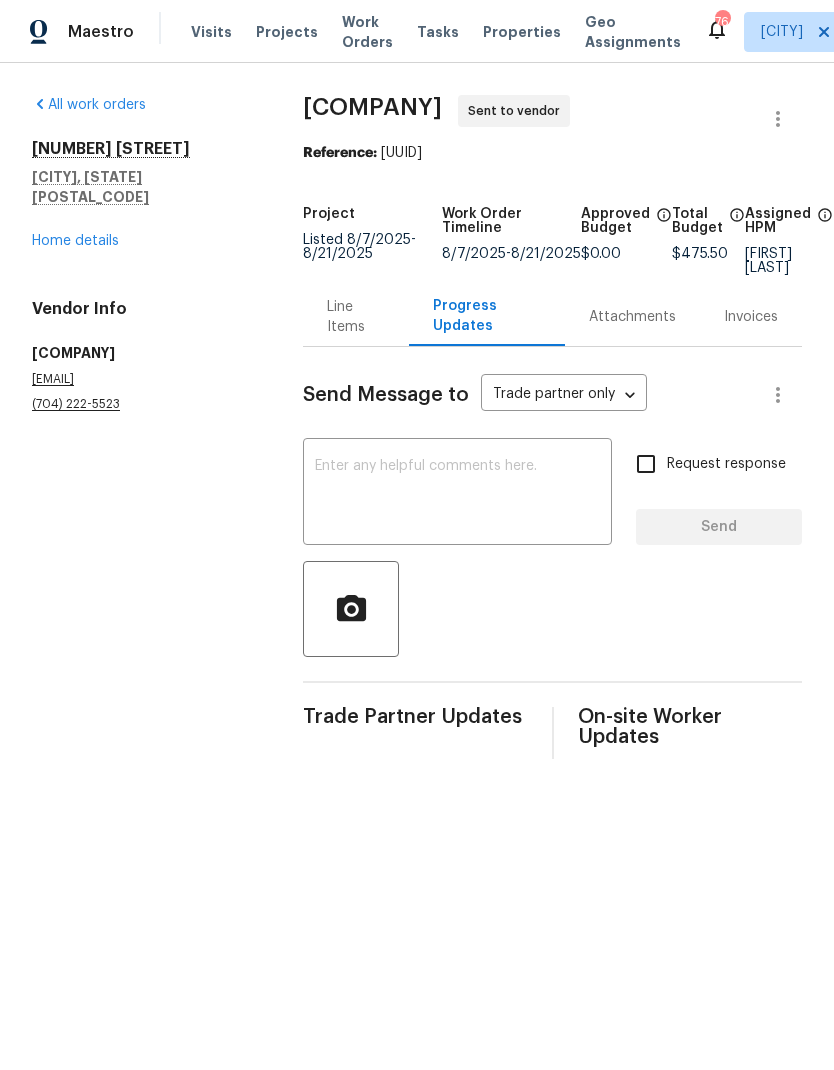 click at bounding box center [457, 494] 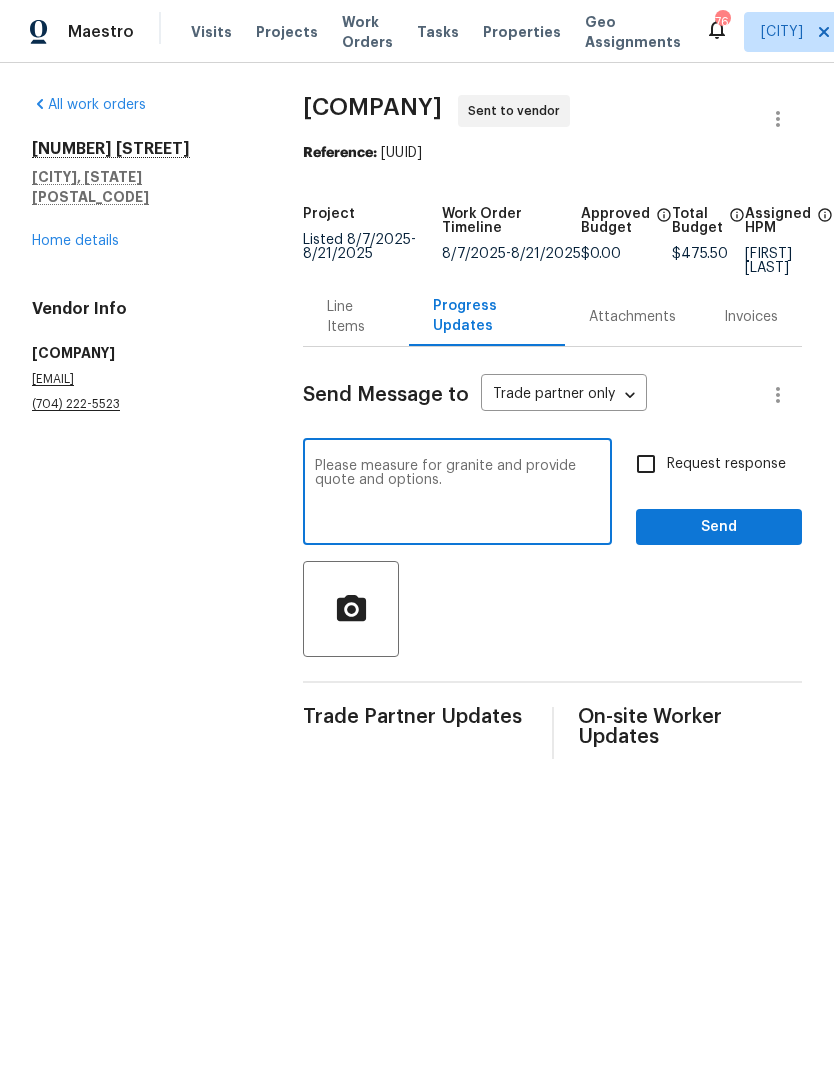 type on "Please measure for granite and provide quote and options." 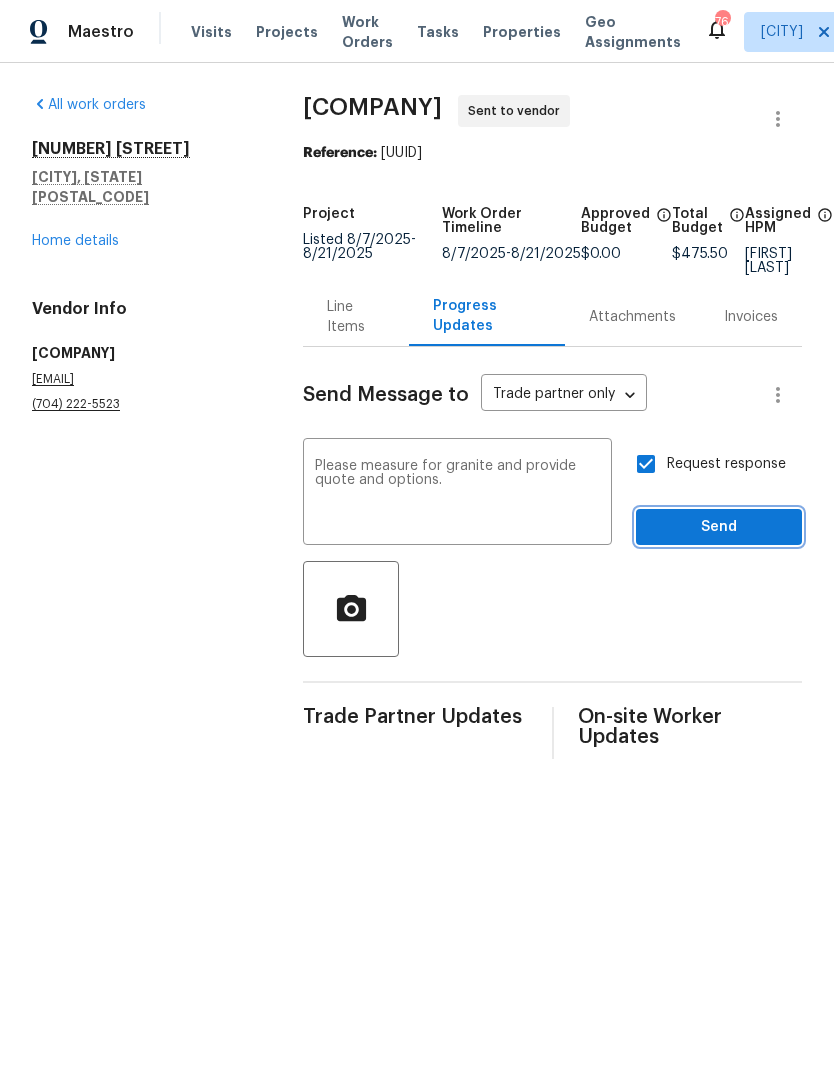 click on "Send" at bounding box center [719, 527] 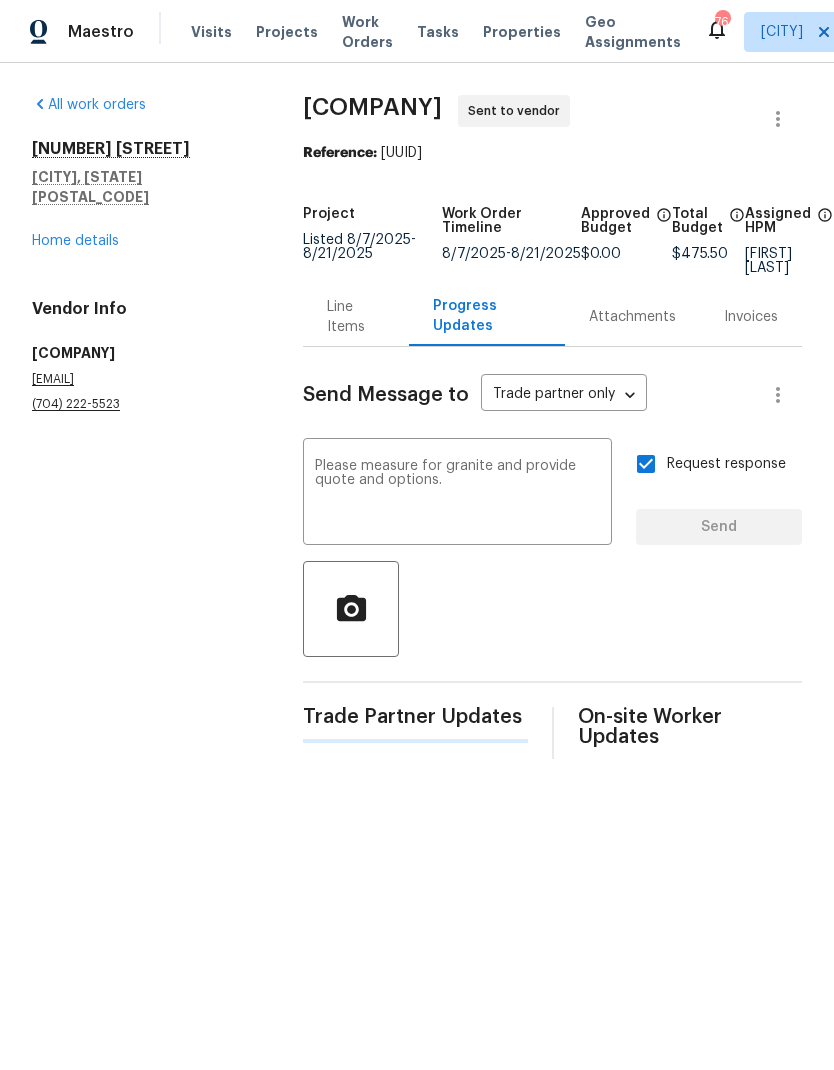 type 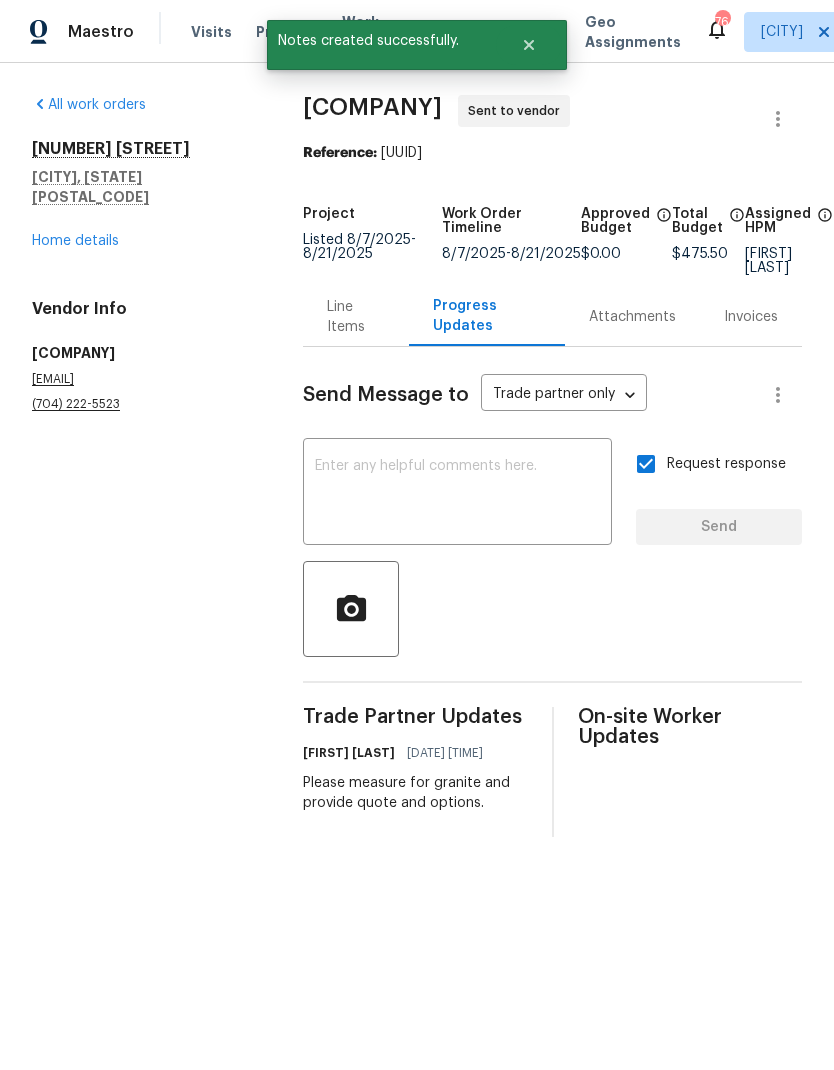click on "Home details" at bounding box center [75, 241] 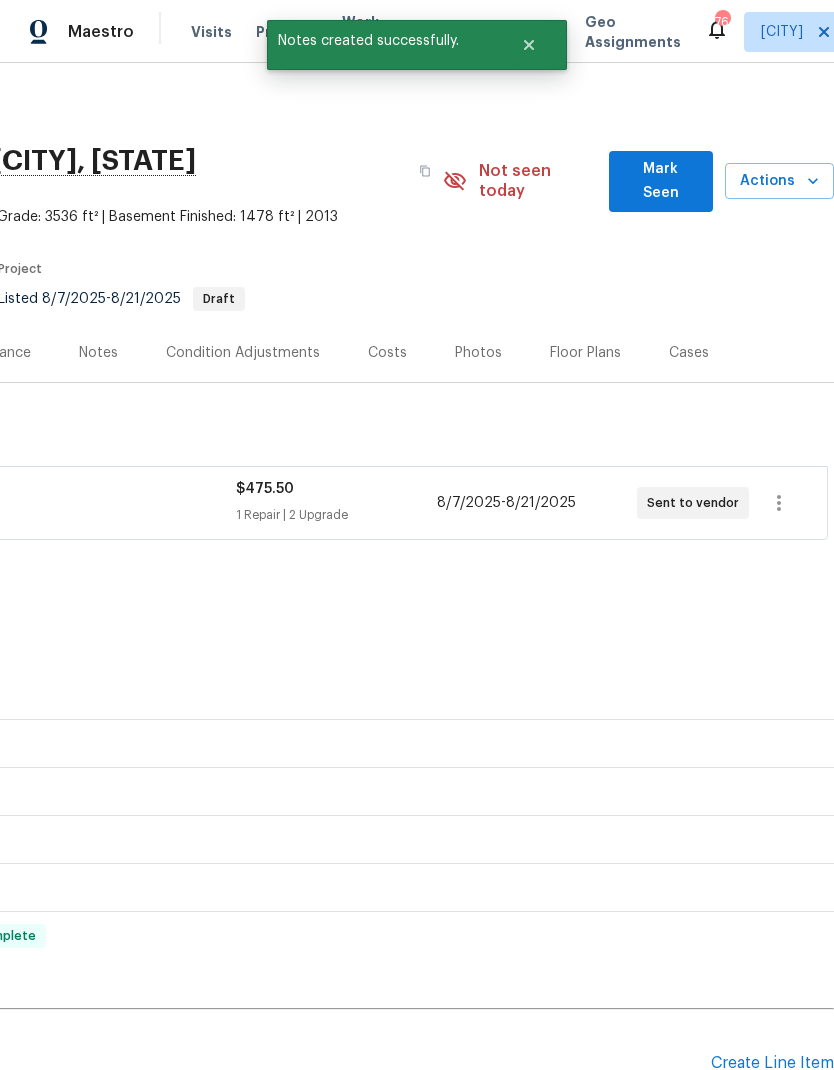 scroll, scrollTop: 0, scrollLeft: 296, axis: horizontal 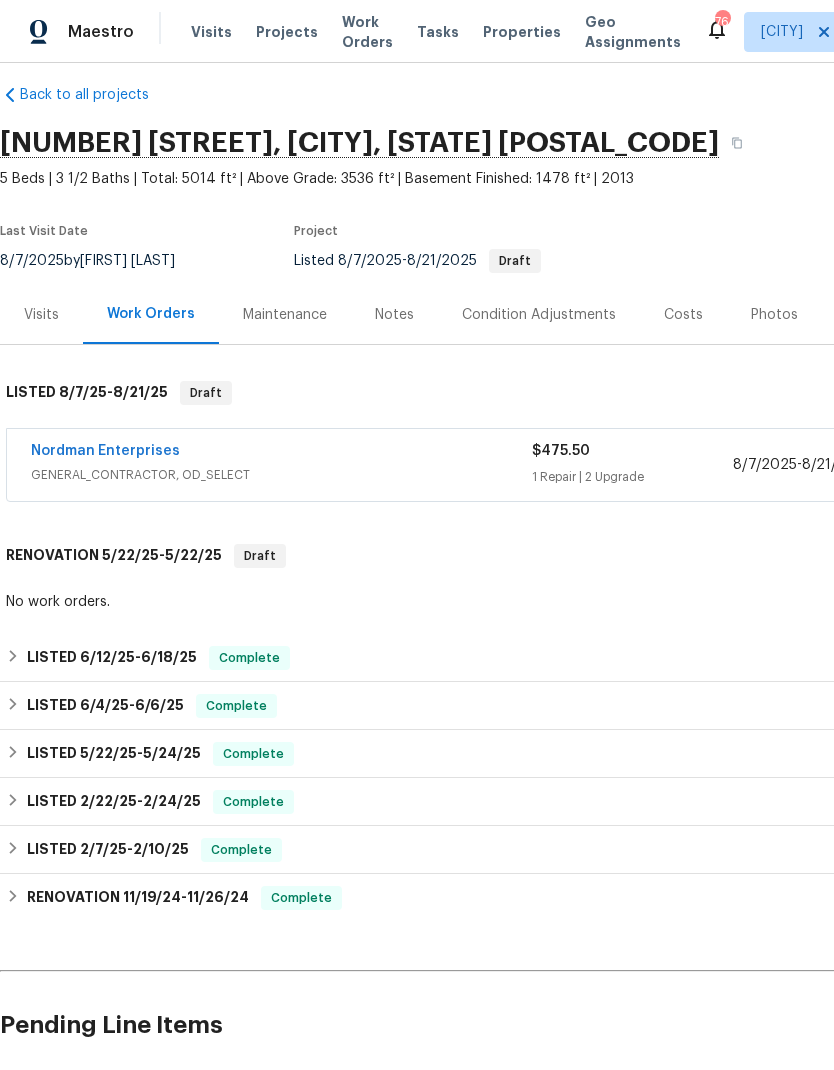 click on "Notes" at bounding box center (394, 315) 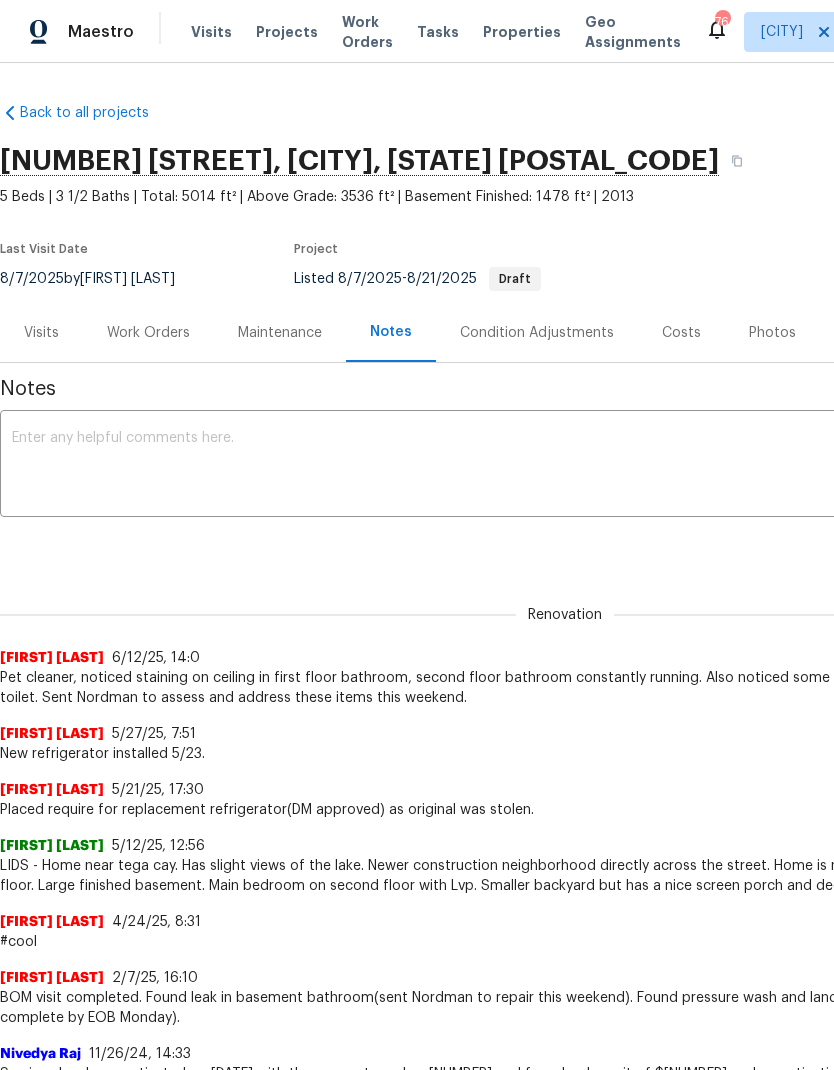 click at bounding box center [565, 466] 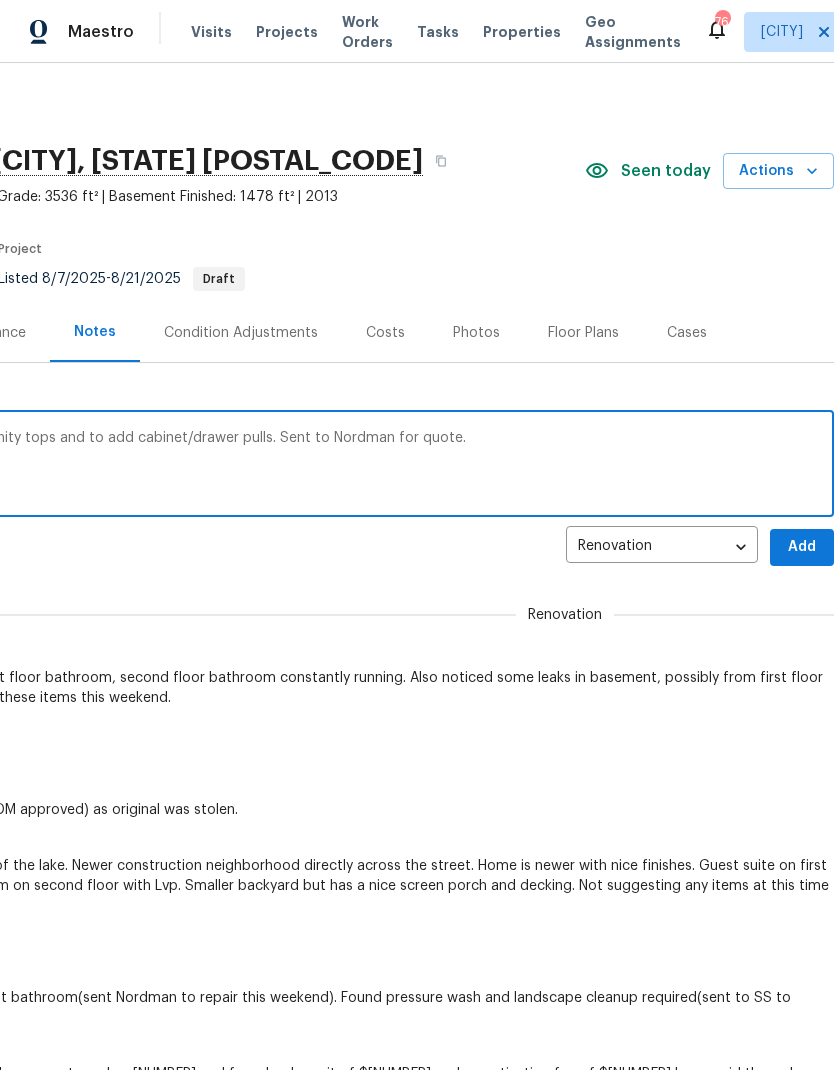 scroll, scrollTop: 0, scrollLeft: 296, axis: horizontal 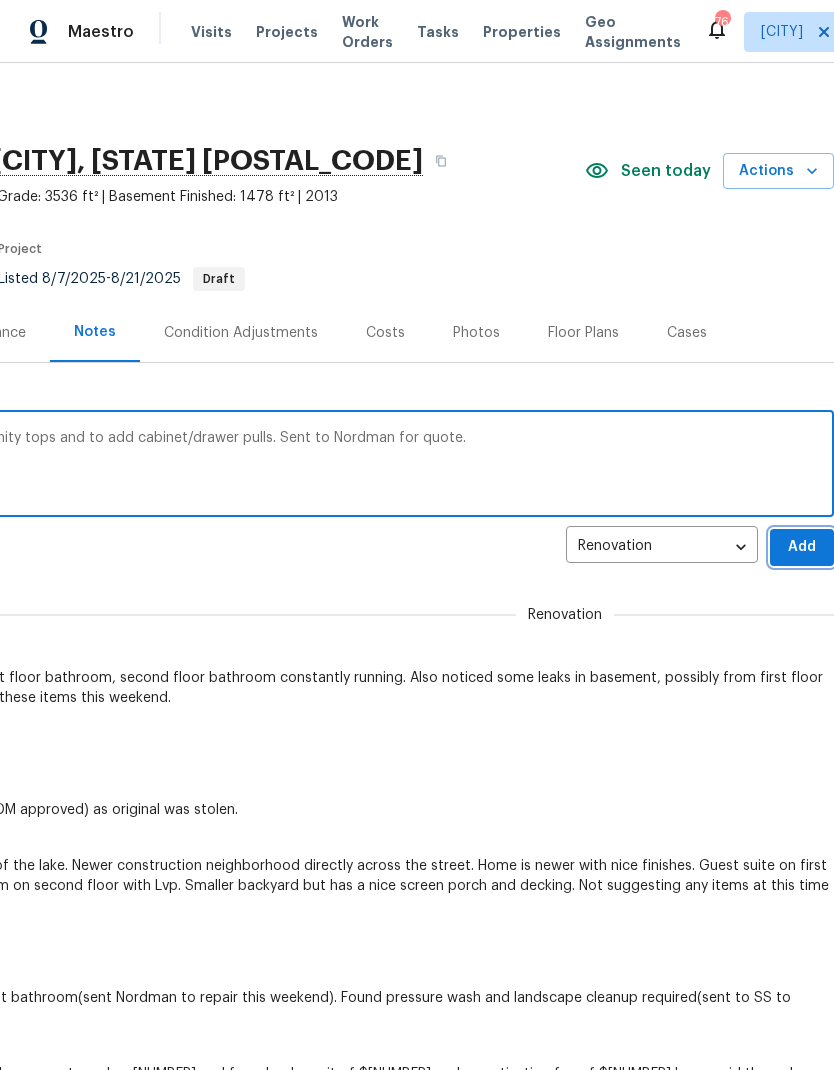click on "Add" at bounding box center [802, 547] 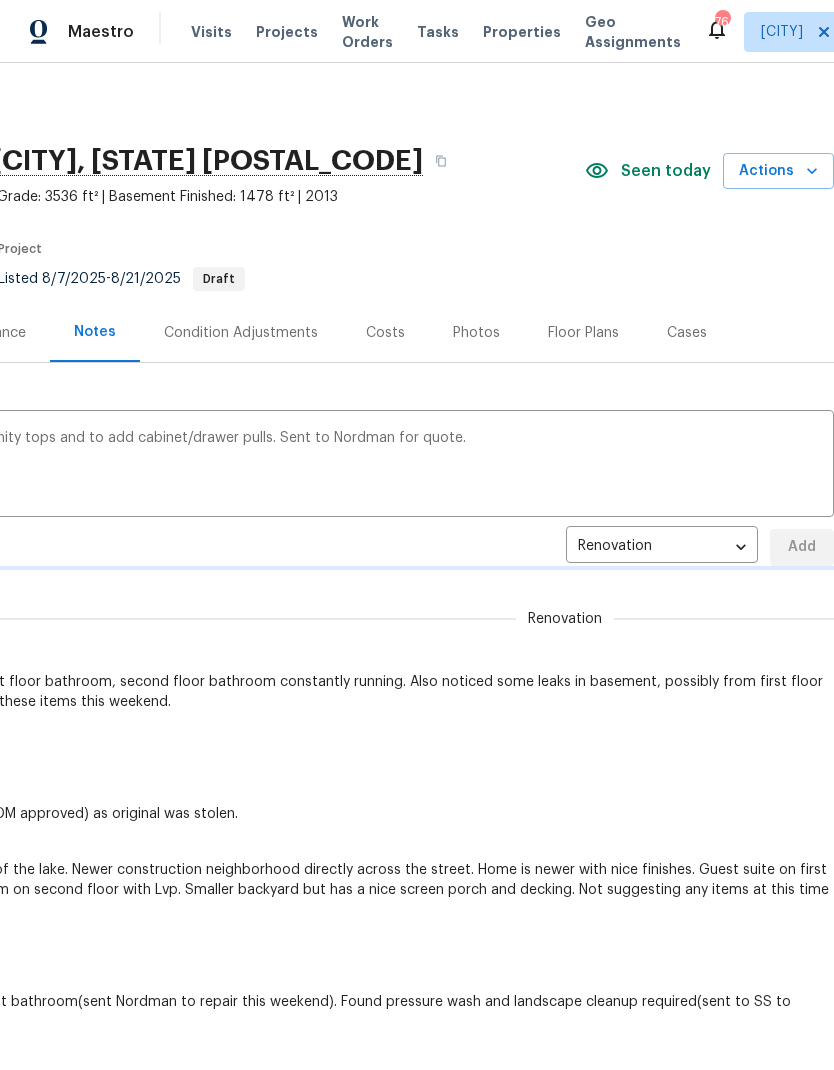 type 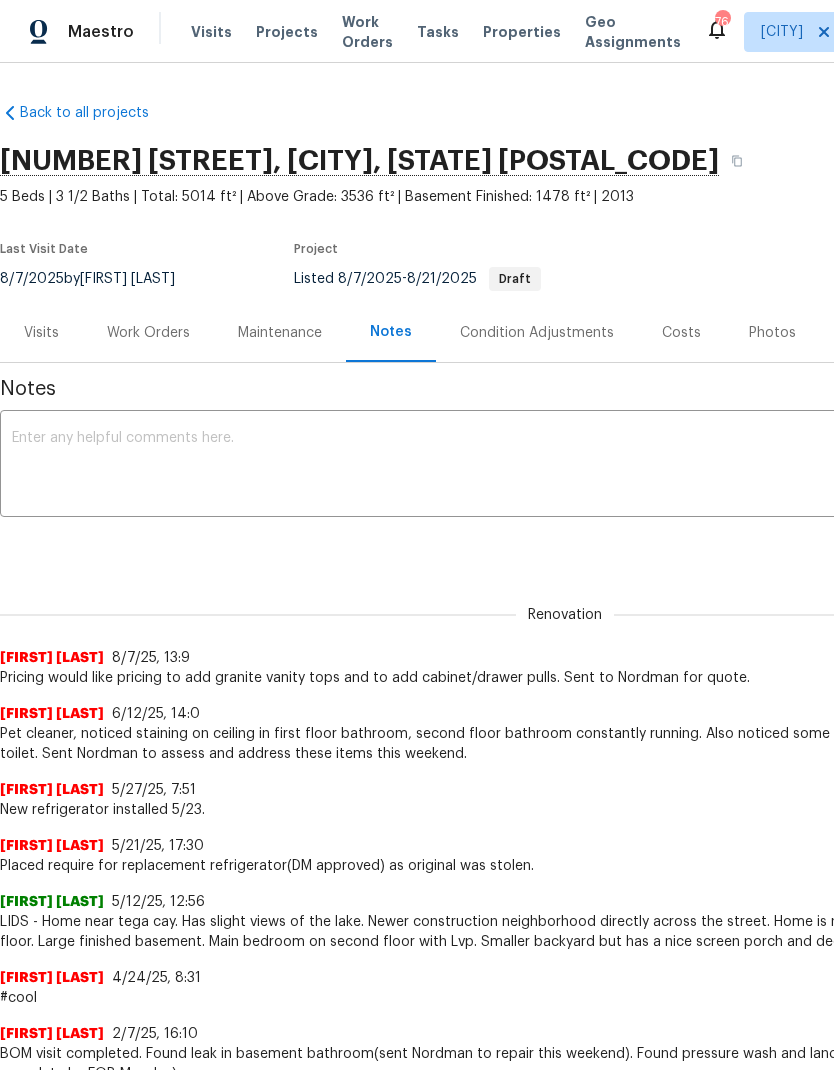 scroll, scrollTop: 0, scrollLeft: 0, axis: both 